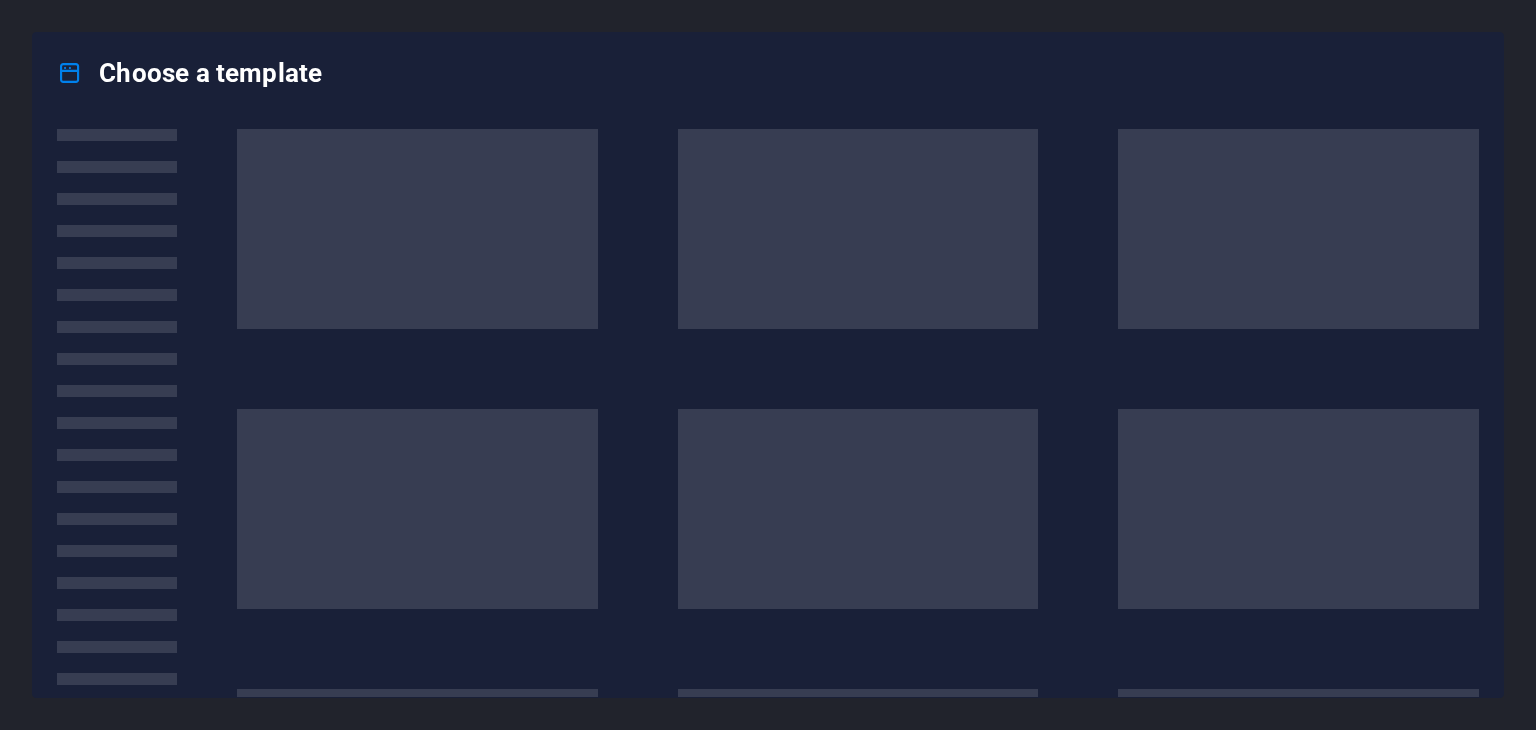 scroll, scrollTop: 0, scrollLeft: 0, axis: both 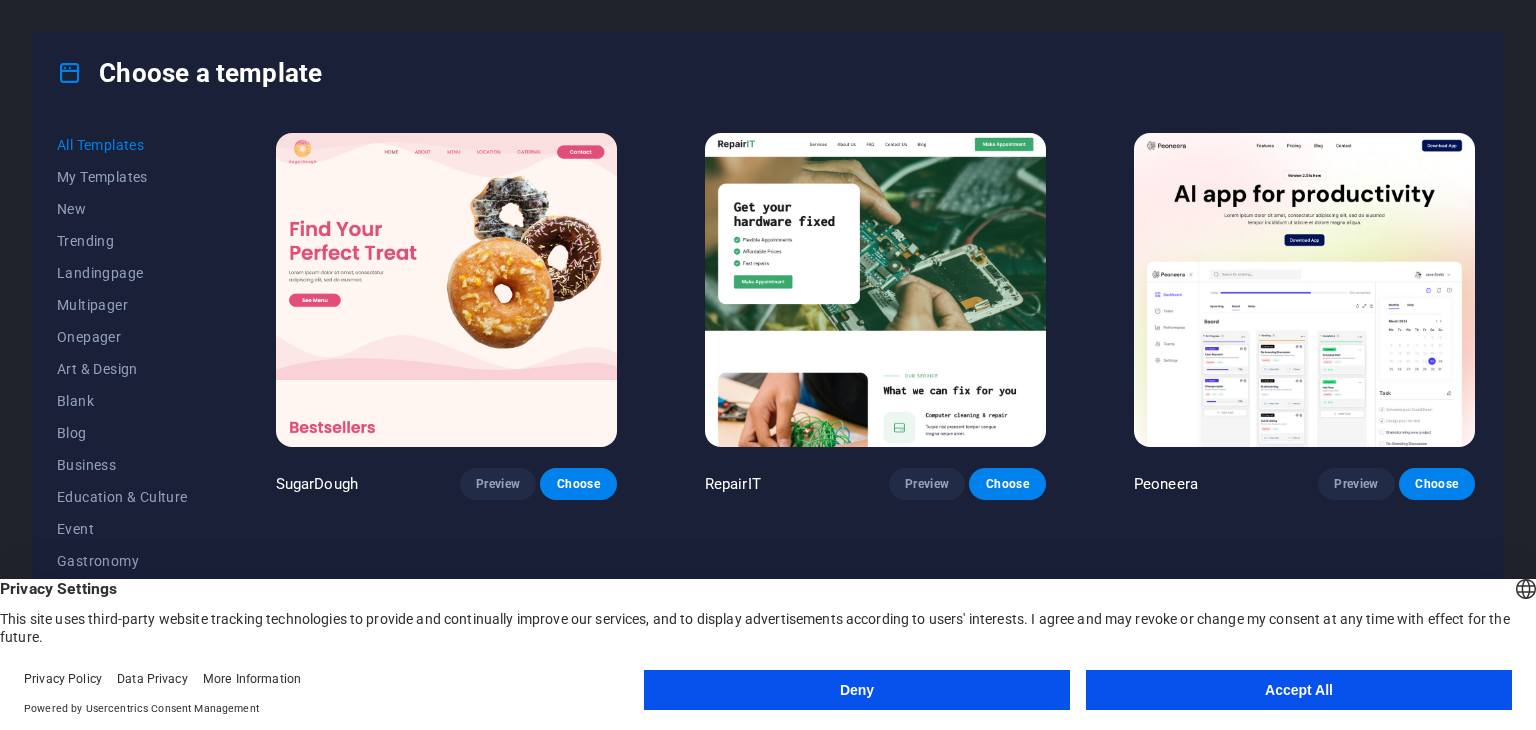 click on "Deny" at bounding box center [857, 690] 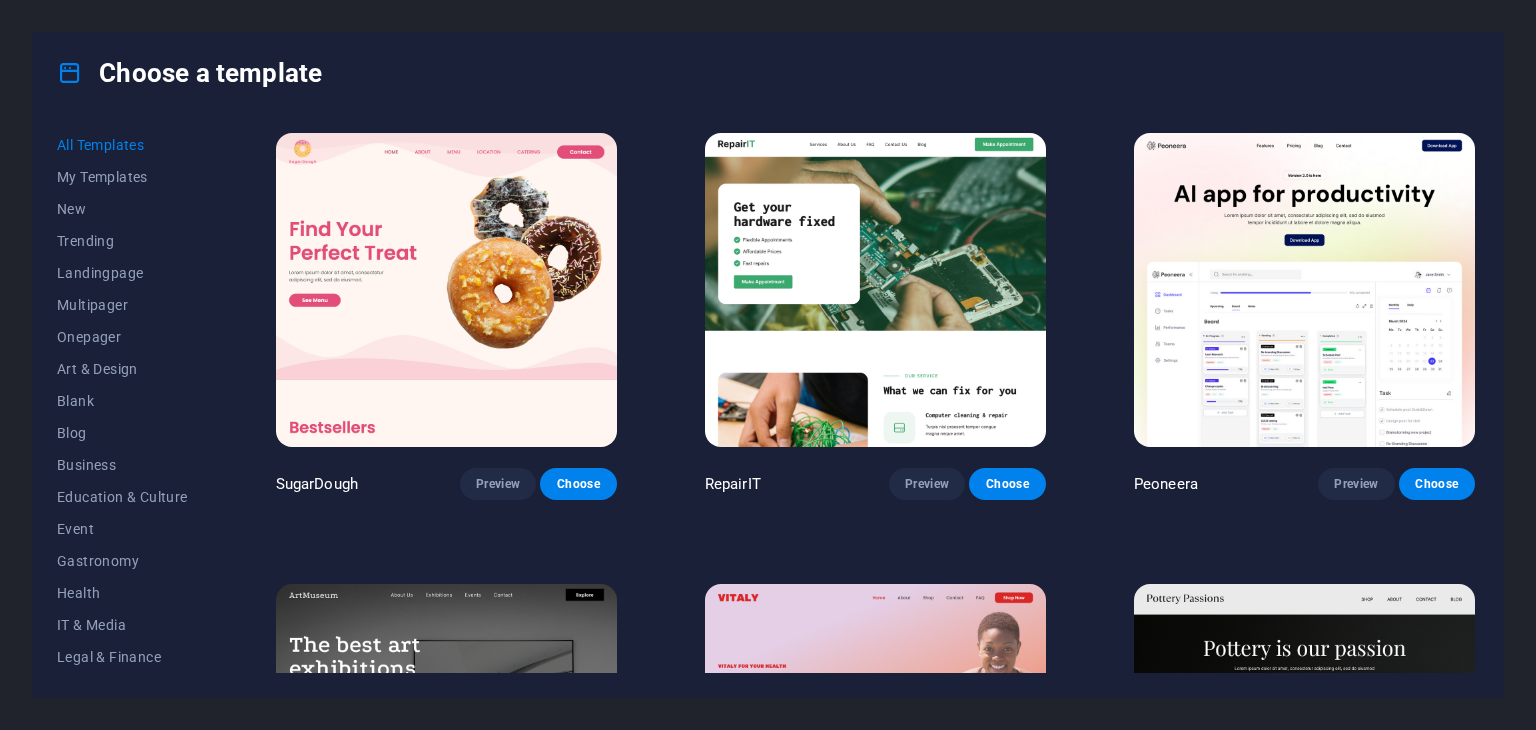 click on "All Templates My Templates New Trending Landingpage Multipager Onepager Art & Design Blank Blog Business Education & Culture Event Gastronomy Health IT & Media Legal & Finance Non-Profit Performance Portfolio Services Shop Sports & Beauty Trades Travel Wireframe SugarDough Preview Choose RepairIT Preview Choose Peoneera Preview Choose Art Museum Preview Choose Vitaly Preview Choose Pottery Passions Preview Choose Home Decor Preview Choose Toyland Preview Choose Pet Shop Preview Choose Wonder Planner Preview Choose Transportable Preview Choose S&L Preview Choose WePaint Preview Choose Eco-Con Preview Choose MeetUp Preview Choose Help & Care Preview Choose Podcaster Preview Choose Academix Preview Choose BIG Barber Shop Preview Choose Health & Food Preview Choose UrbanNest Interiors Preview Choose Green Change Preview Choose The Beauty Temple Preview Choose WeTrain Preview Choose Cleaner Preview Choose Johanna James Preview Choose Delicioso Preview Choose Dream Garden Preview Choose LumeDeAqua Preview Choose" at bounding box center [768, 405] 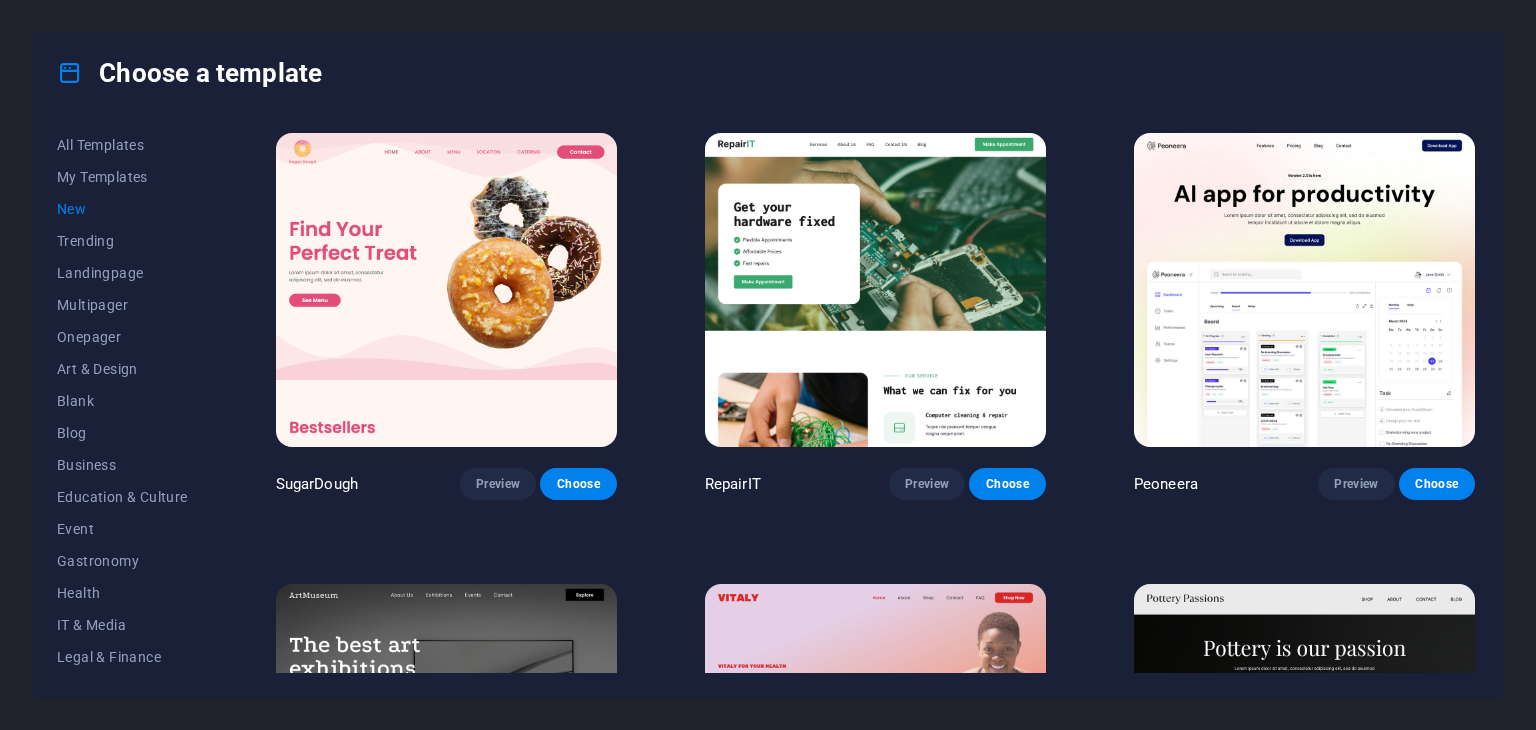 click on "New" at bounding box center [122, 209] 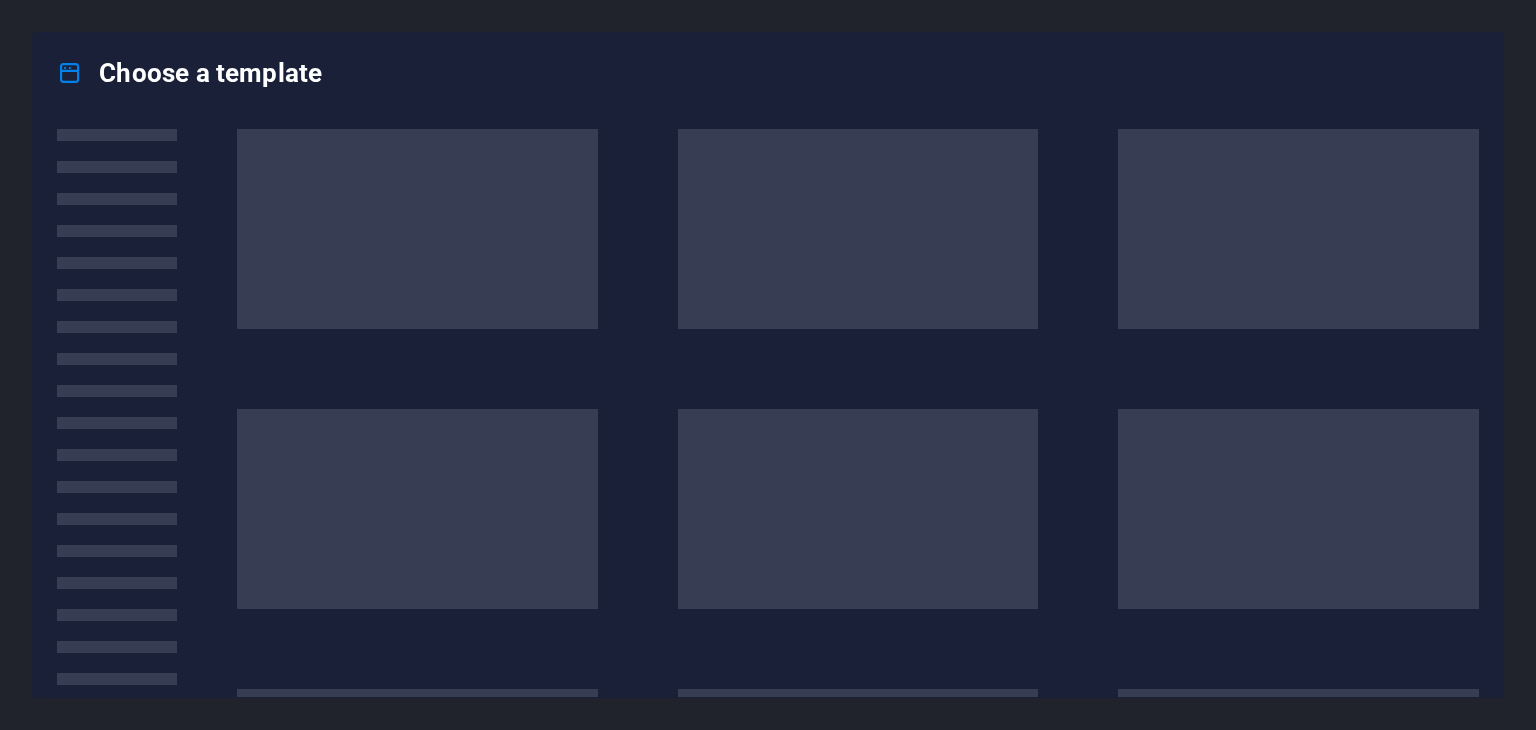 scroll, scrollTop: 0, scrollLeft: 0, axis: both 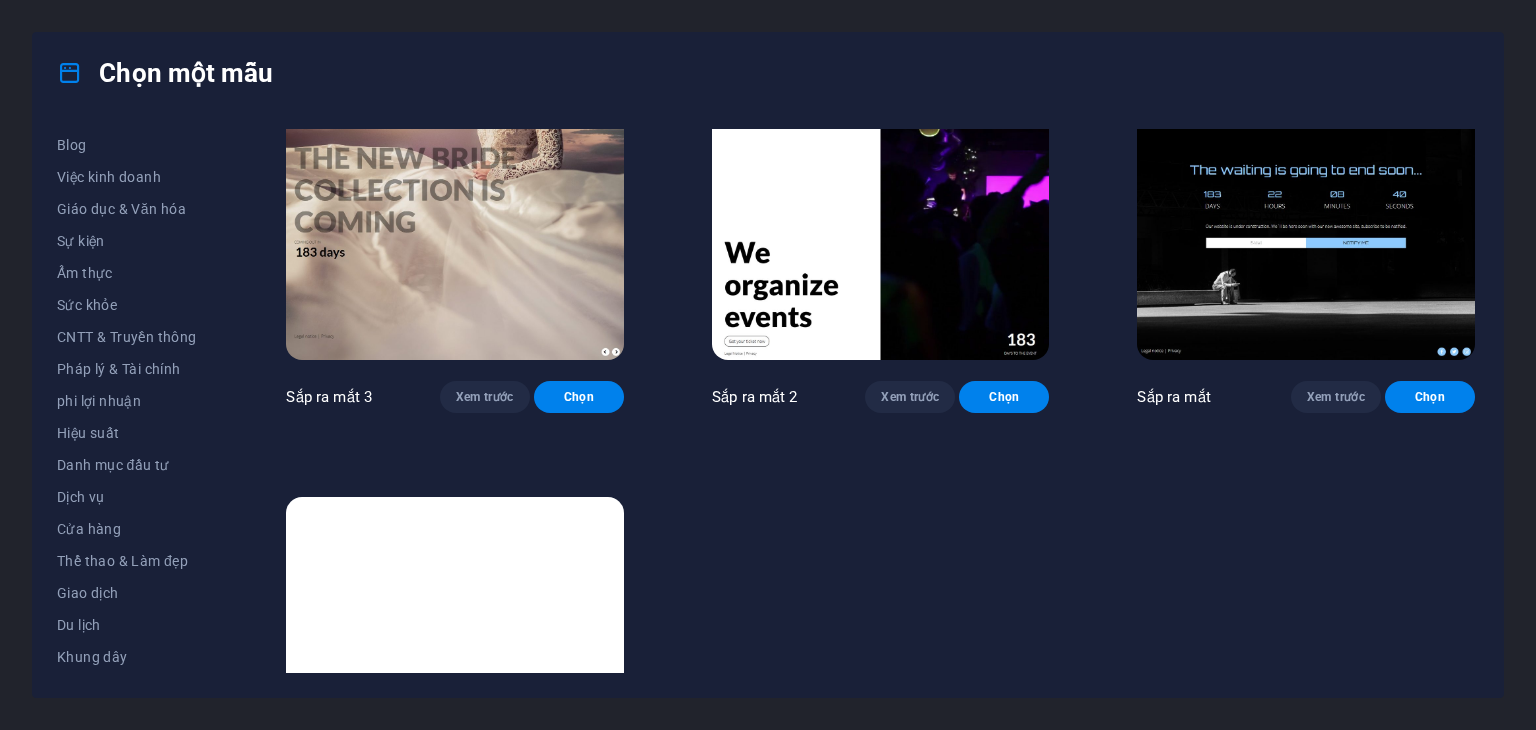 drag, startPoint x: 228, startPoint y: 496, endPoint x: 222, endPoint y: 475, distance: 21.84033 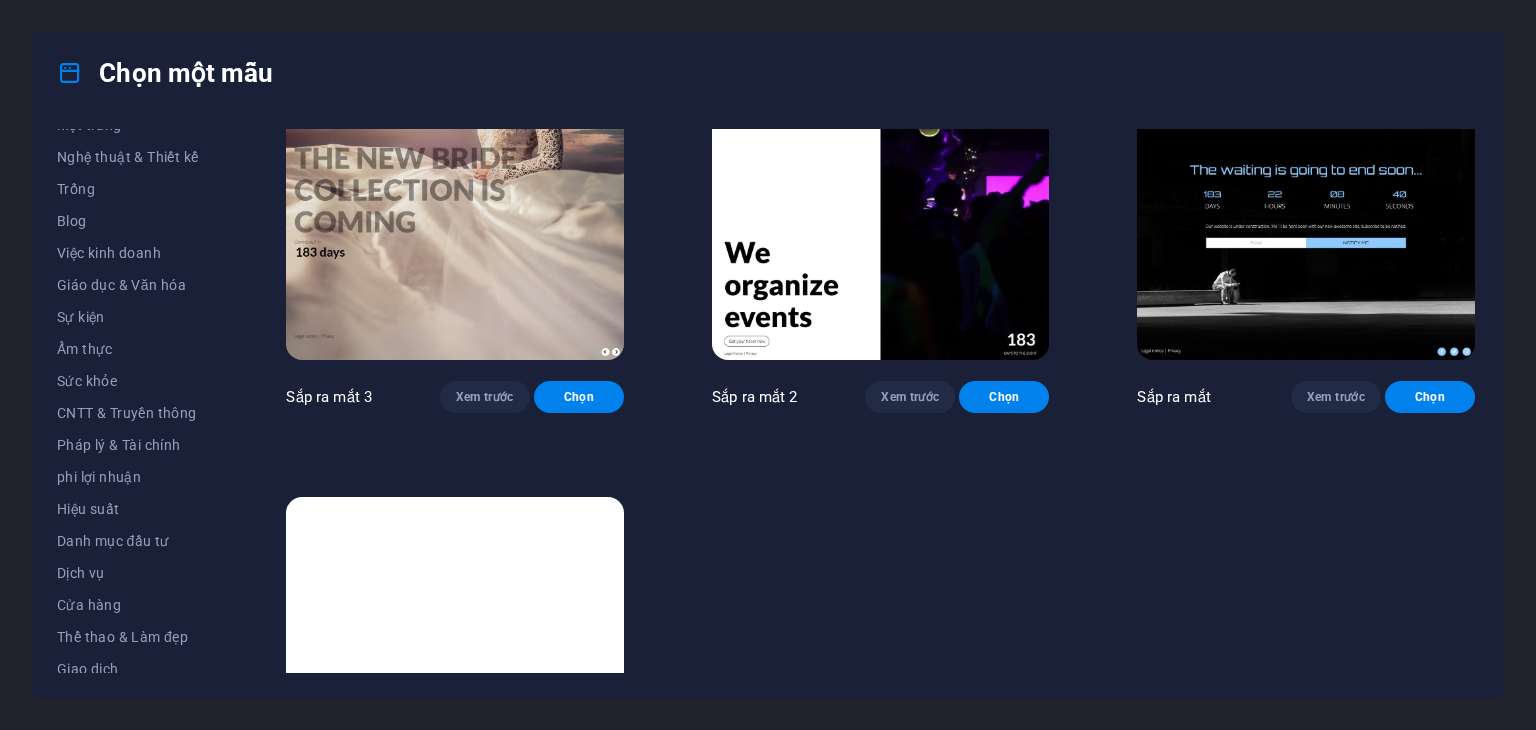 scroll, scrollTop: 202, scrollLeft: 0, axis: vertical 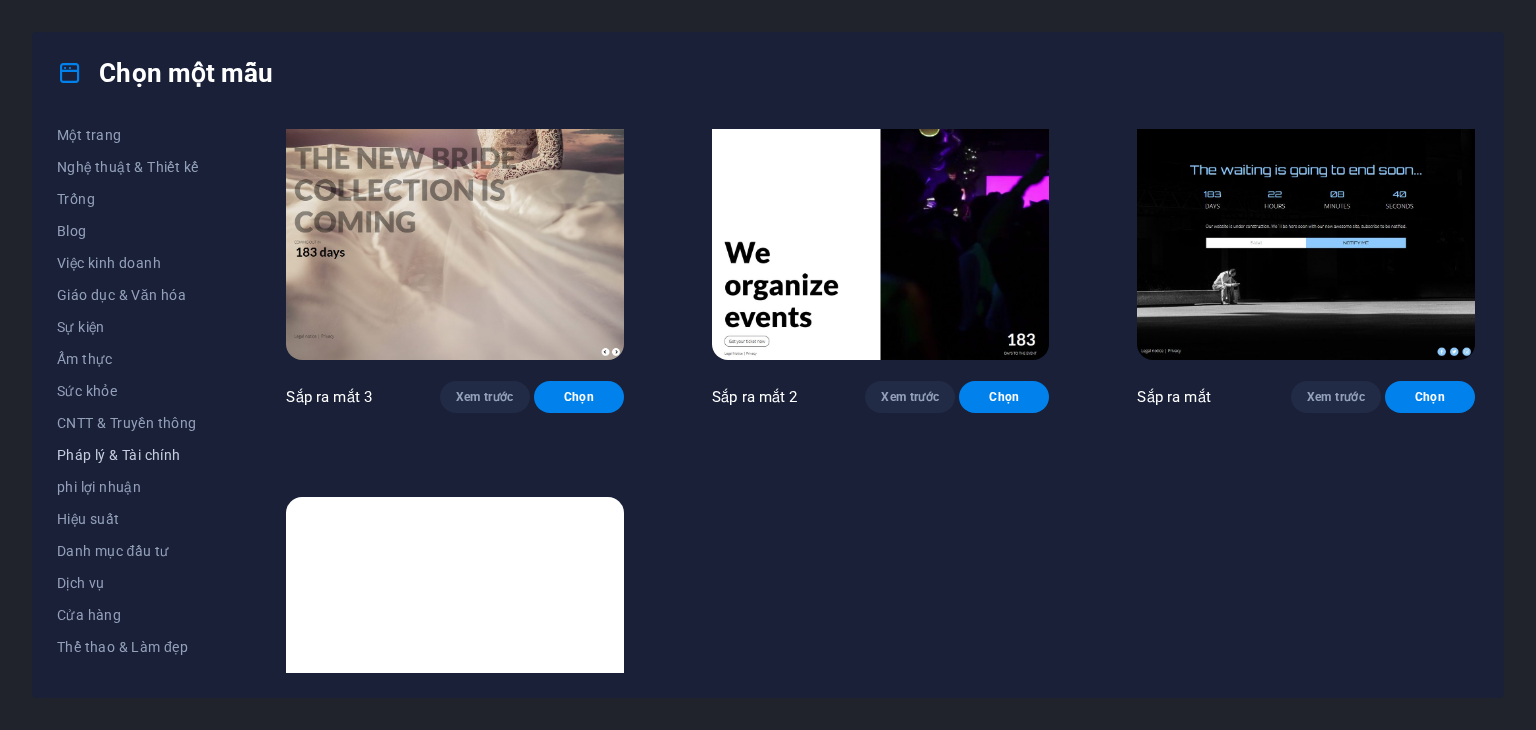 click on "Pháp lý & Tài chính" at bounding box center (119, 455) 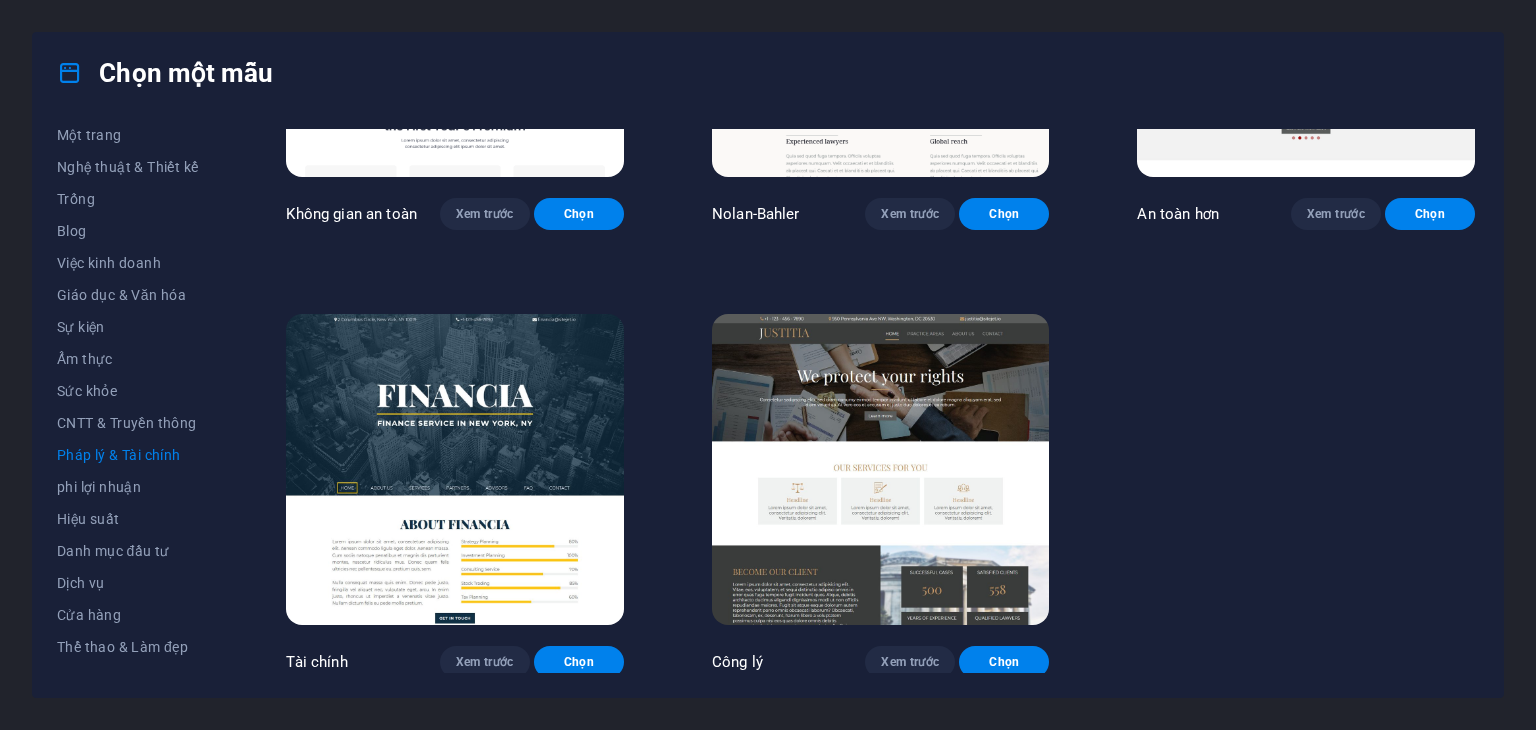 drag, startPoint x: 221, startPoint y: 333, endPoint x: 236, endPoint y: 293, distance: 42.72002 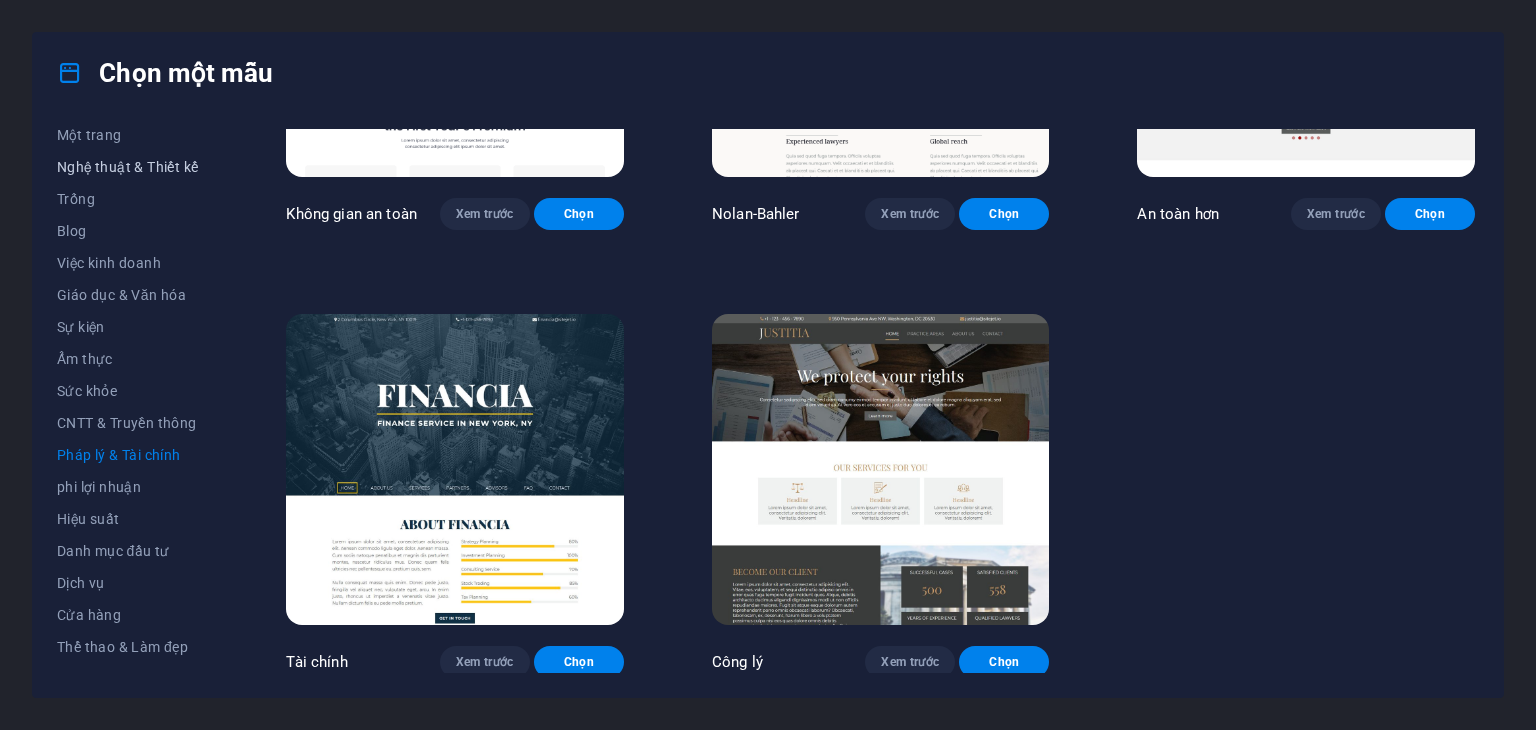 click on "Nghệ thuật & Thiết kế" at bounding box center [127, 167] 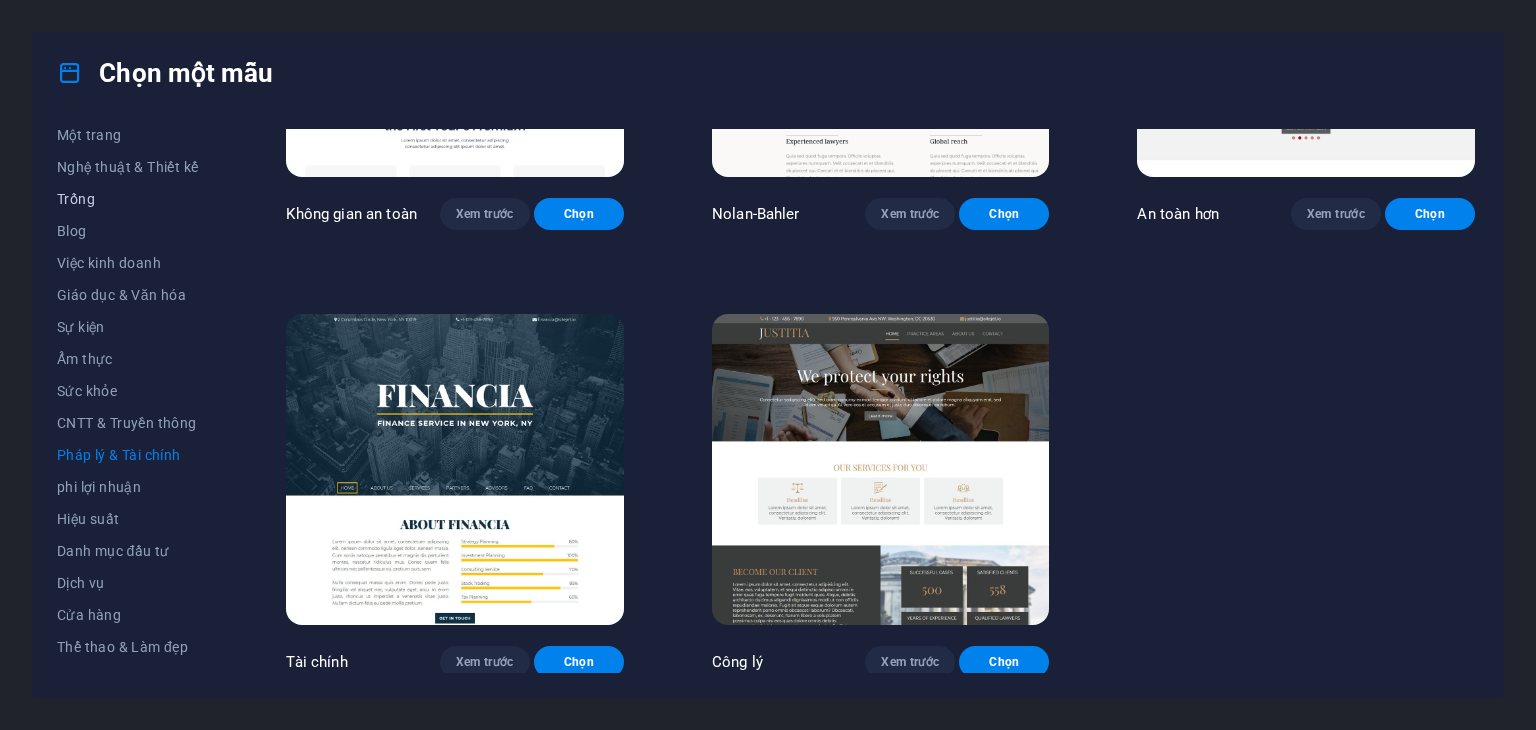 scroll, scrollTop: 2050, scrollLeft: 0, axis: vertical 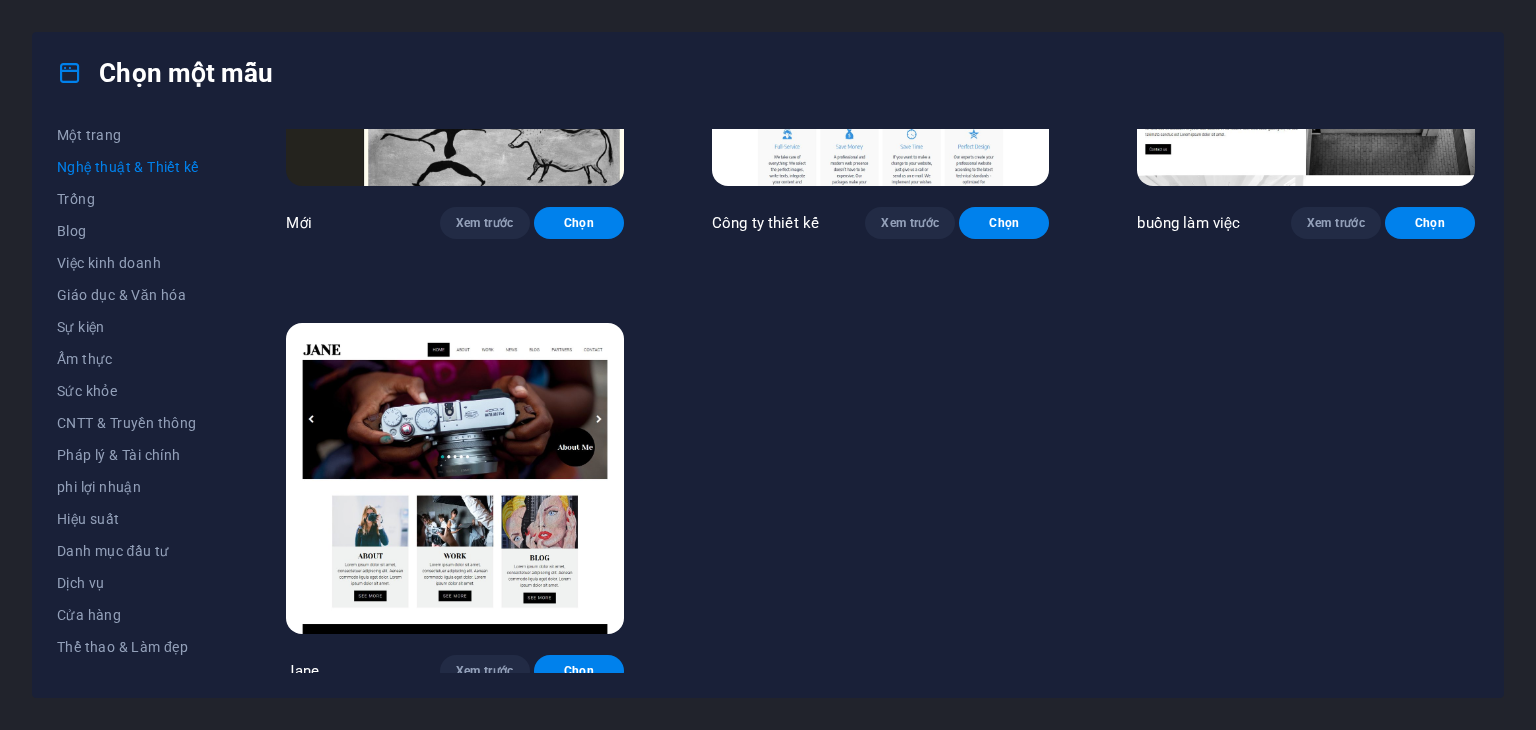 drag, startPoint x: 218, startPoint y: 339, endPoint x: 225, endPoint y: 303, distance: 36.67424 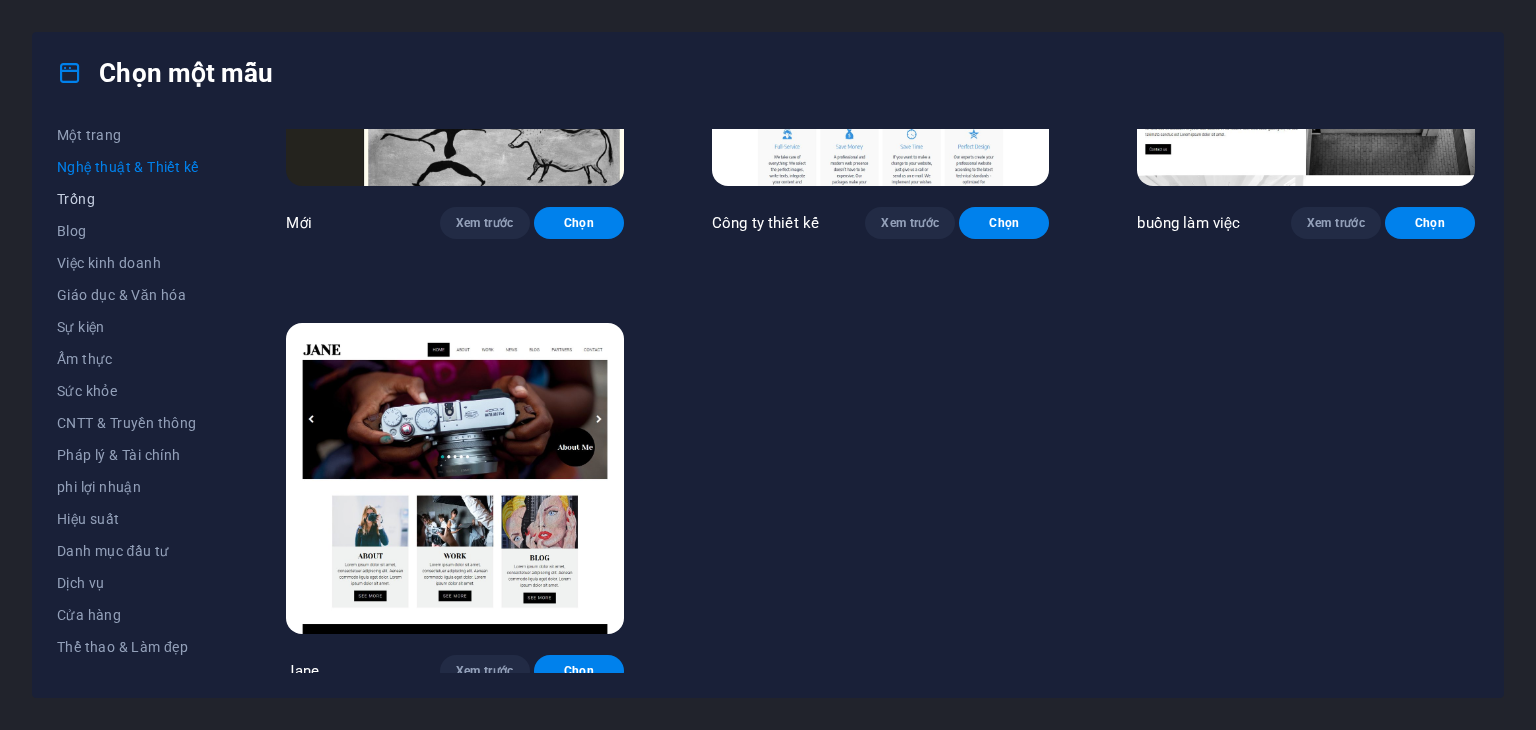 click on "Trống" at bounding box center (127, 199) 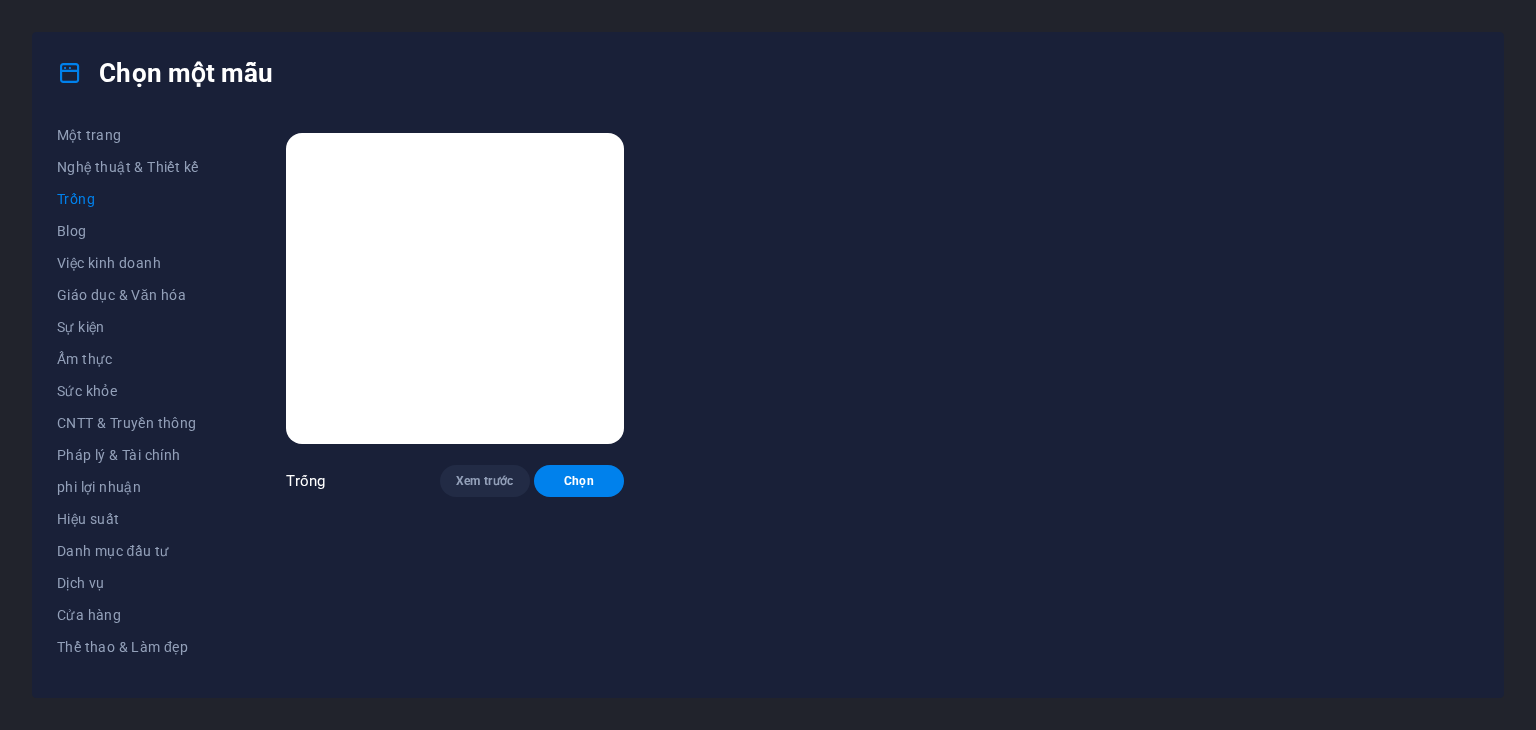 click at bounding box center (455, 288) 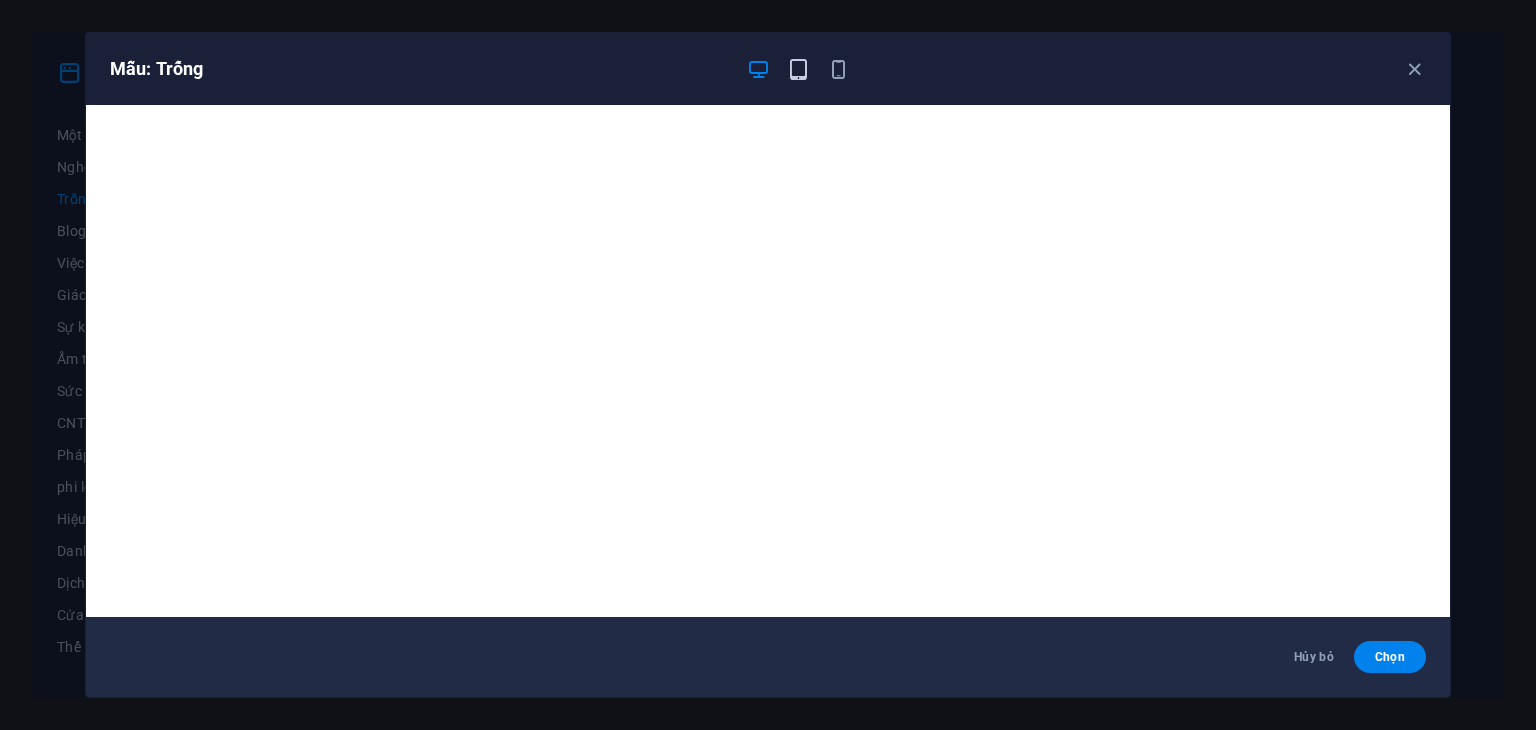 click at bounding box center [798, 69] 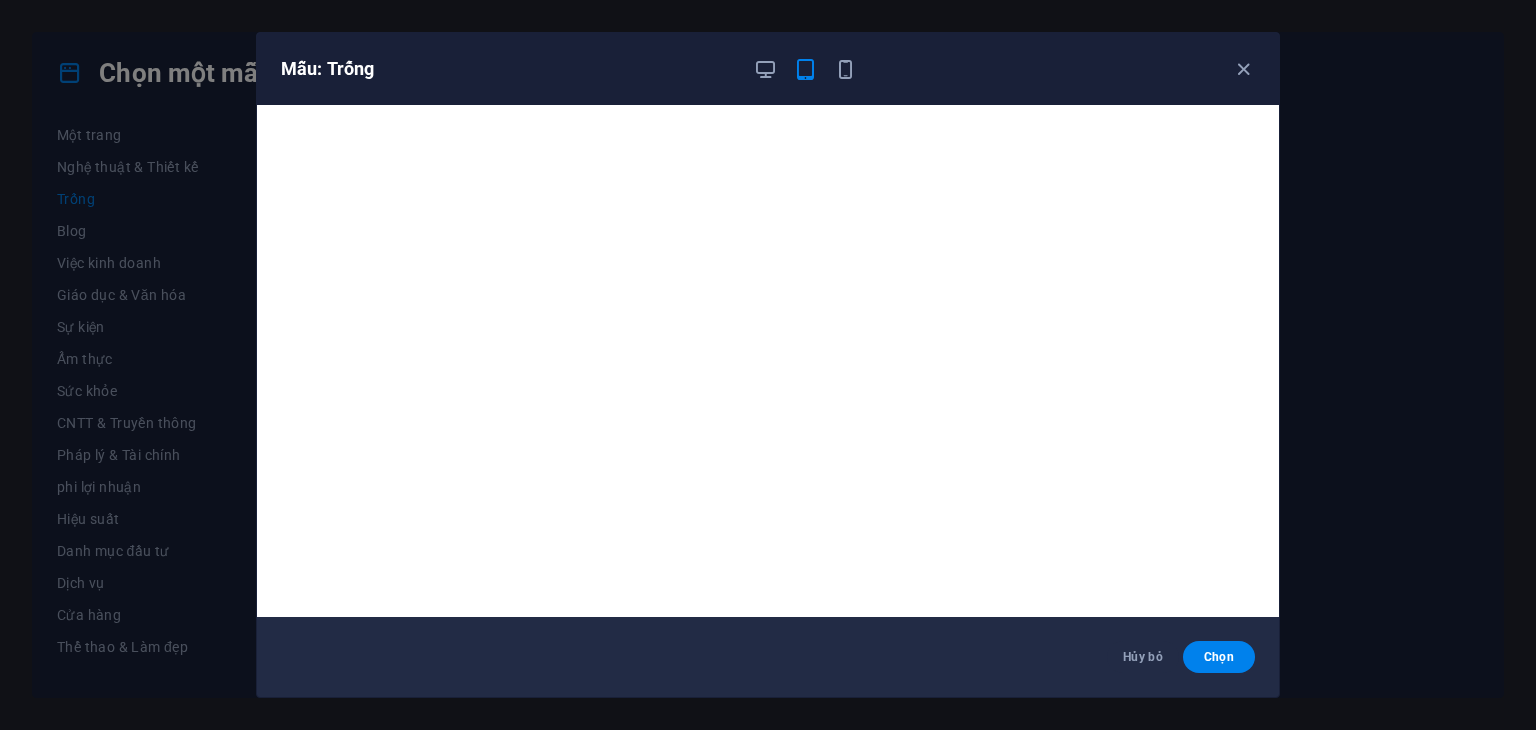 click at bounding box center [805, 69] 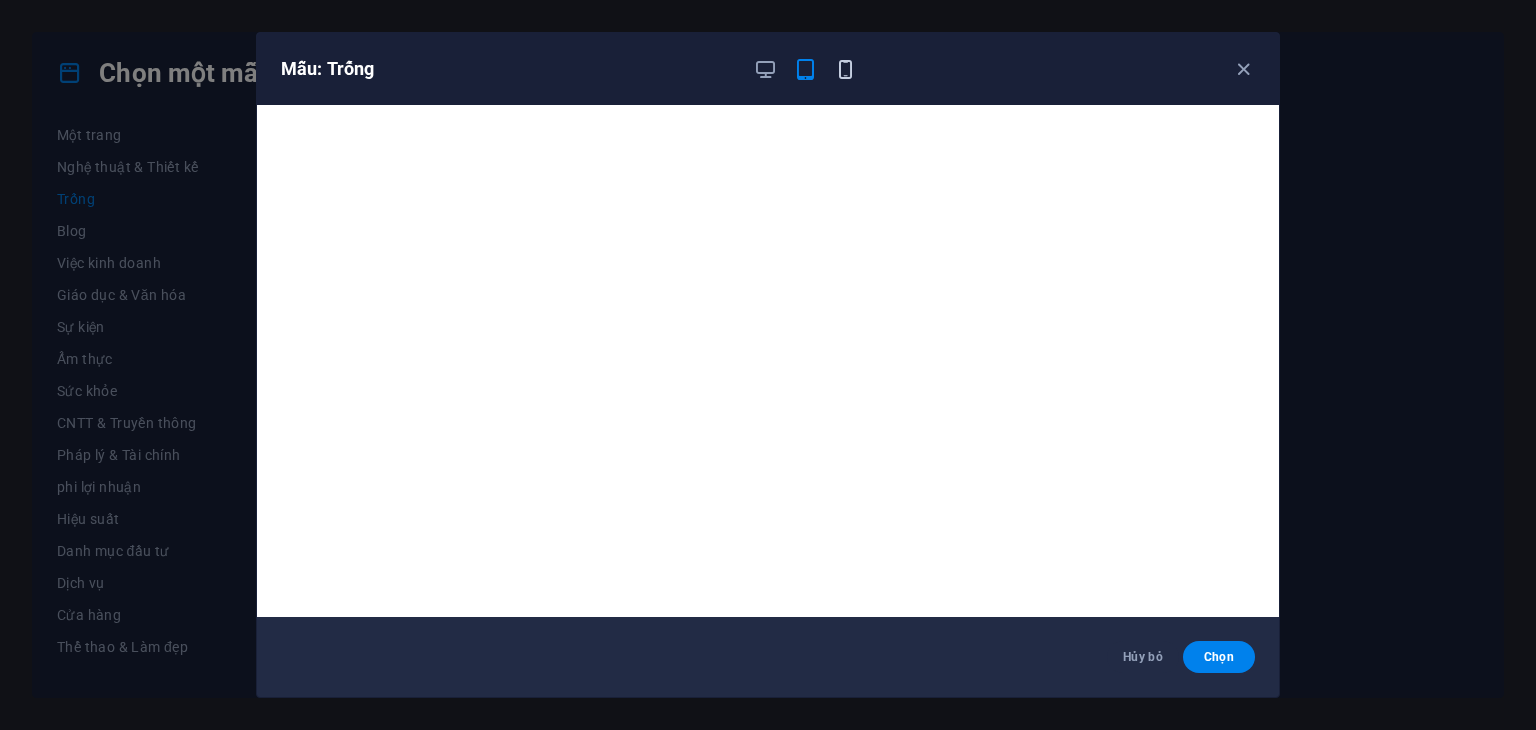 click at bounding box center [845, 69] 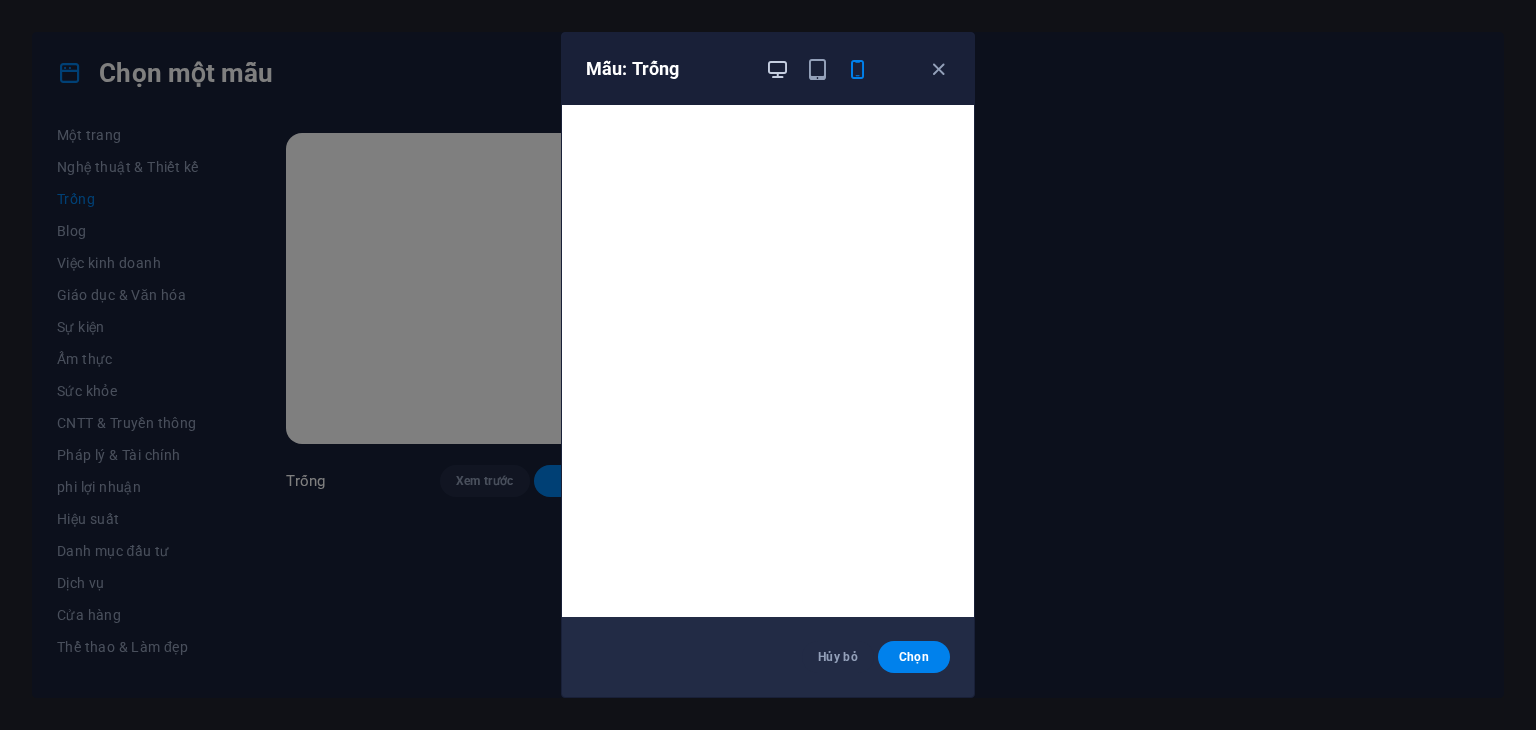 click at bounding box center (777, 69) 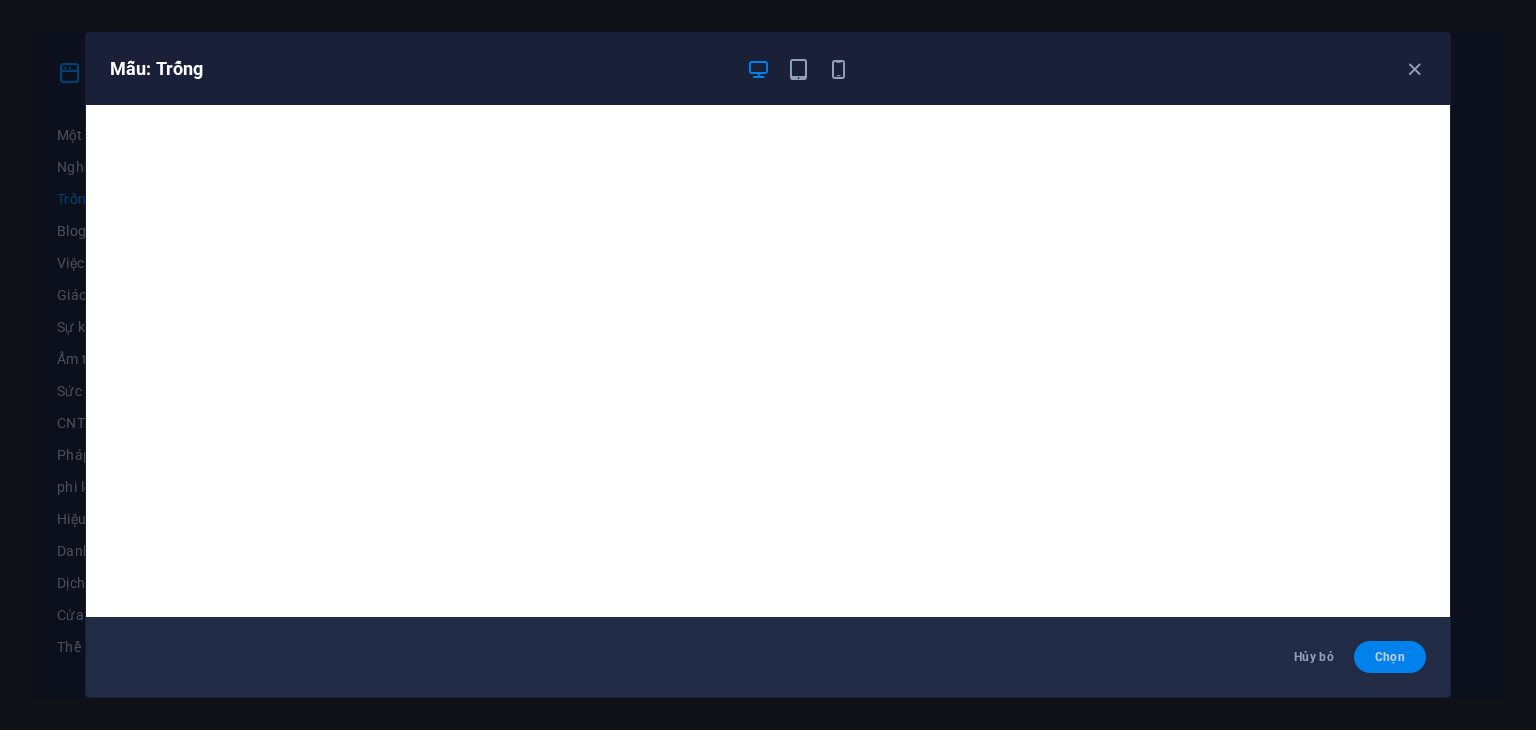 click on "Chọn" at bounding box center (1390, 657) 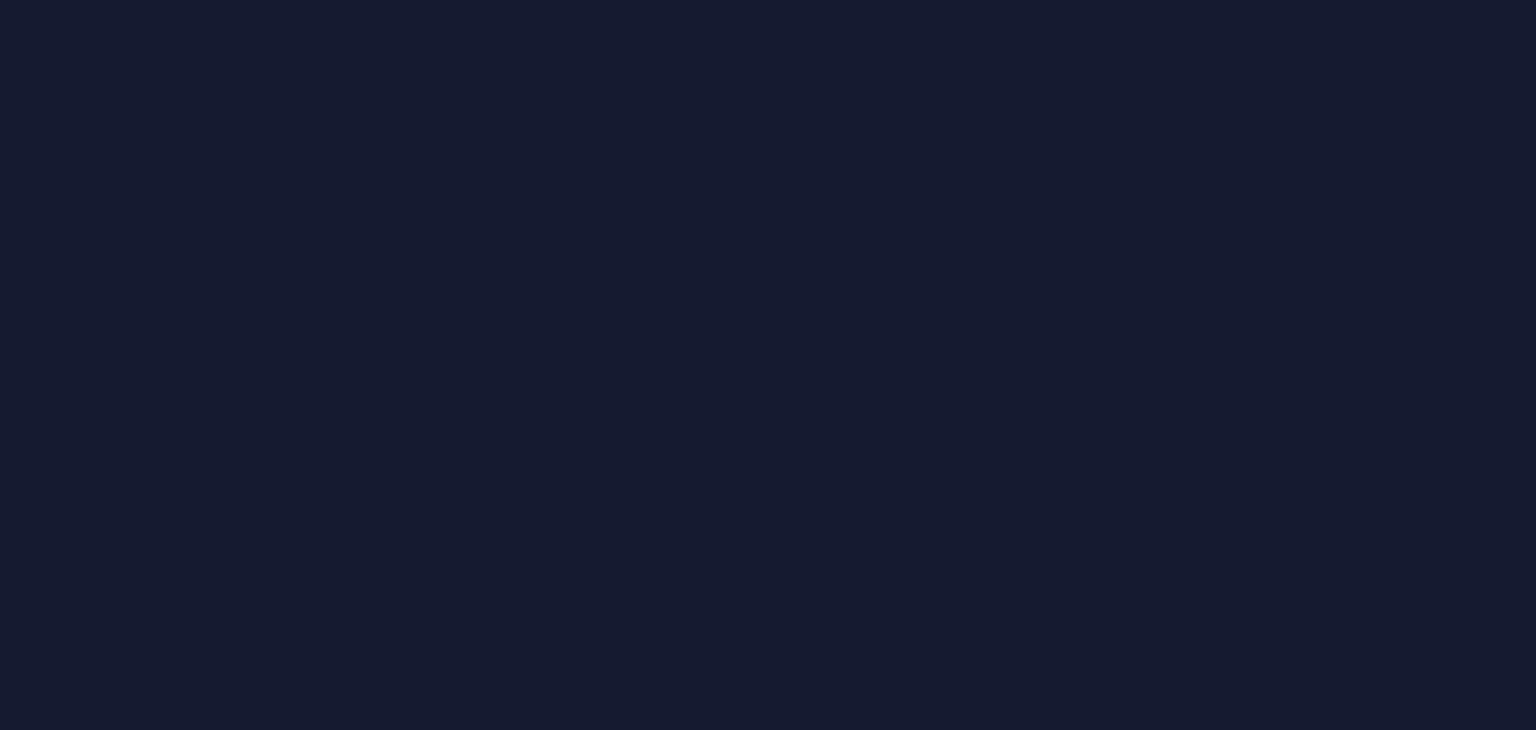 scroll, scrollTop: 0, scrollLeft: 0, axis: both 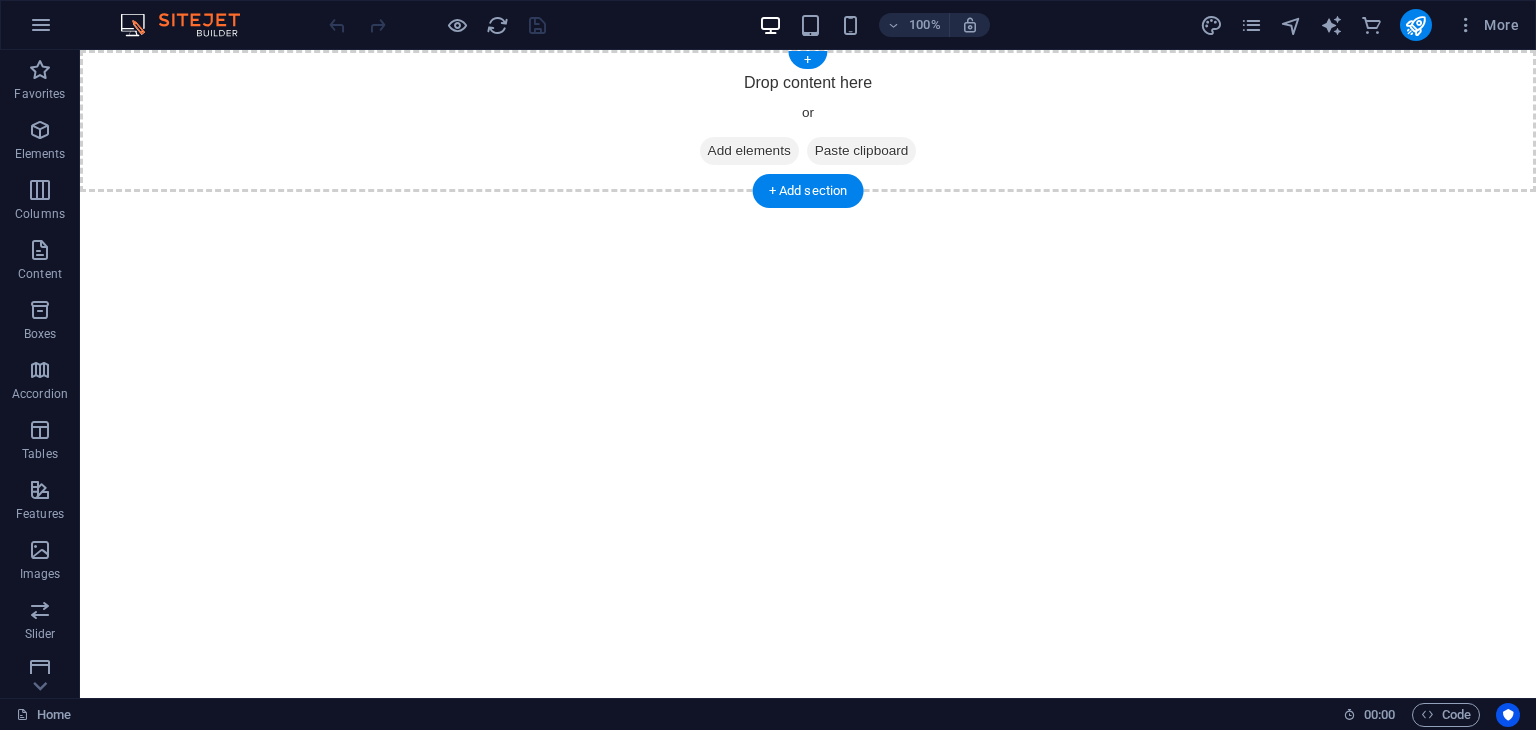 click on "Skip to main content
Drop content here or  Add elements  Paste clipboard" at bounding box center (808, 121) 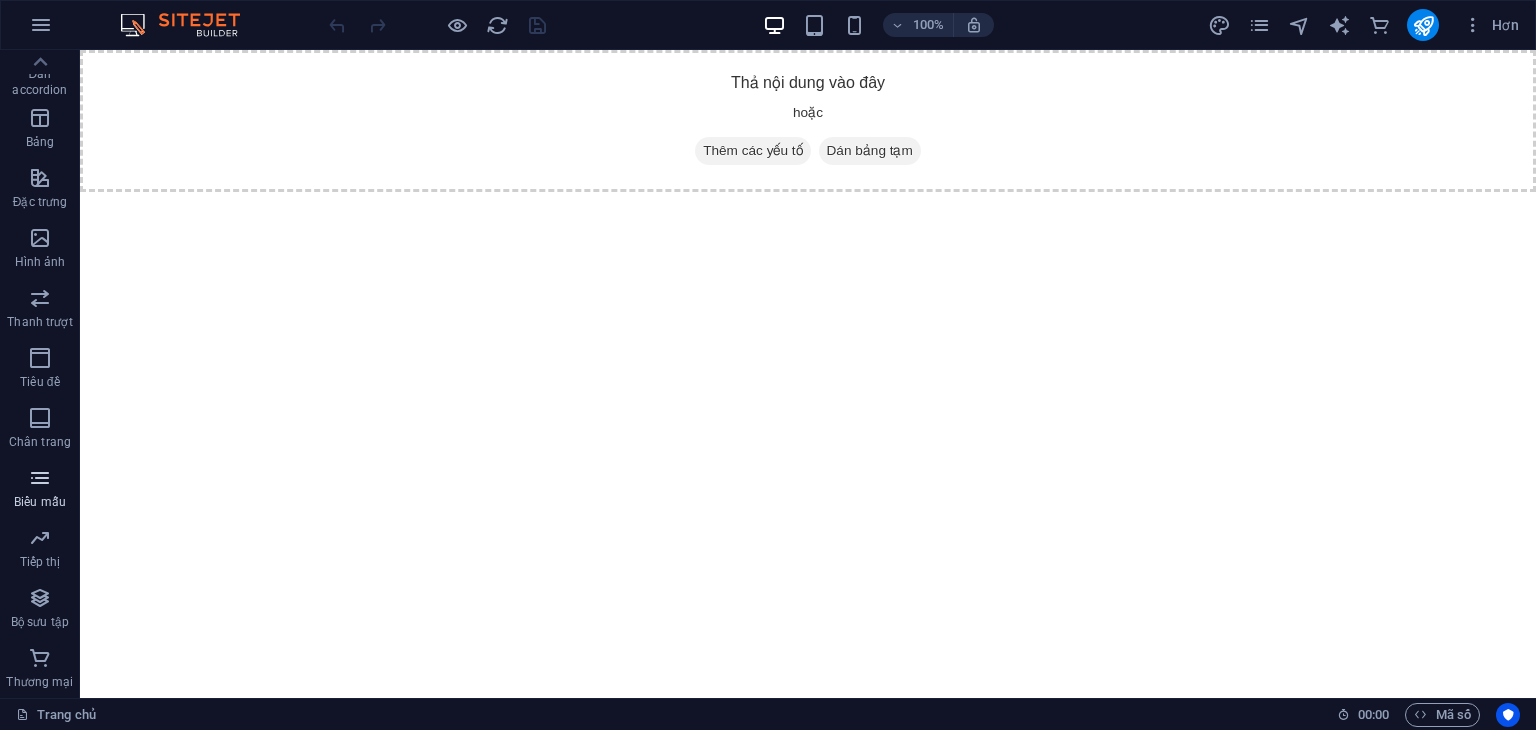 scroll, scrollTop: 0, scrollLeft: 0, axis: both 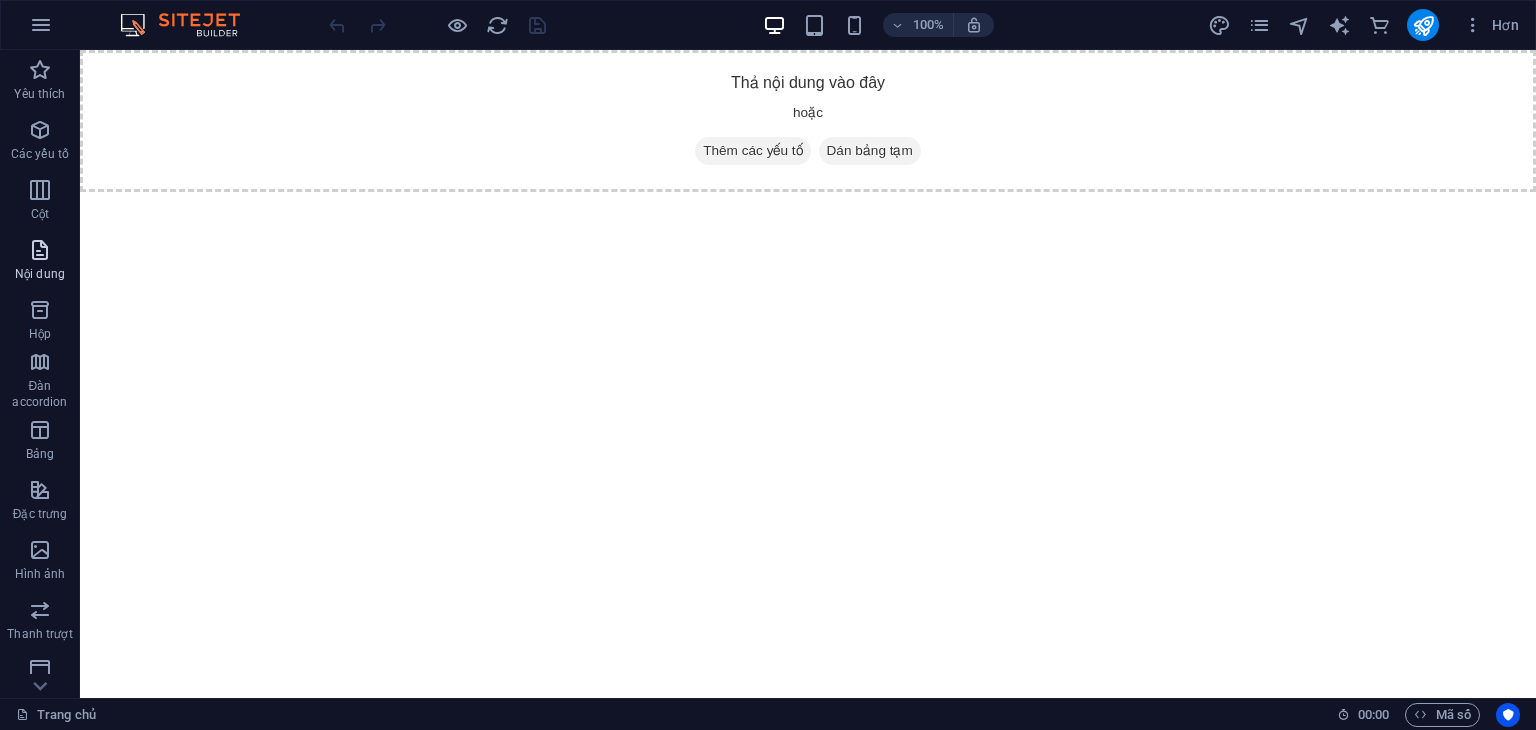 click on "Nội dung" at bounding box center [40, 260] 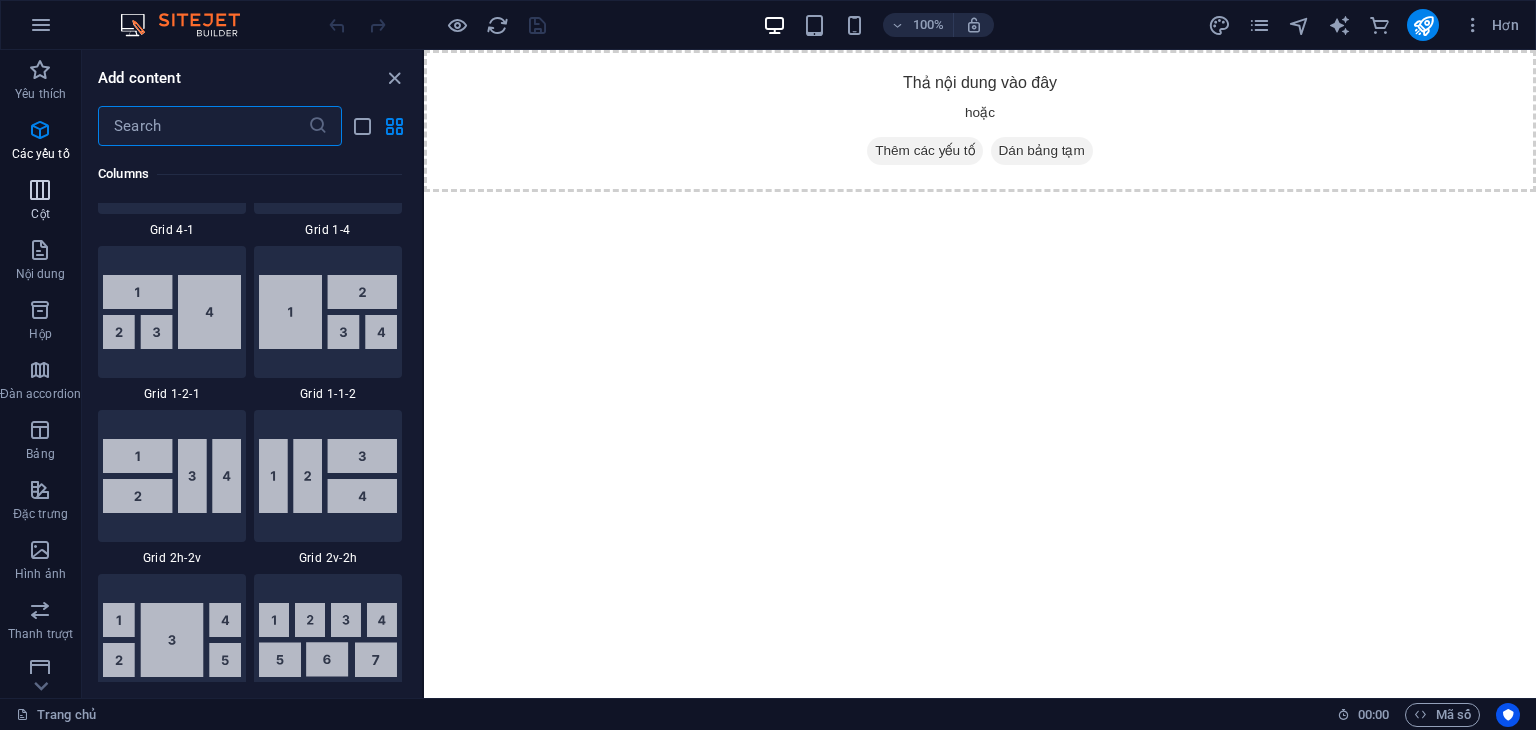 scroll, scrollTop: 3499, scrollLeft: 0, axis: vertical 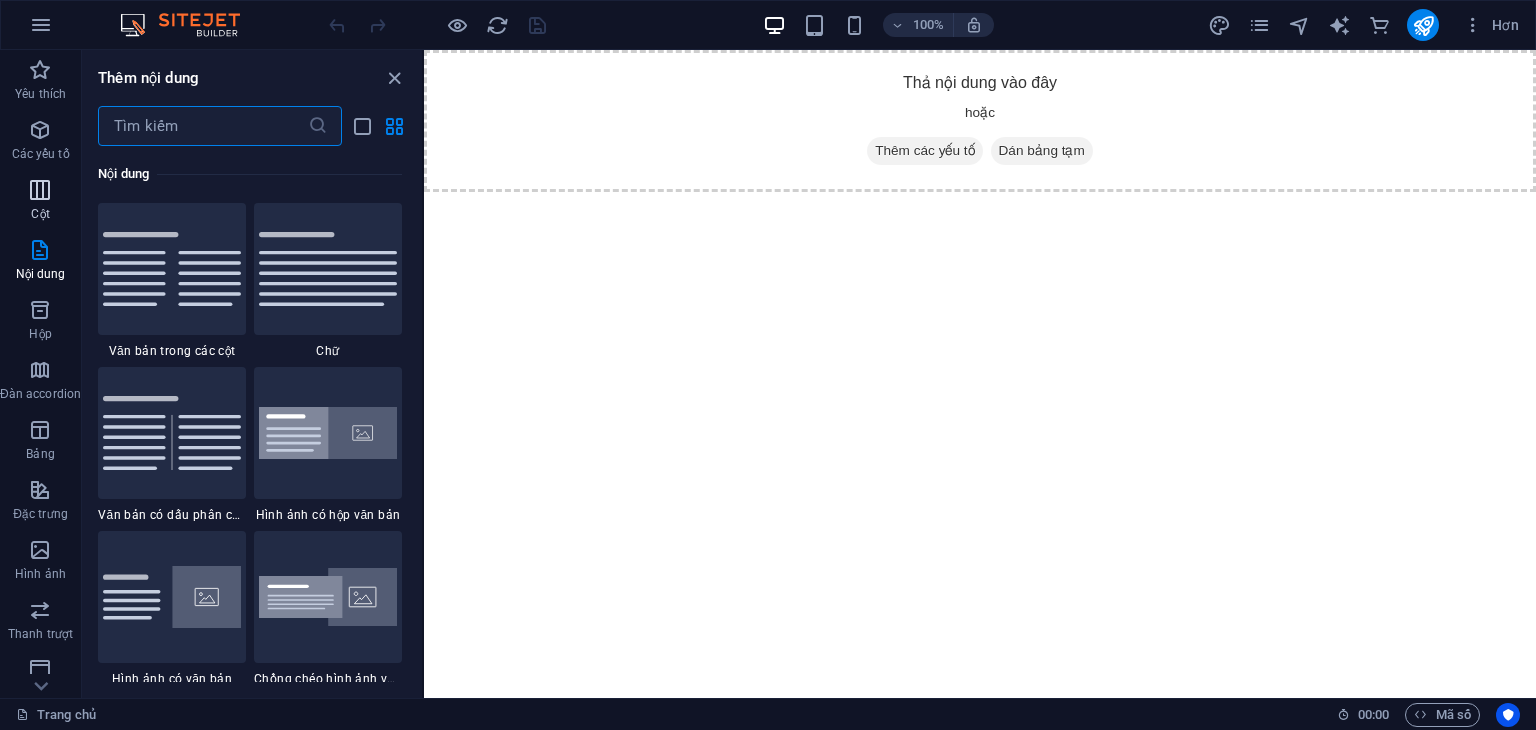 click at bounding box center [40, 190] 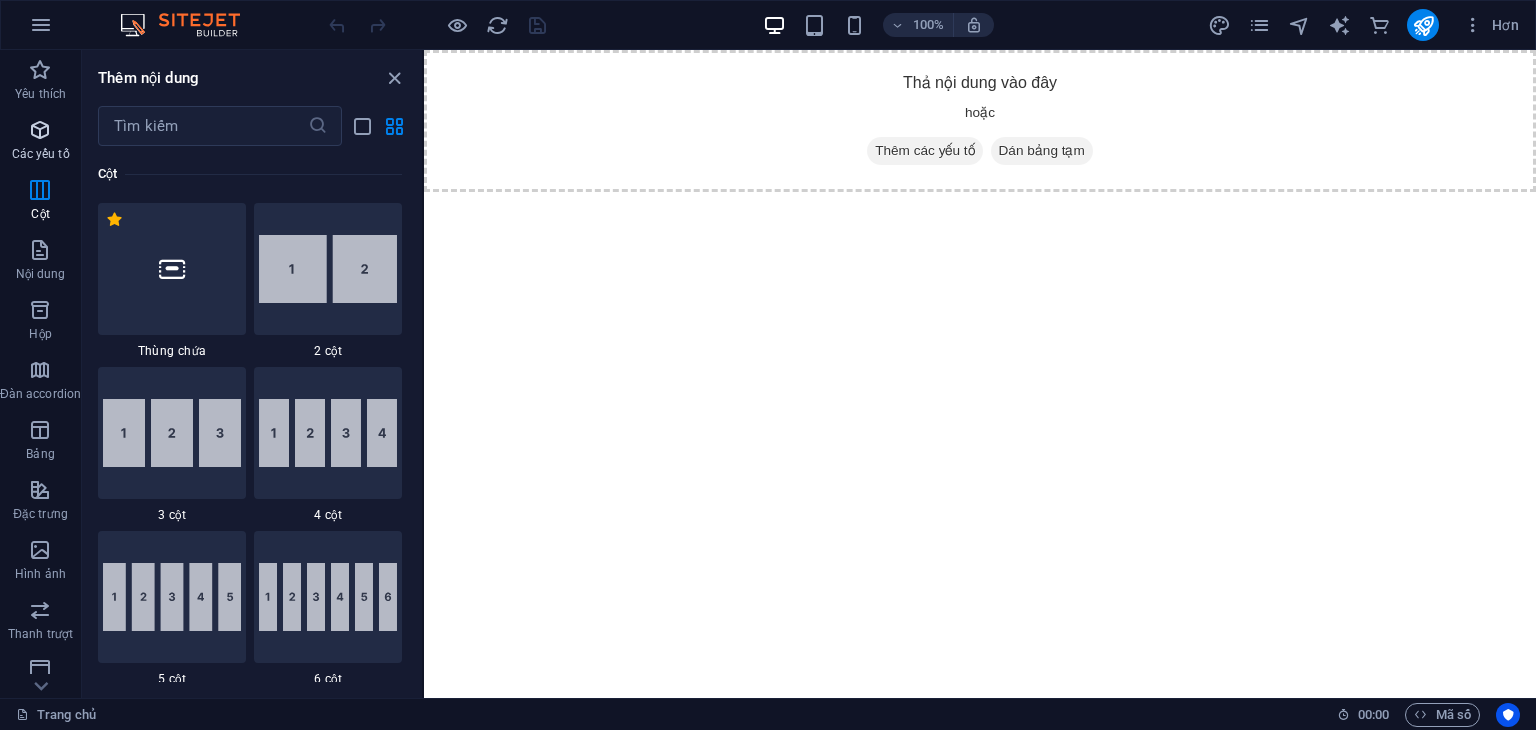 click at bounding box center (40, 130) 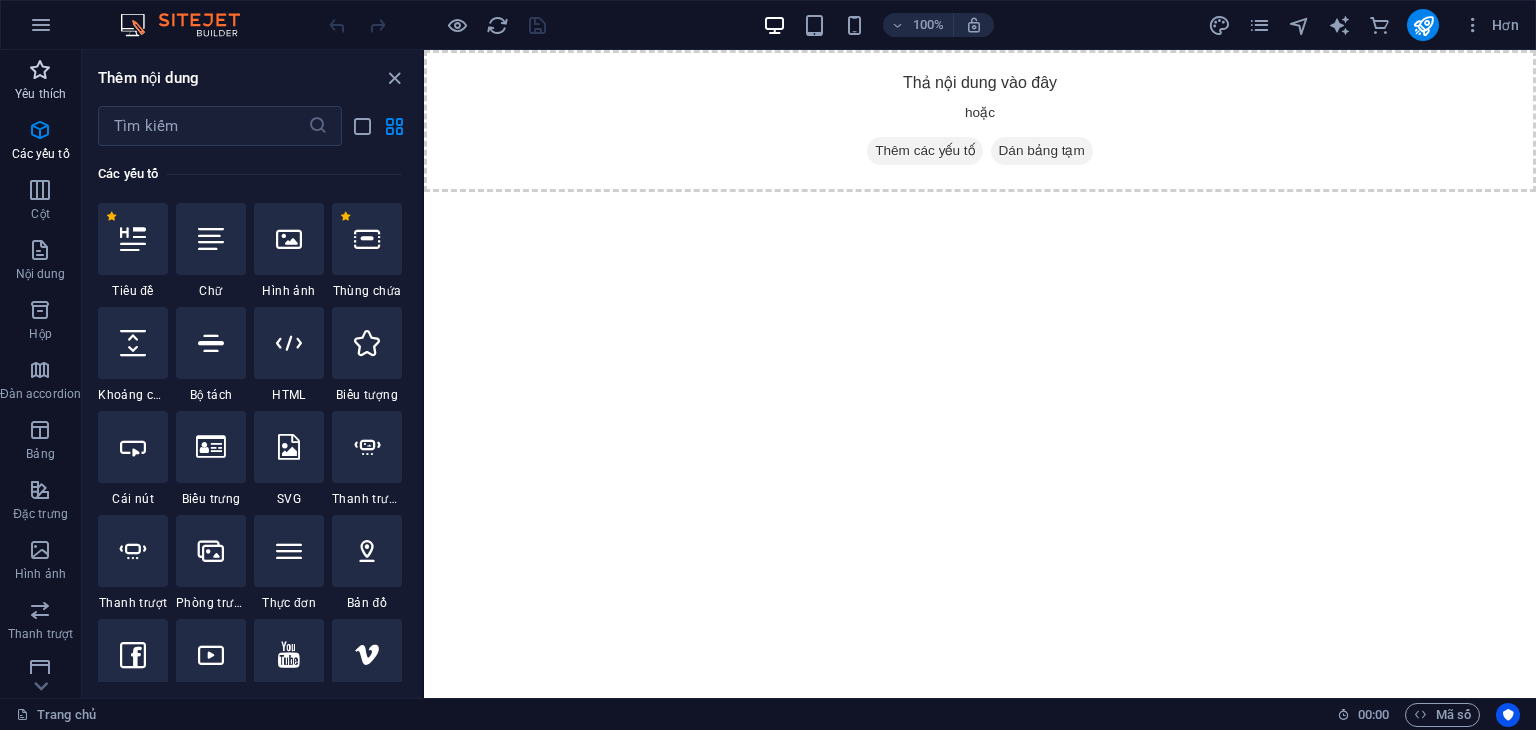 click at bounding box center (40, 70) 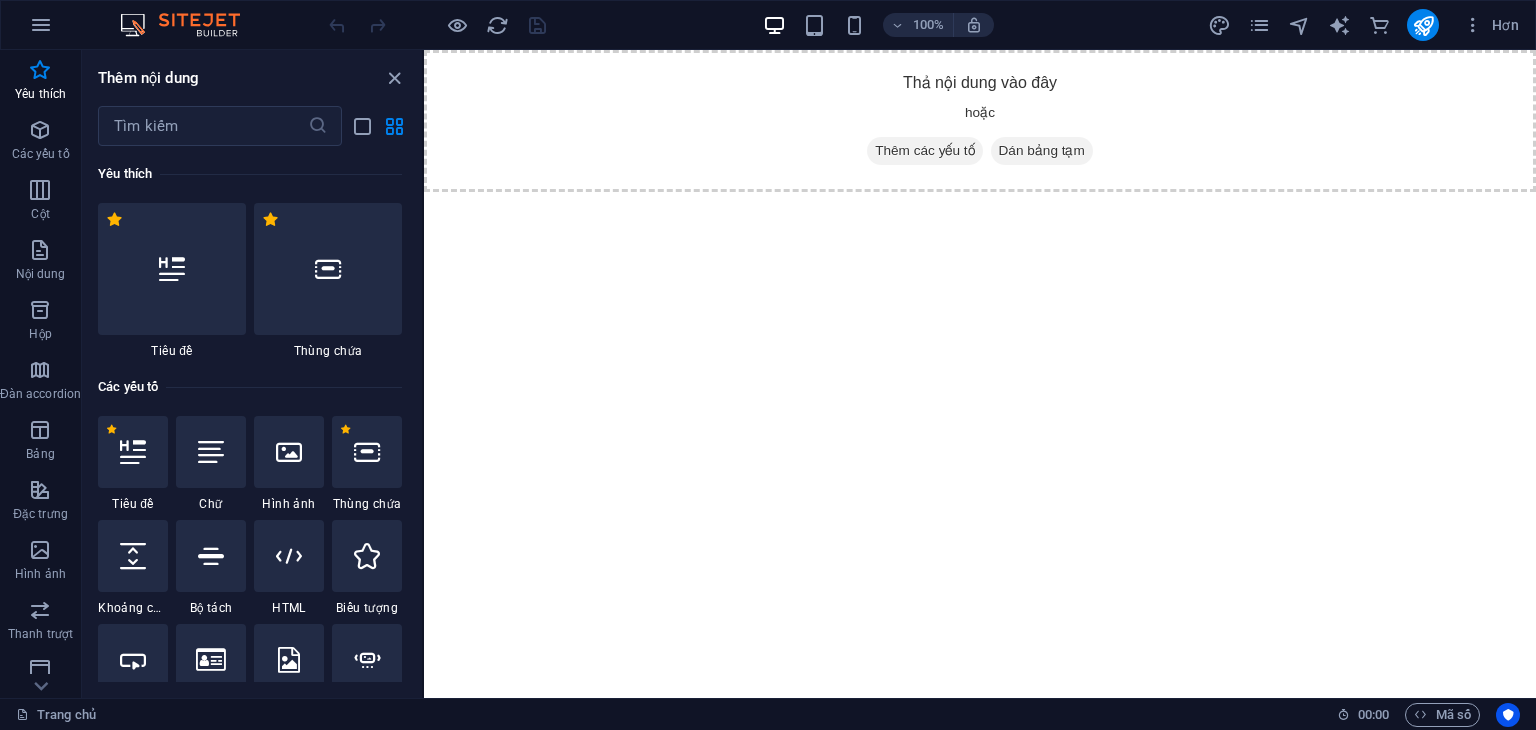 scroll, scrollTop: 0, scrollLeft: 0, axis: both 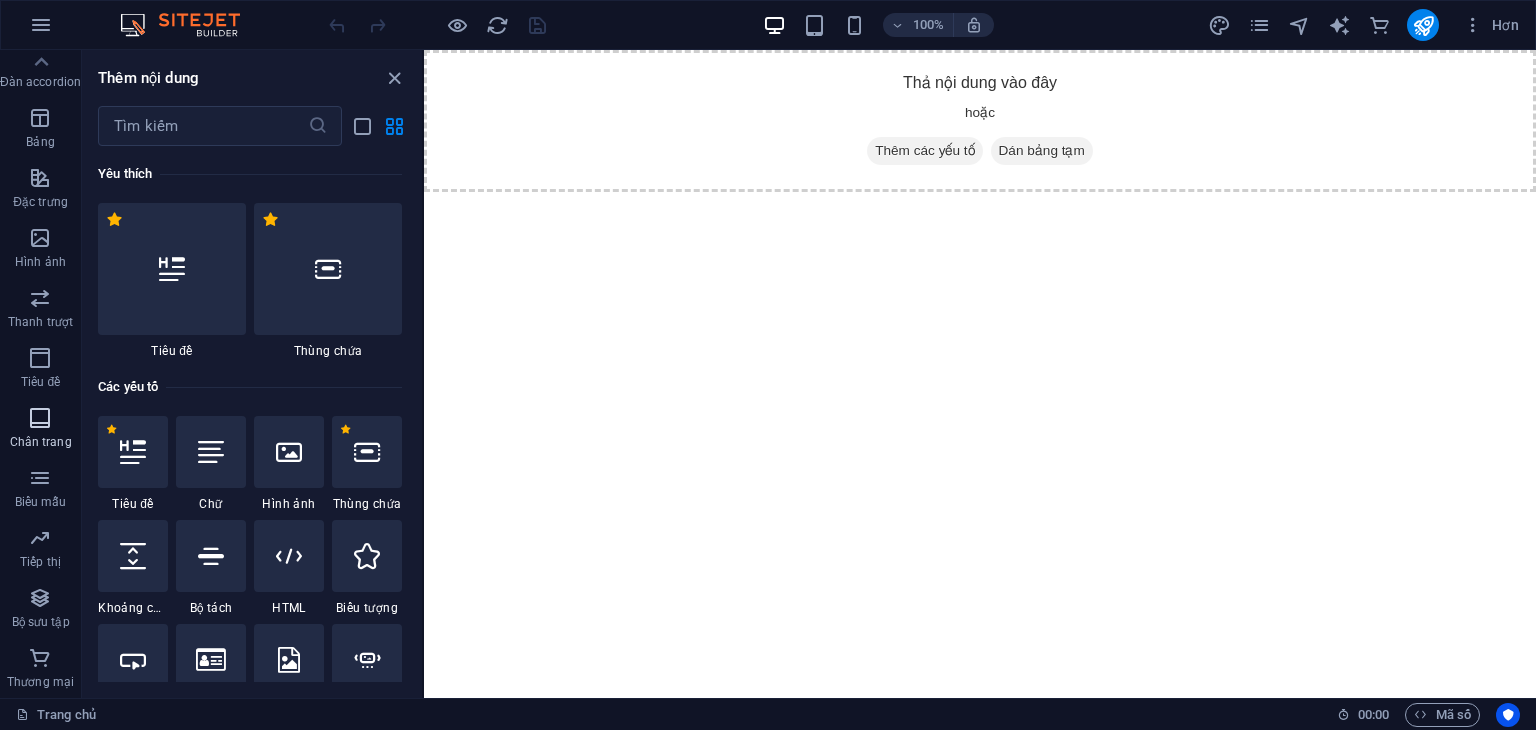 click on "Chân trang" at bounding box center [40, 428] 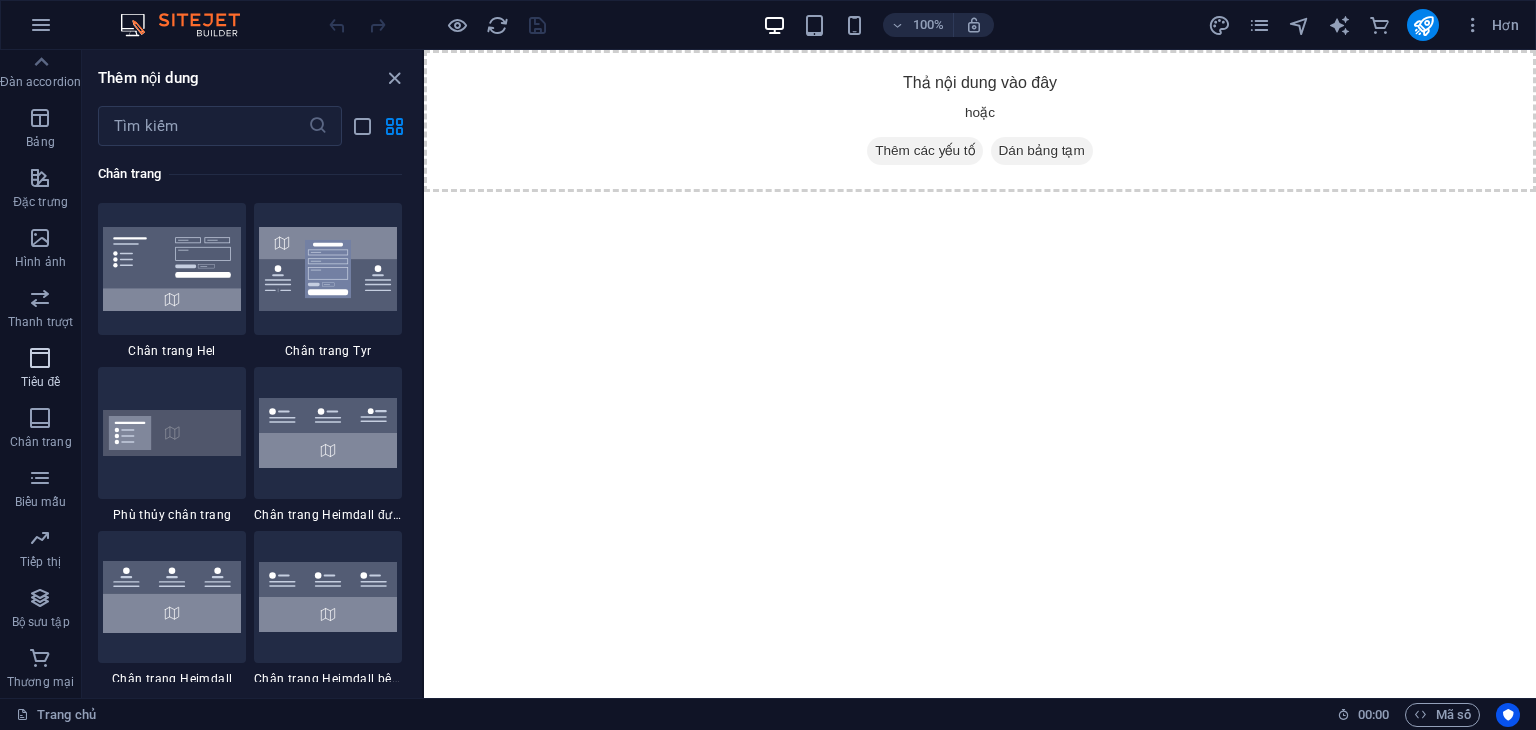 click at bounding box center (40, 358) 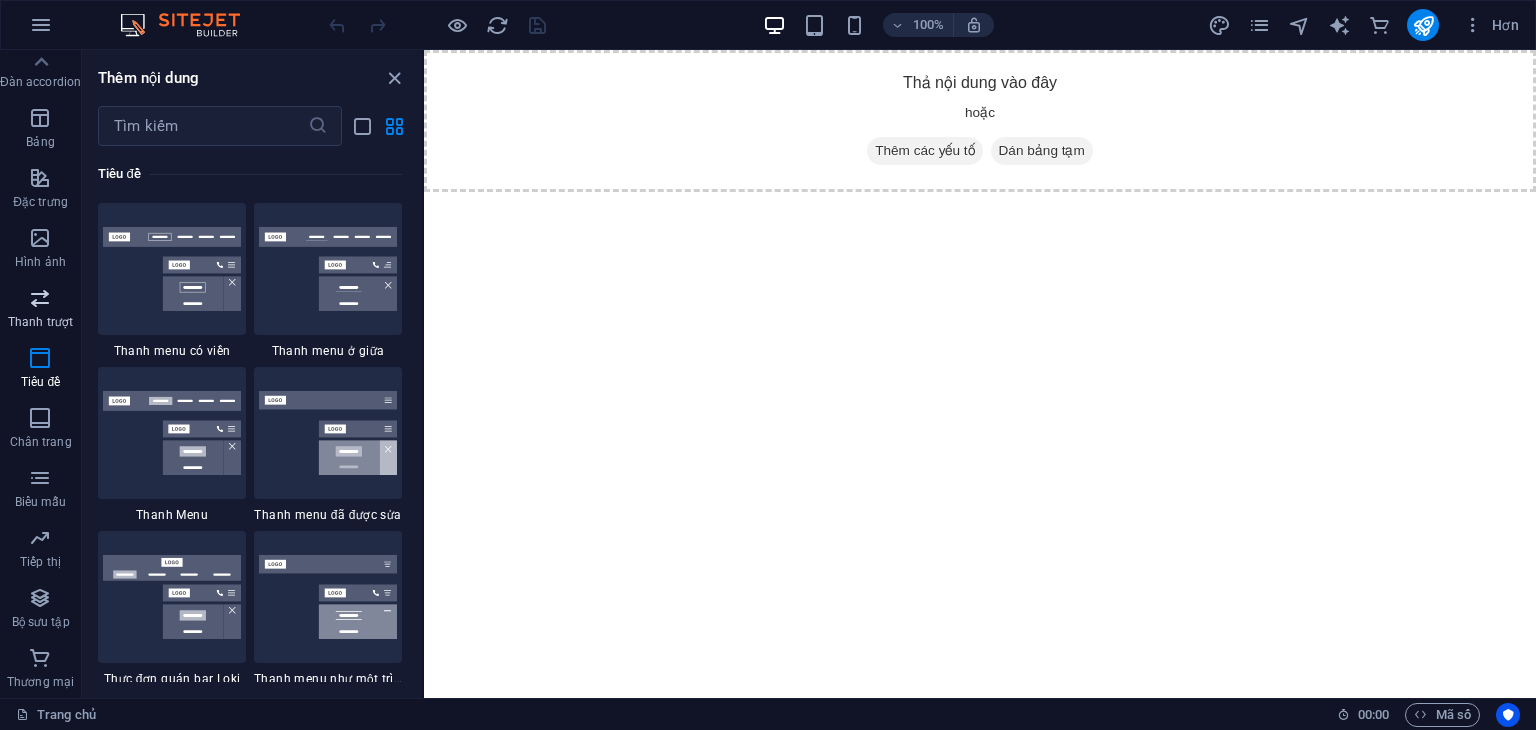 drag, startPoint x: 44, startPoint y: 311, endPoint x: 39, endPoint y: 325, distance: 14.866069 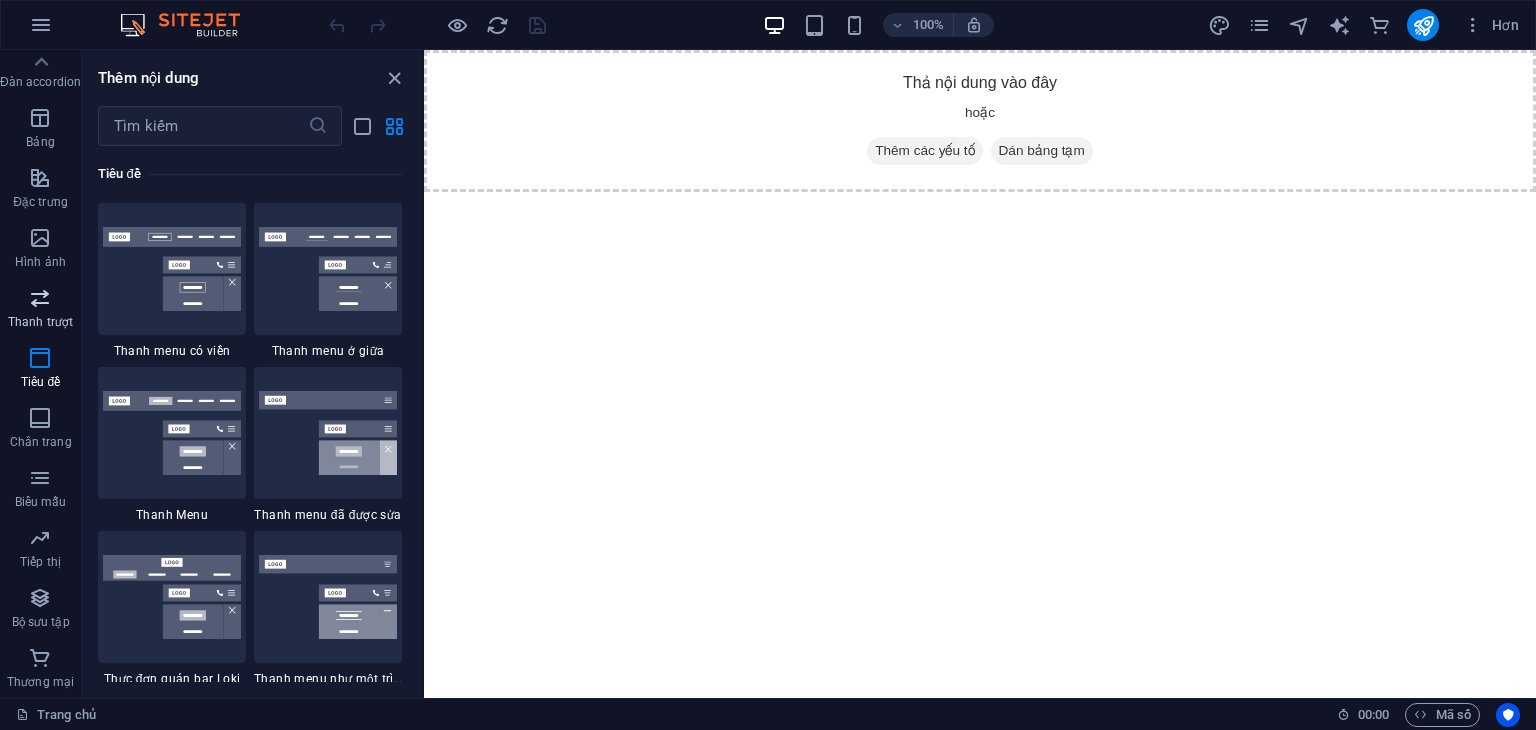 click on "Thanh trượt" at bounding box center [40, 310] 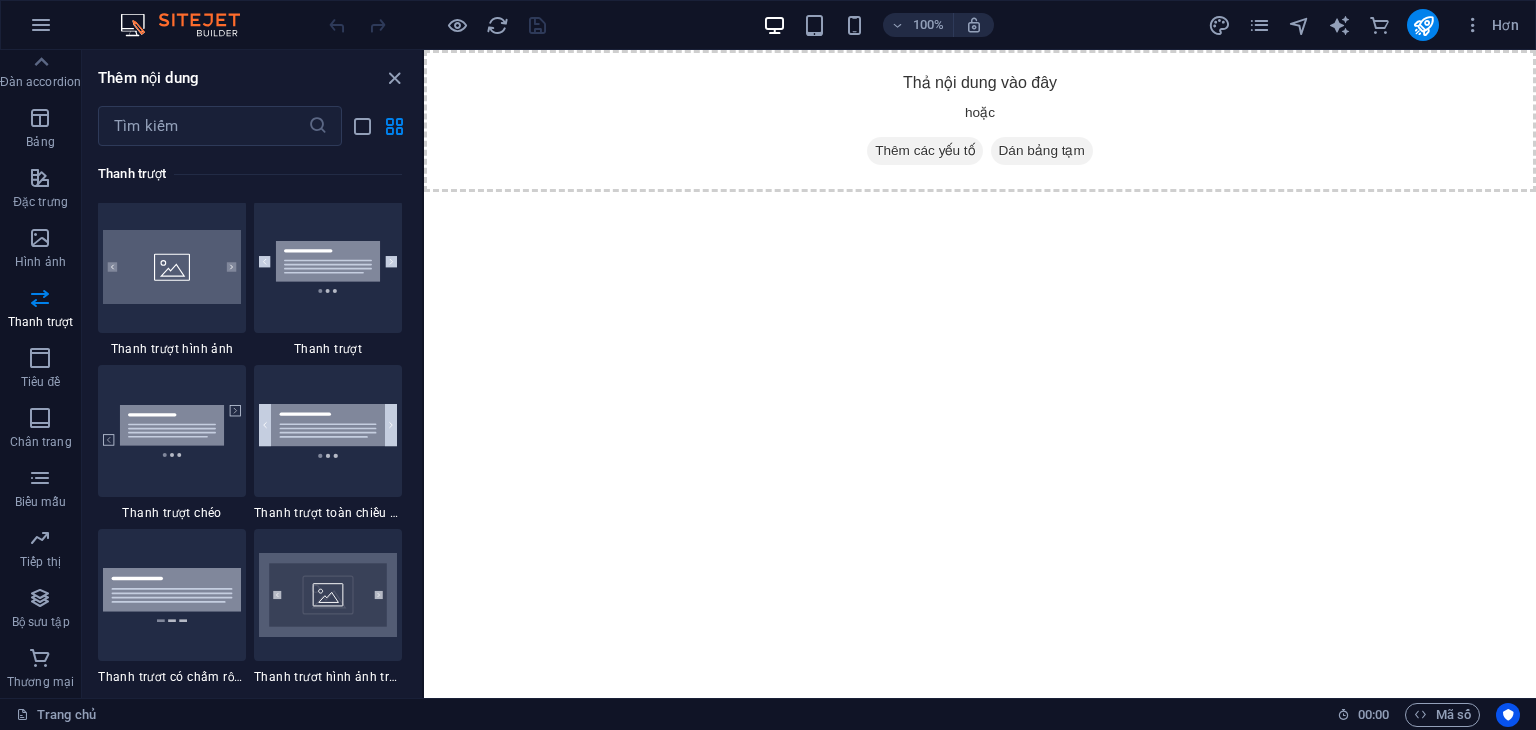 drag, startPoint x: 517, startPoint y: 368, endPoint x: 960, endPoint y: 259, distance: 456.21268 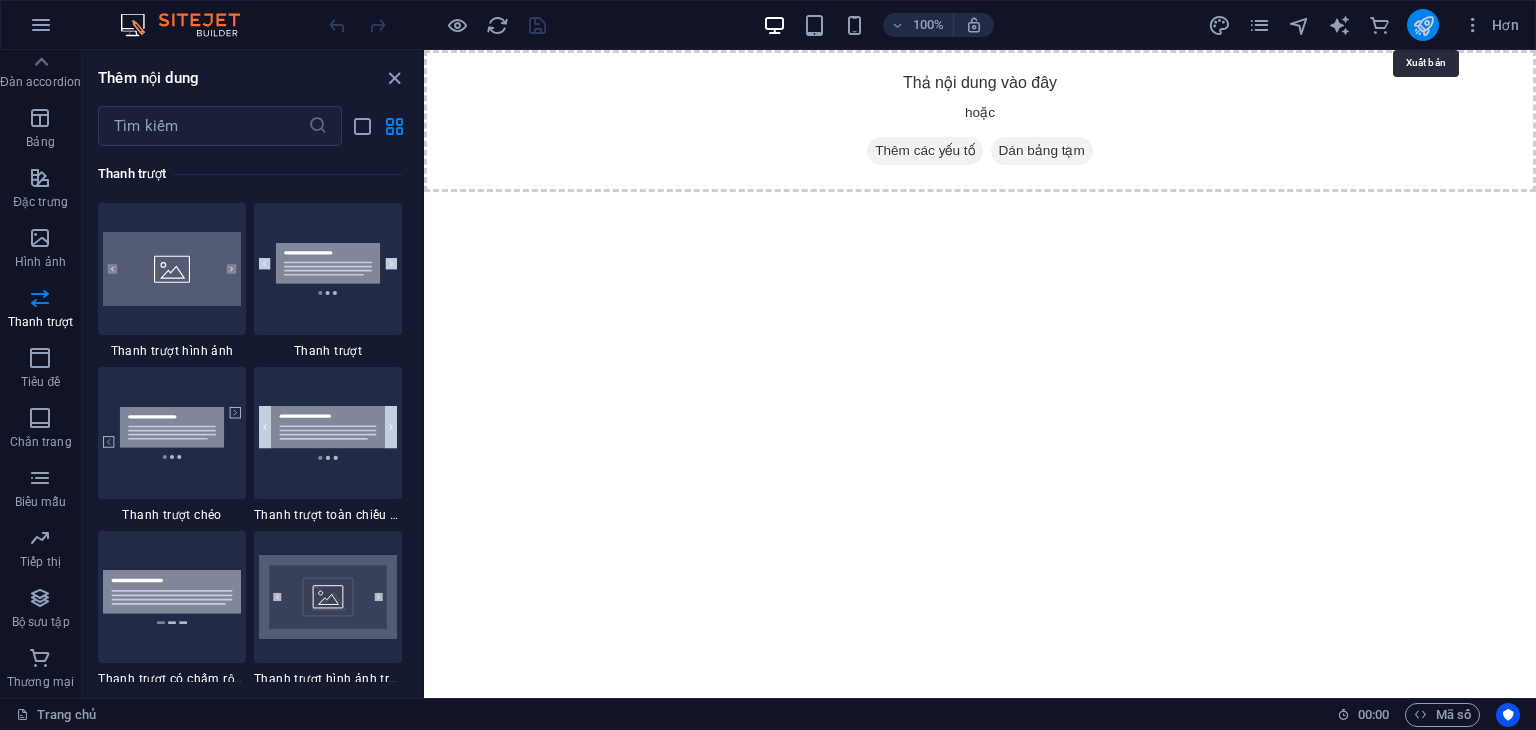 click at bounding box center [1423, 25] 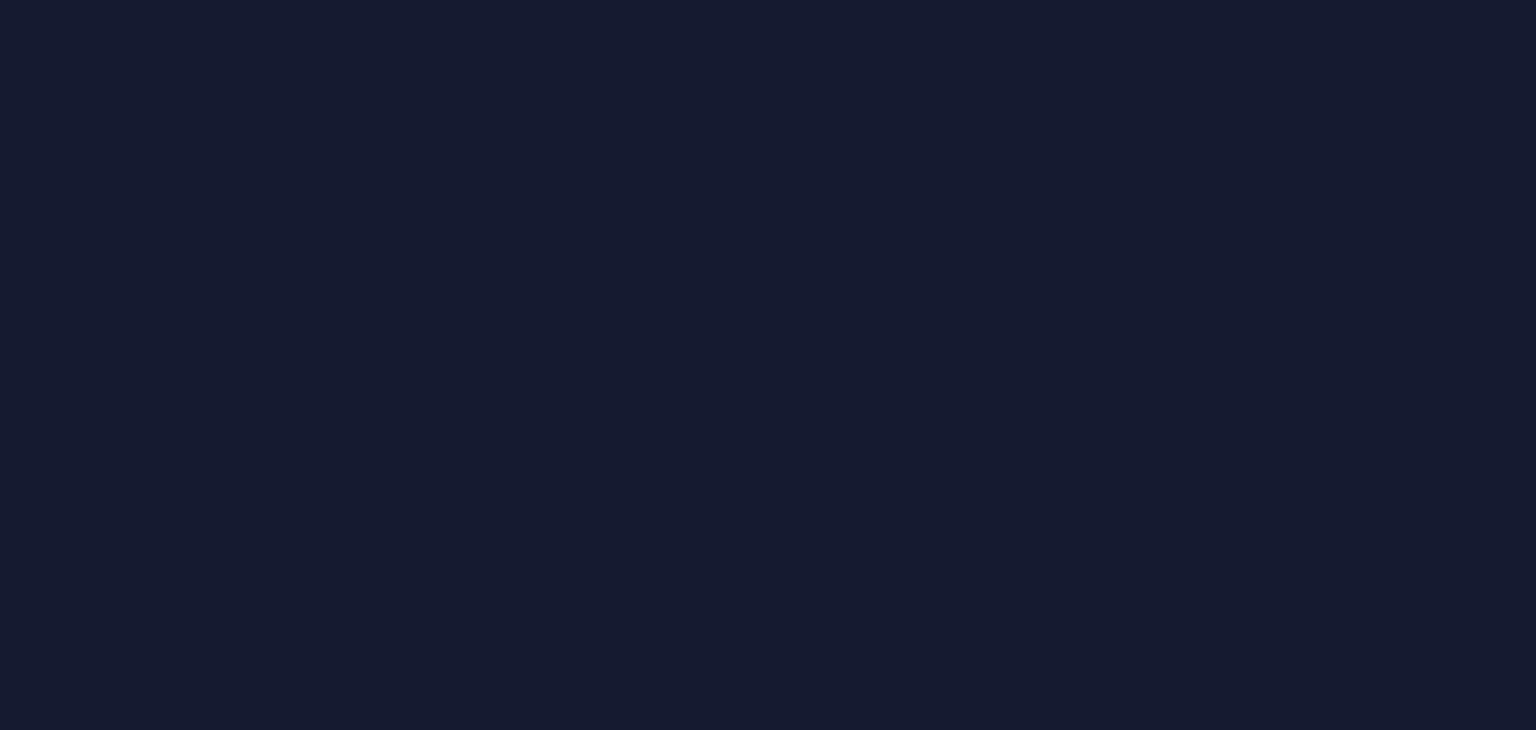 scroll, scrollTop: 0, scrollLeft: 0, axis: both 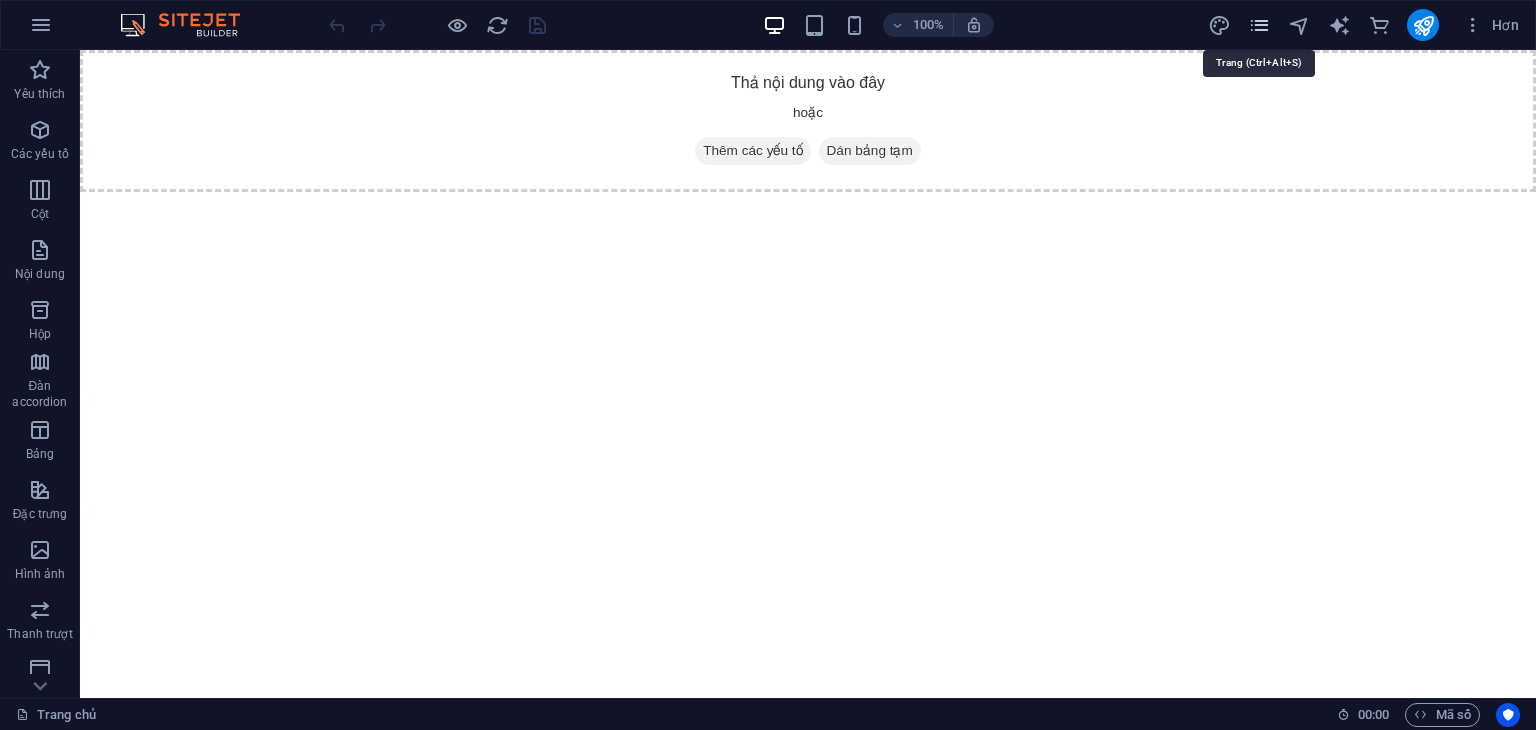 click at bounding box center (1259, 25) 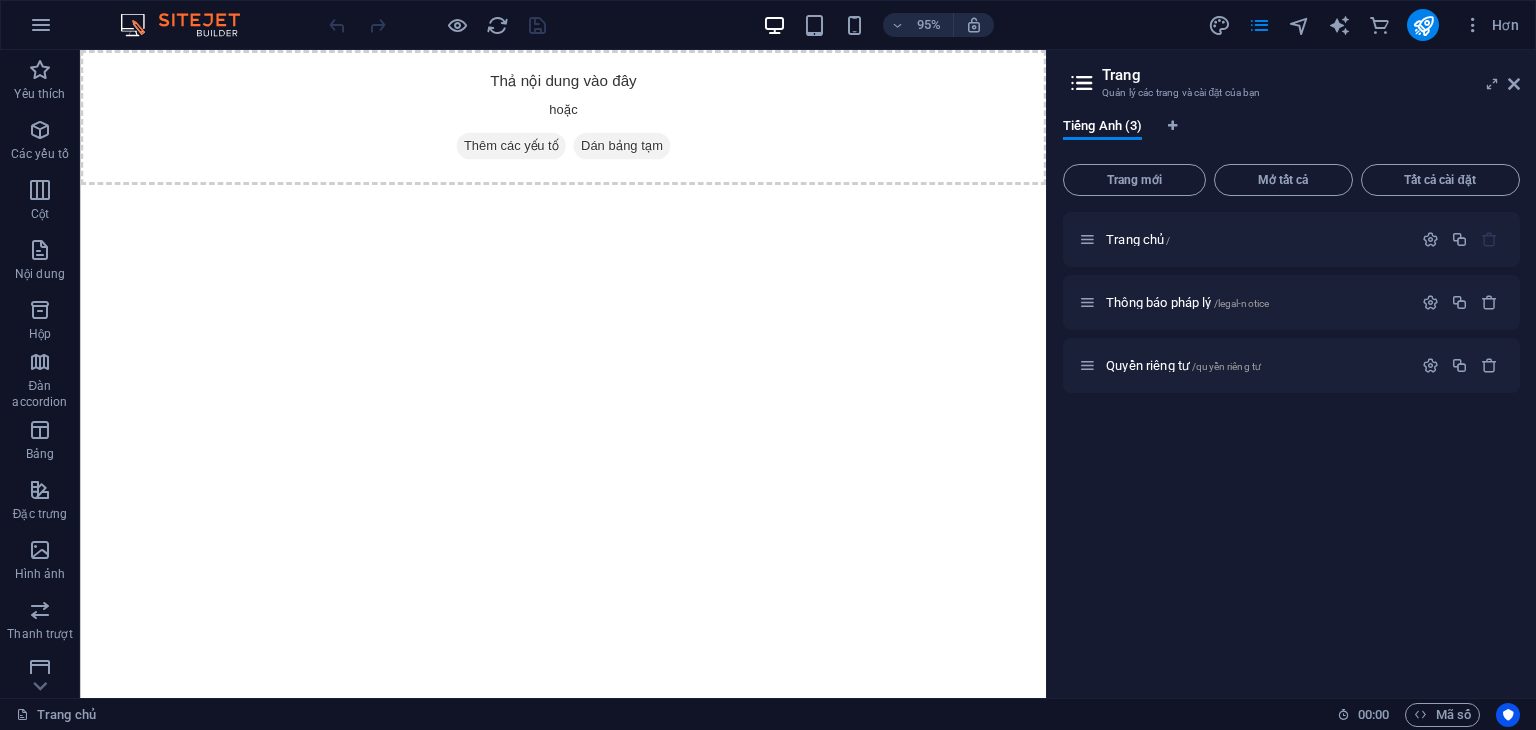click on "Trang mới Mở tất cả Tất cả cài đặt Trang chủ  / Thông báo pháp lý  /legal-notice Quyền riêng tư  /quyền riêng tư" at bounding box center [1291, 419] 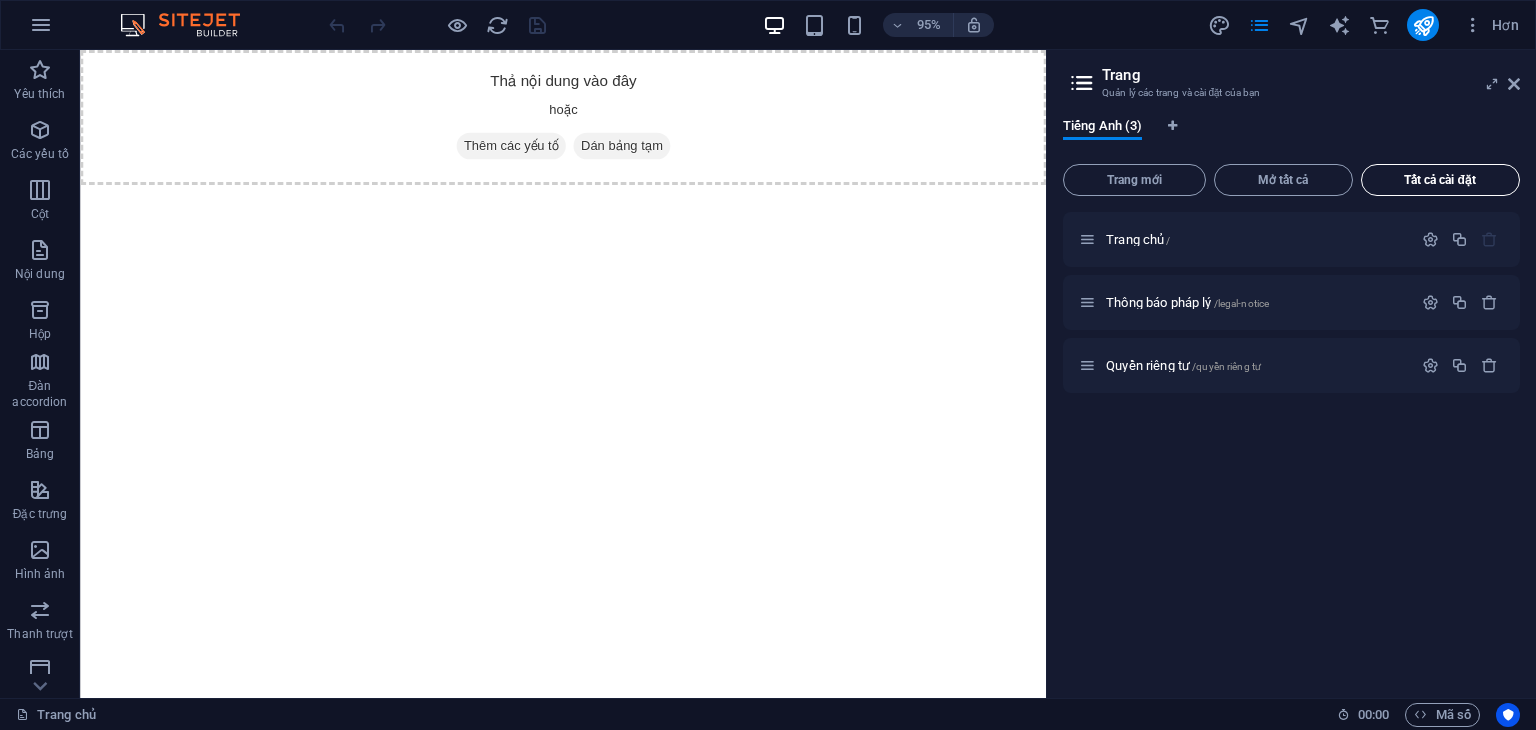 click on "Tất cả cài đặt" at bounding box center (1440, 180) 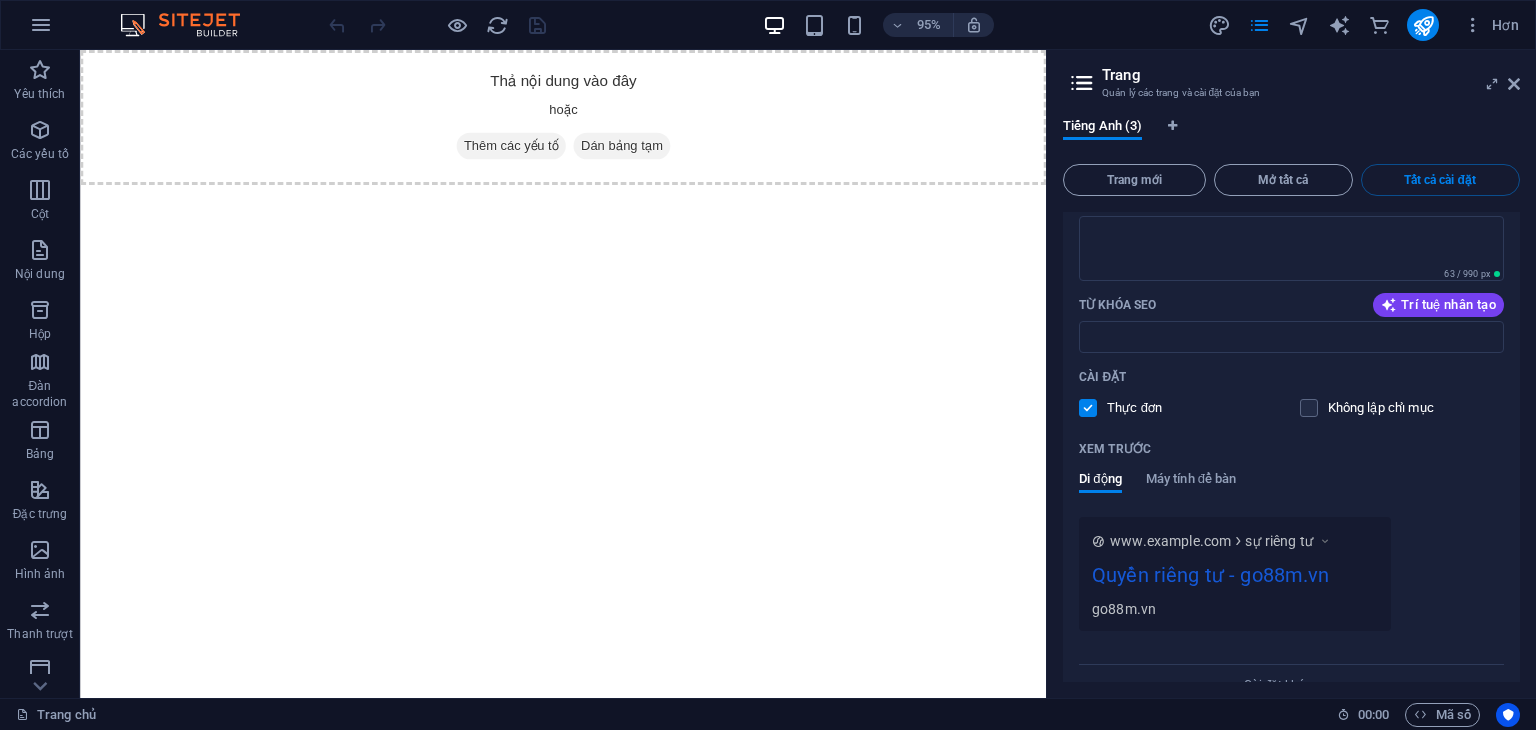 scroll, scrollTop: 1954, scrollLeft: 0, axis: vertical 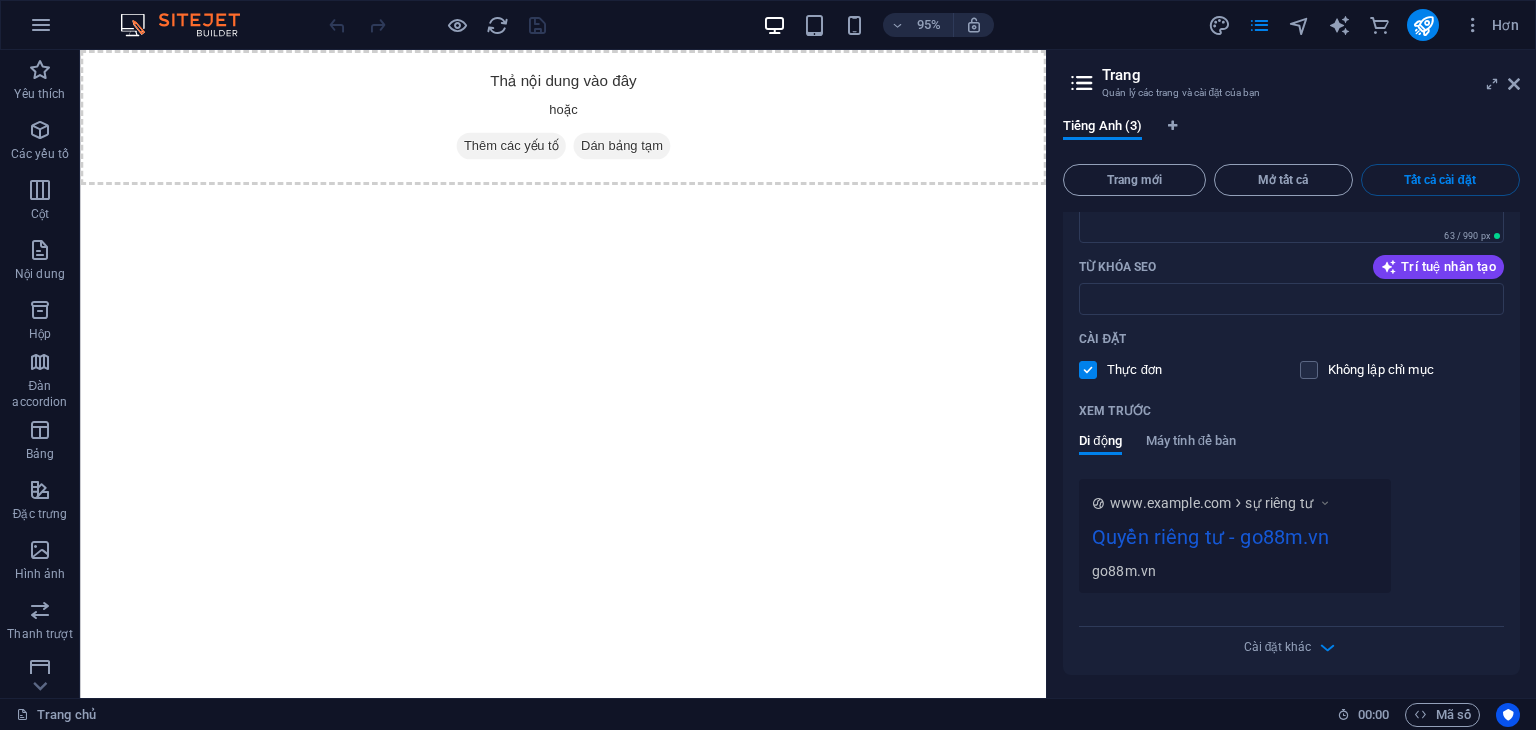 click at bounding box center [1325, 503] 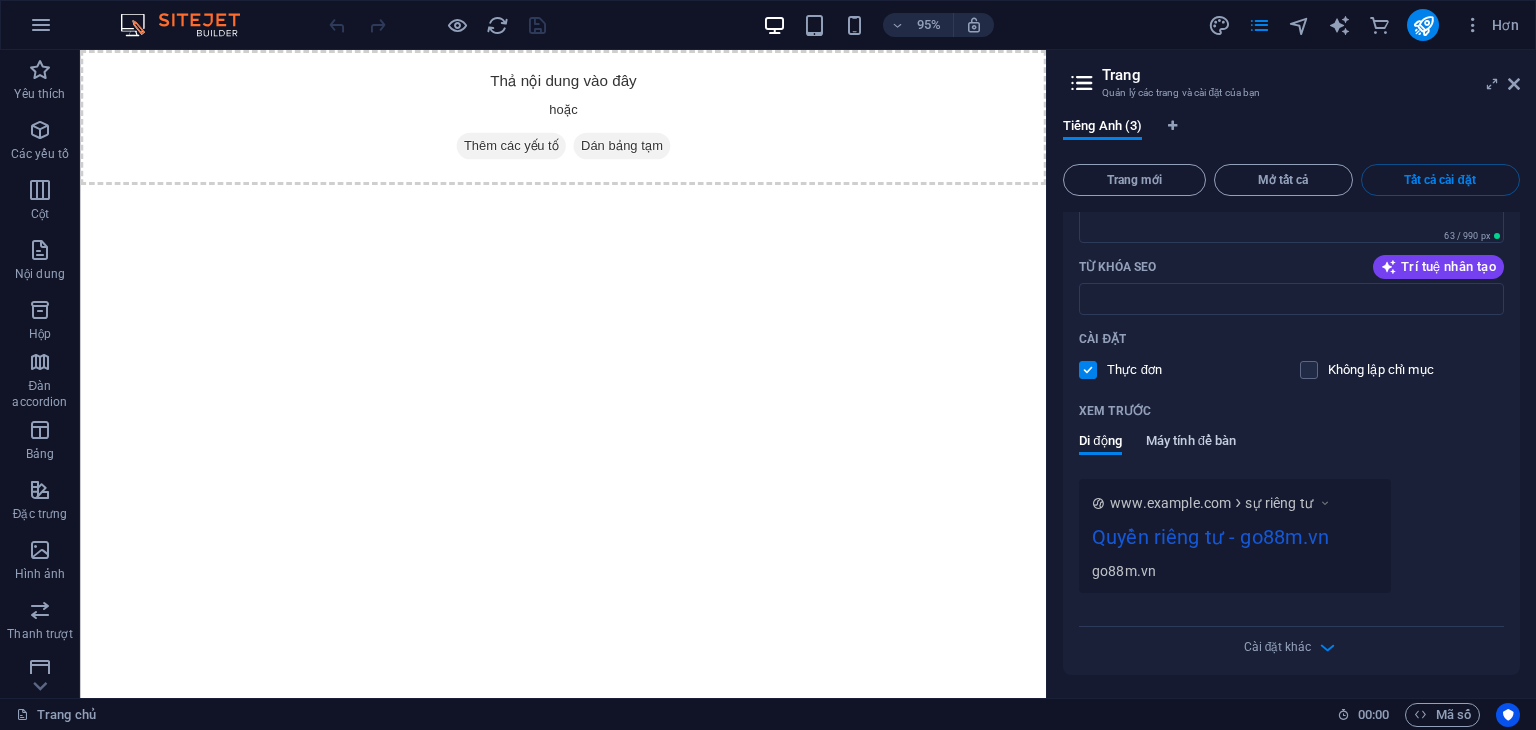 click on "Máy tính để bàn" at bounding box center (1191, 440) 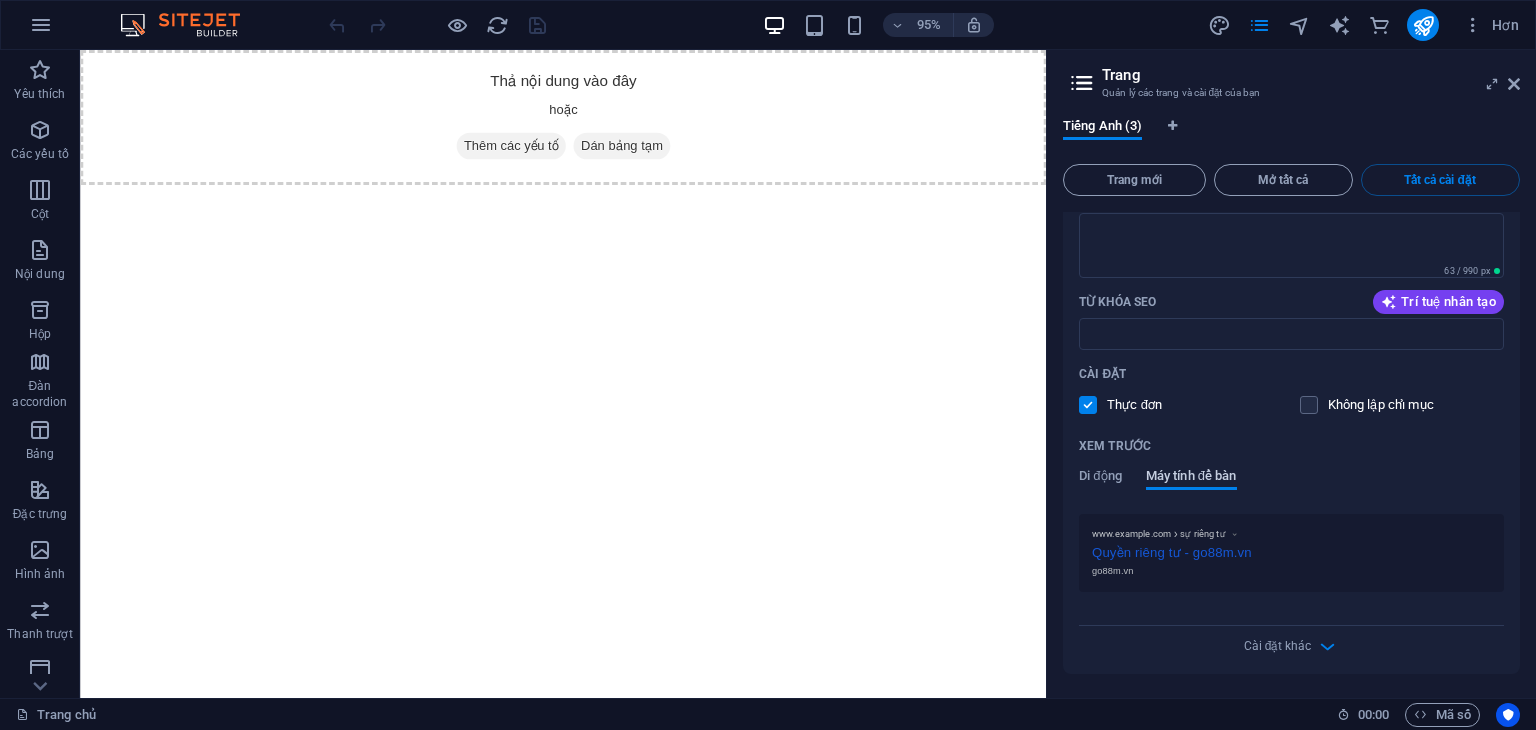 scroll, scrollTop: 1918, scrollLeft: 0, axis: vertical 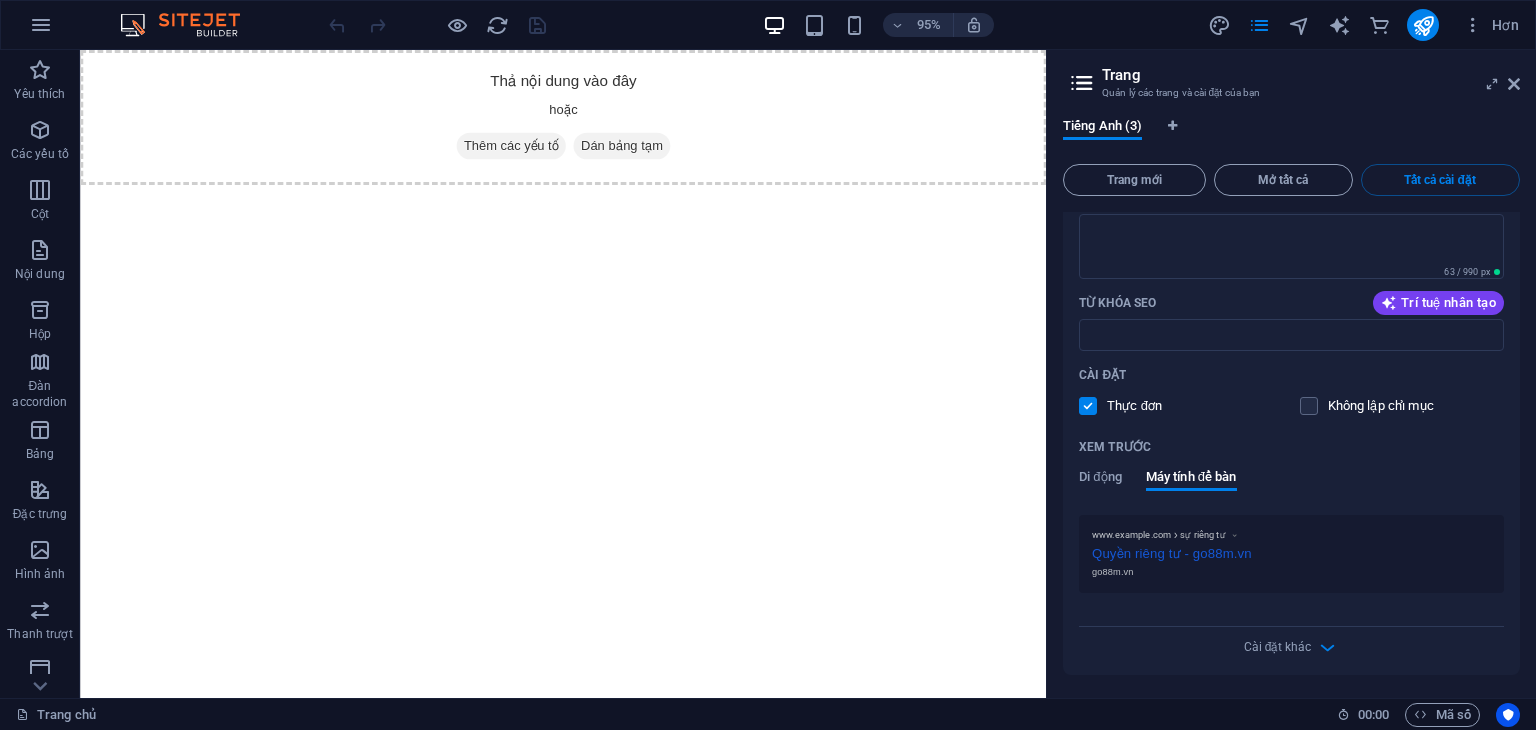 drag, startPoint x: 1094, startPoint y: 549, endPoint x: 1249, endPoint y: 559, distance: 155.32225 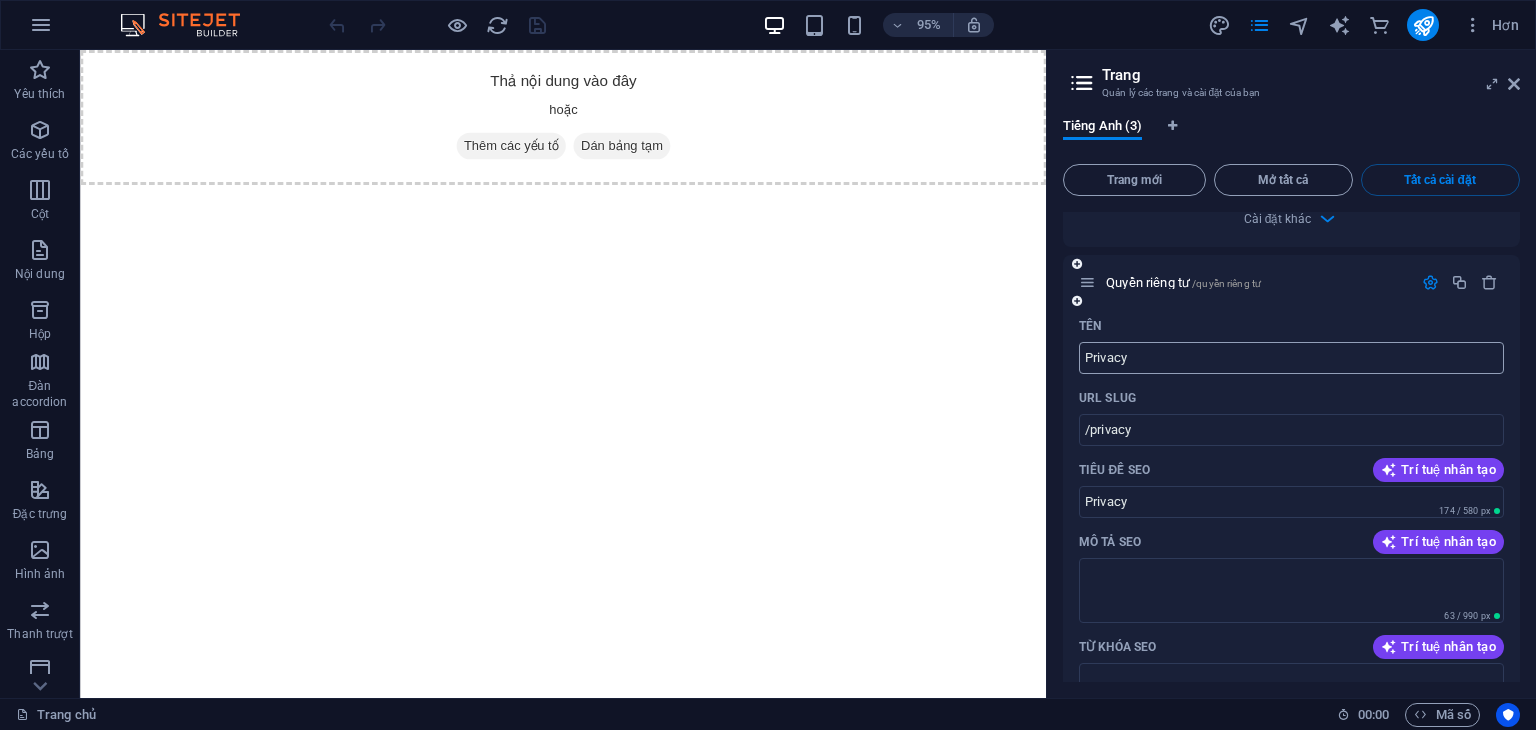 scroll, scrollTop: 1588, scrollLeft: 0, axis: vertical 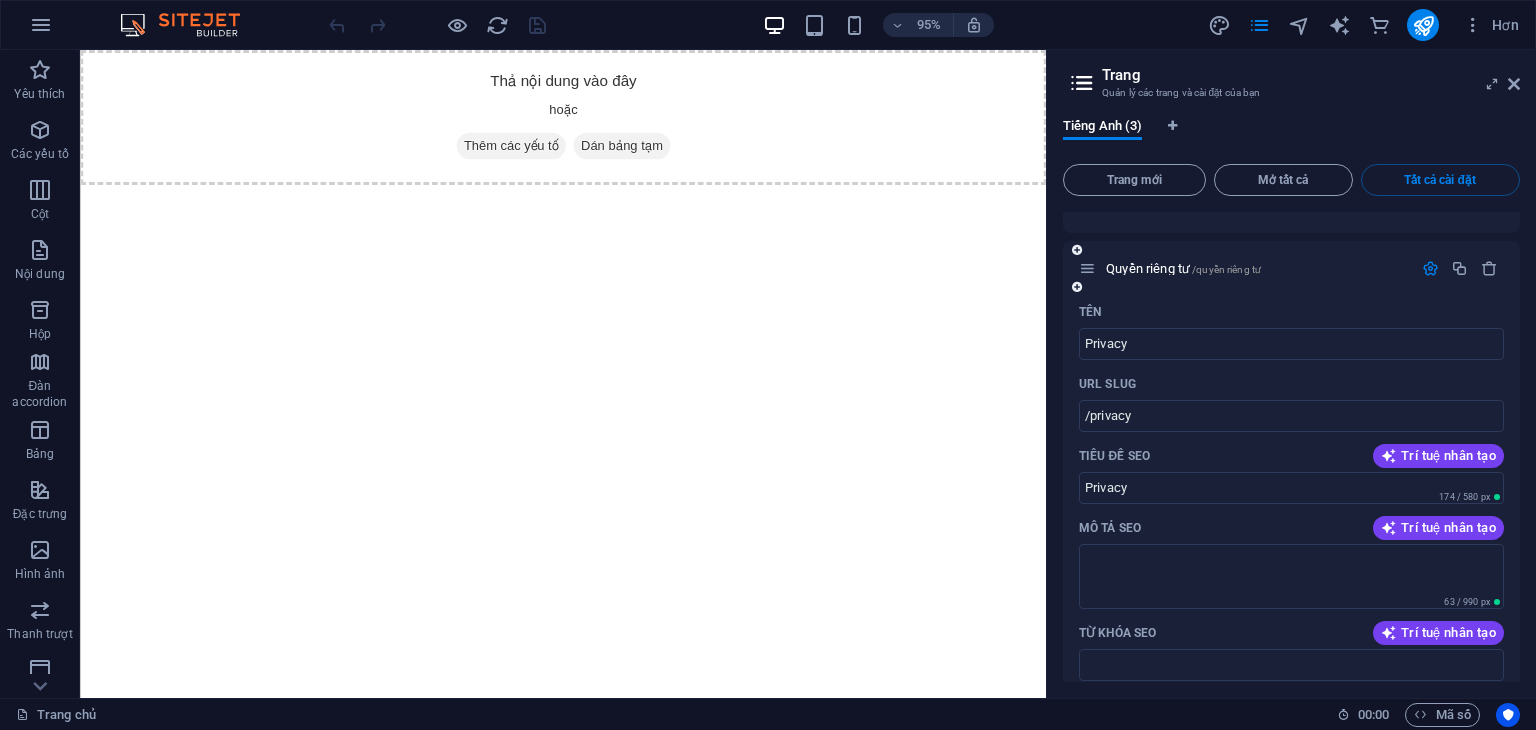 click on "Tên Privacy ​ URL SLUG /privacy ​ Tiêu đề SEO Trí tuệ nhân tạo Privacy ​ 174 / 580 px Mô tả SEO Trí tuệ nhân tạo ​ 63 / 990 px Từ khóa SEO Trí tuệ nhân tạo ​ Cài đặt Thực đơn Không lập chỉ mục Xem trước Di động Máy tính để bàn www.example.com sự riêng tư Quyền riêng tư - go88m.vn go88m.vn Thẻ meta ​ Xem trước hình ảnh (Mở đồ thị) Kéo tệp vào đây, nhấp để chọn tệp hoặc chọn tệp từ Tệp hoặc ảnh & video miễn phí của chúng tôi Cài đặt khác" at bounding box center [1291, 650] 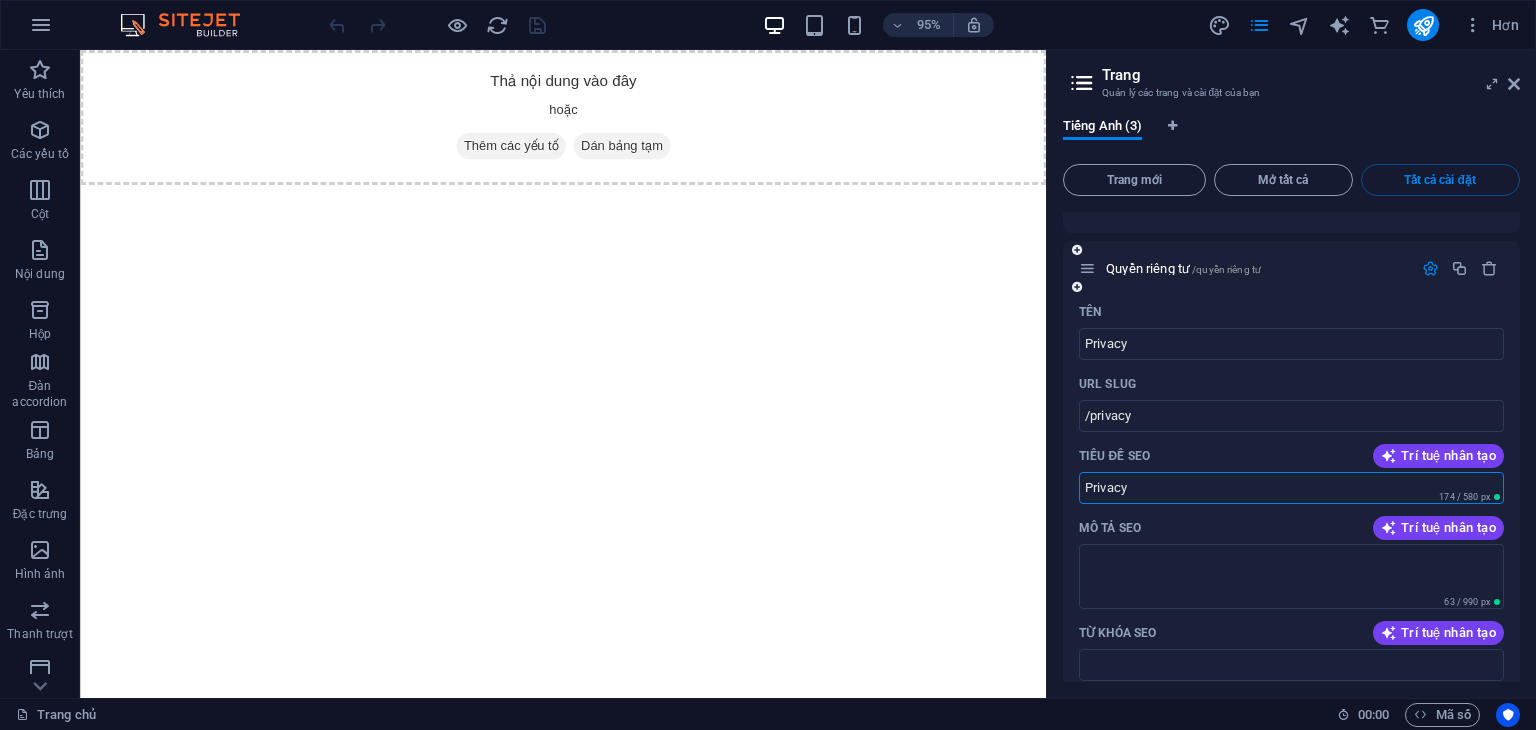 click on "Privacy" at bounding box center (1291, 488) 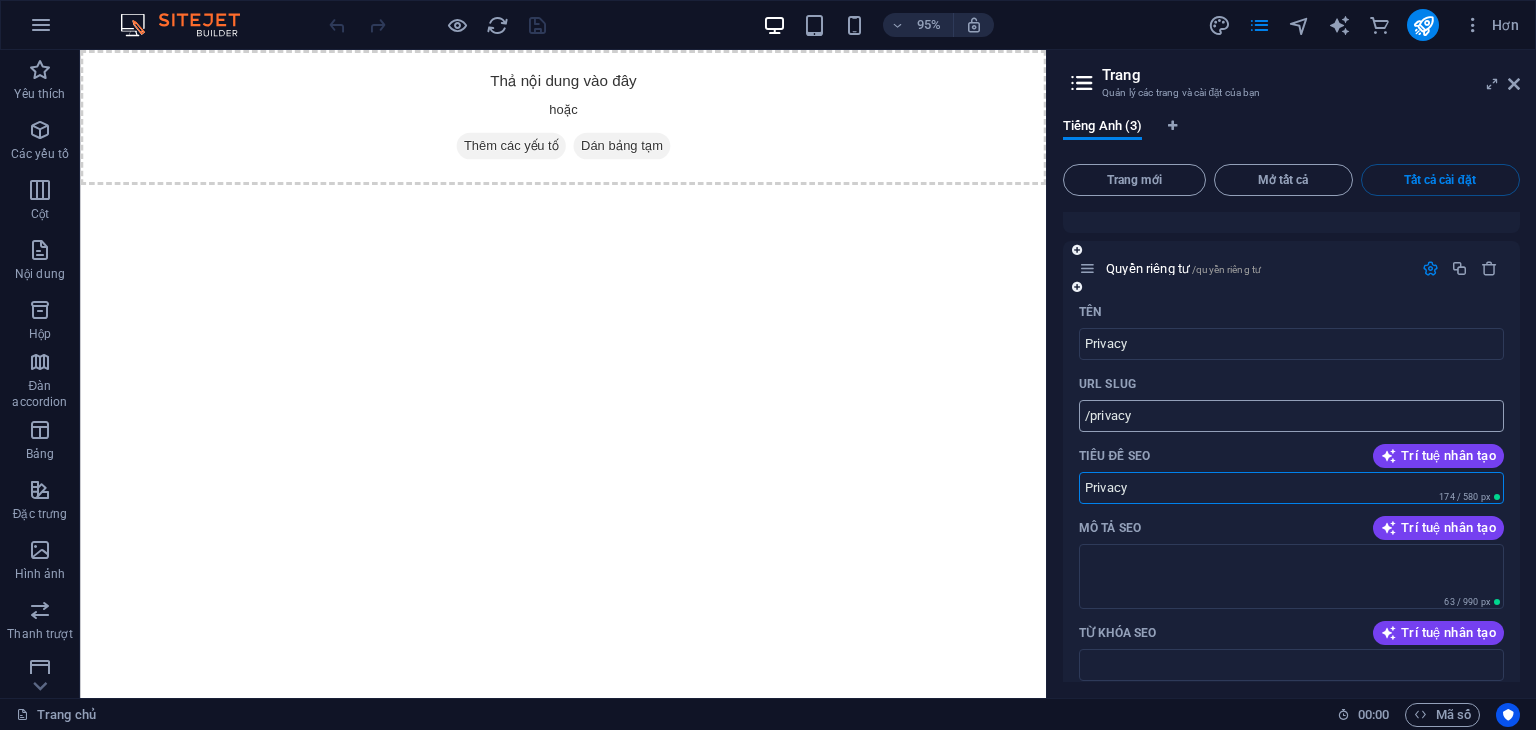 click on "/privacy" at bounding box center [1291, 416] 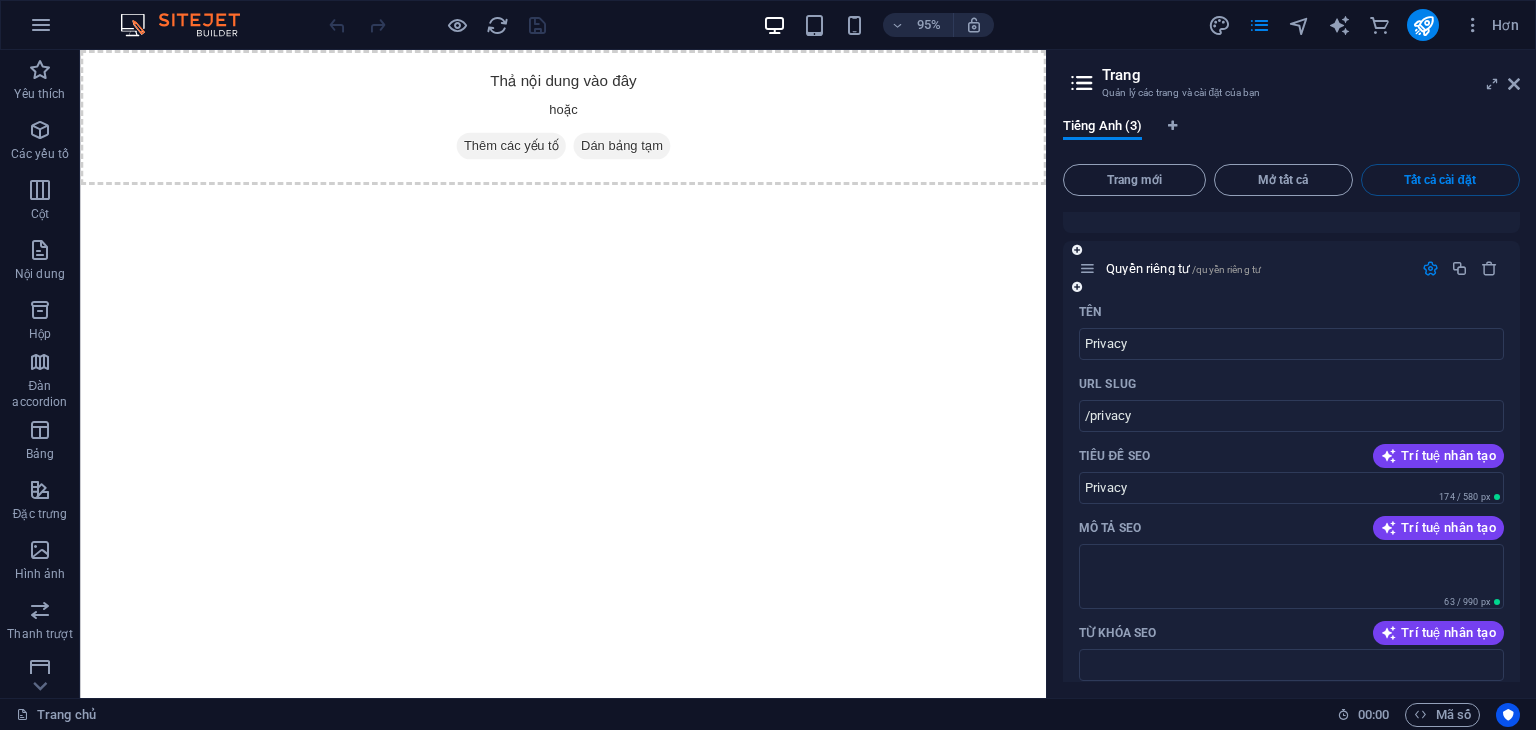 drag, startPoint x: 1347, startPoint y: 461, endPoint x: 1338, endPoint y: 445, distance: 18.35756 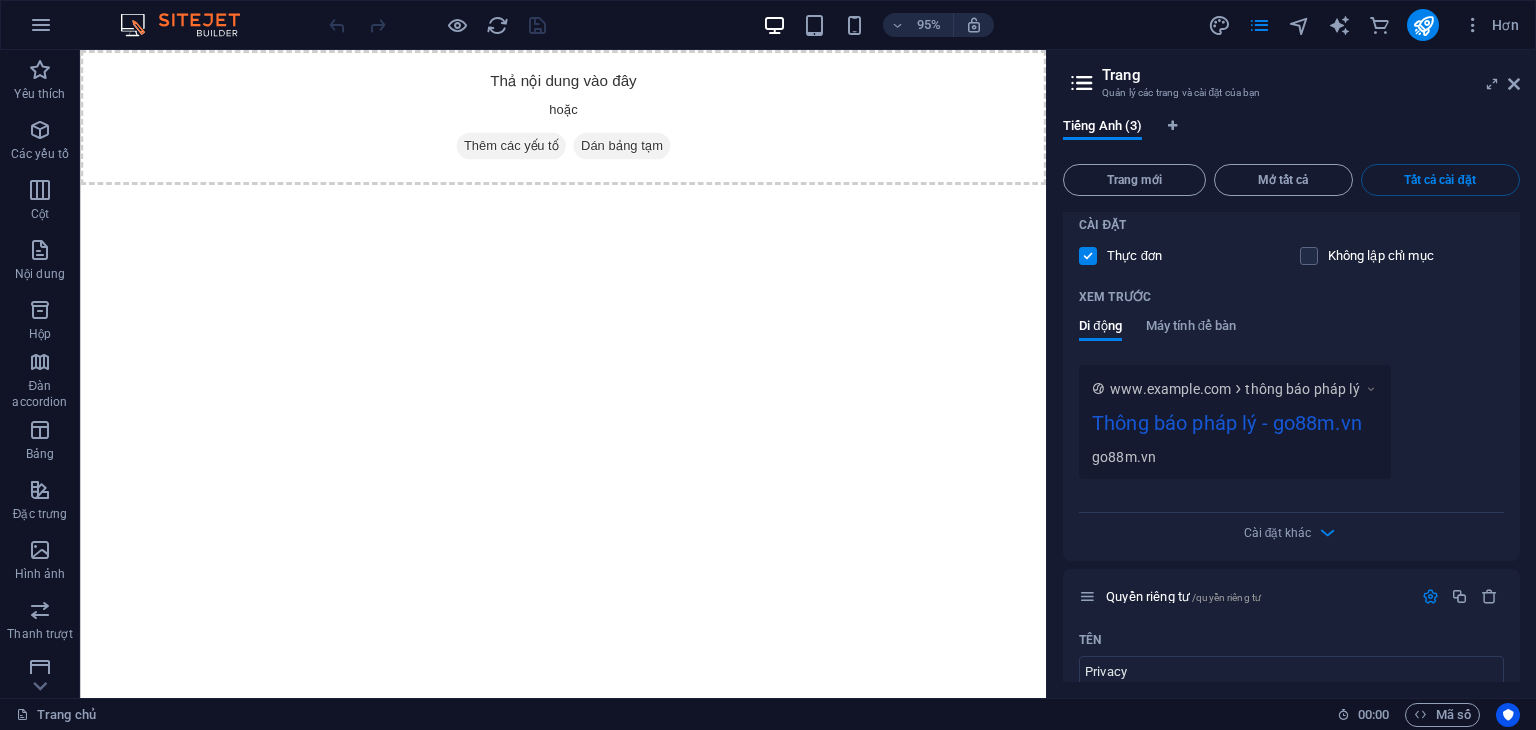 drag, startPoint x: 1324, startPoint y: 414, endPoint x: 1343, endPoint y: 469, distance: 58.189346 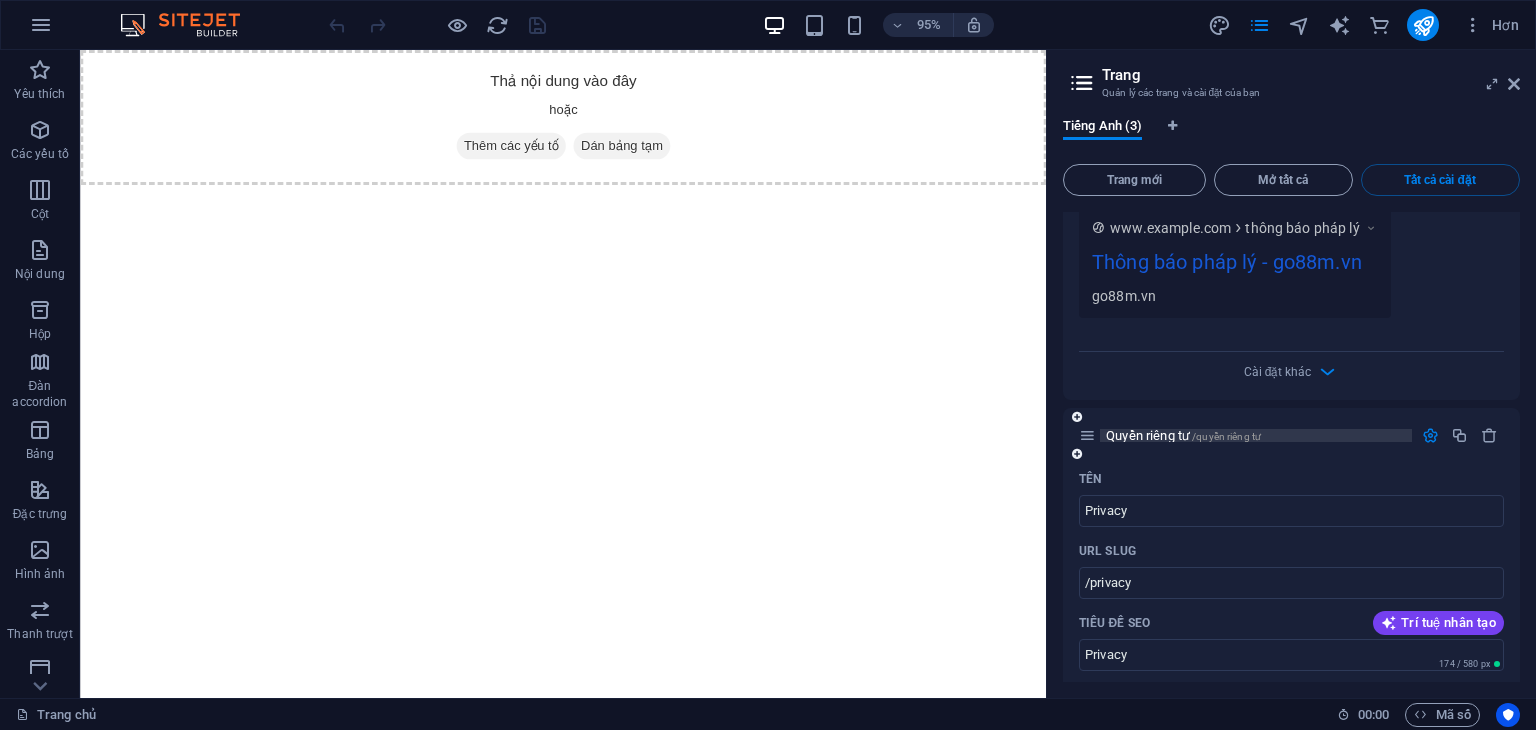 scroll, scrollTop: 1466, scrollLeft: 0, axis: vertical 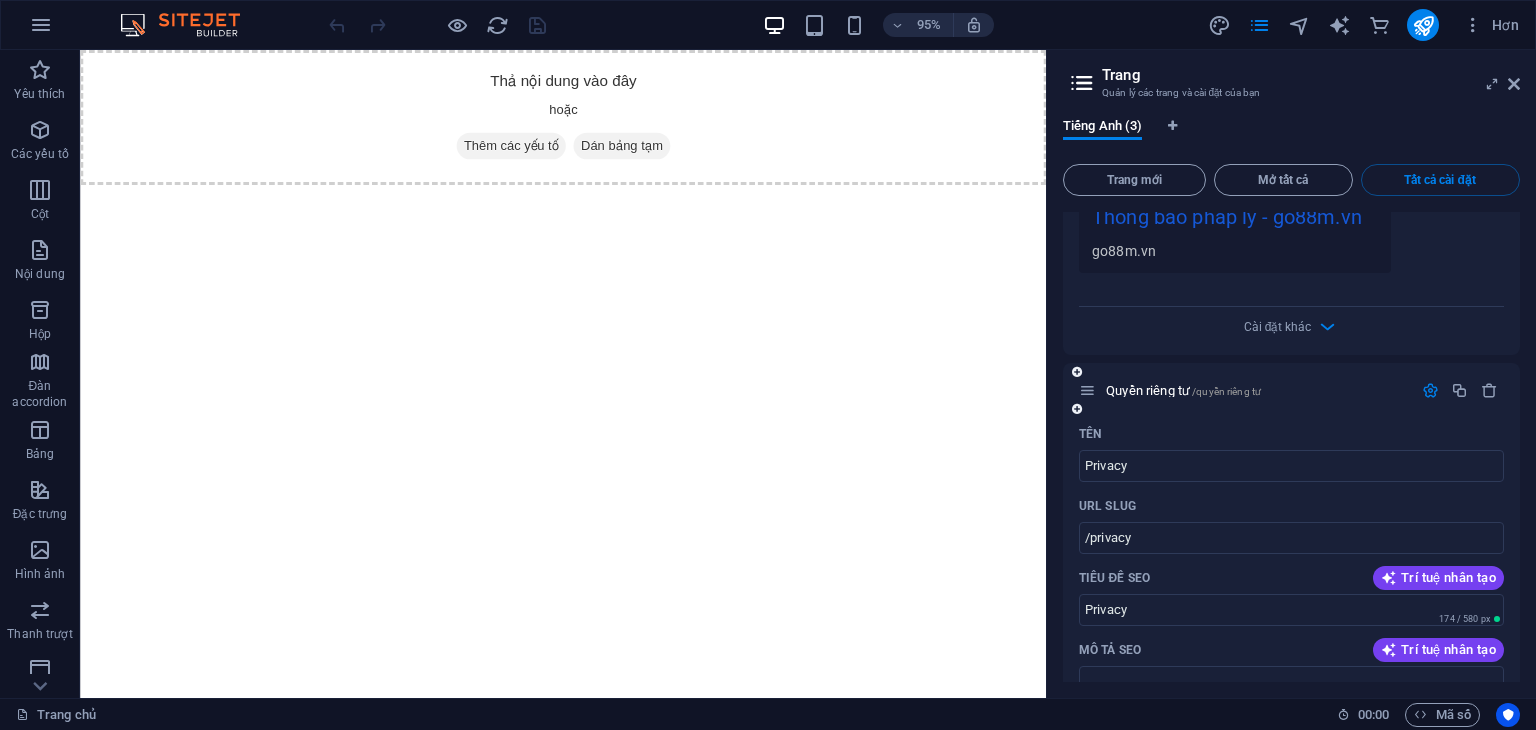 click at bounding box center (1430, 390) 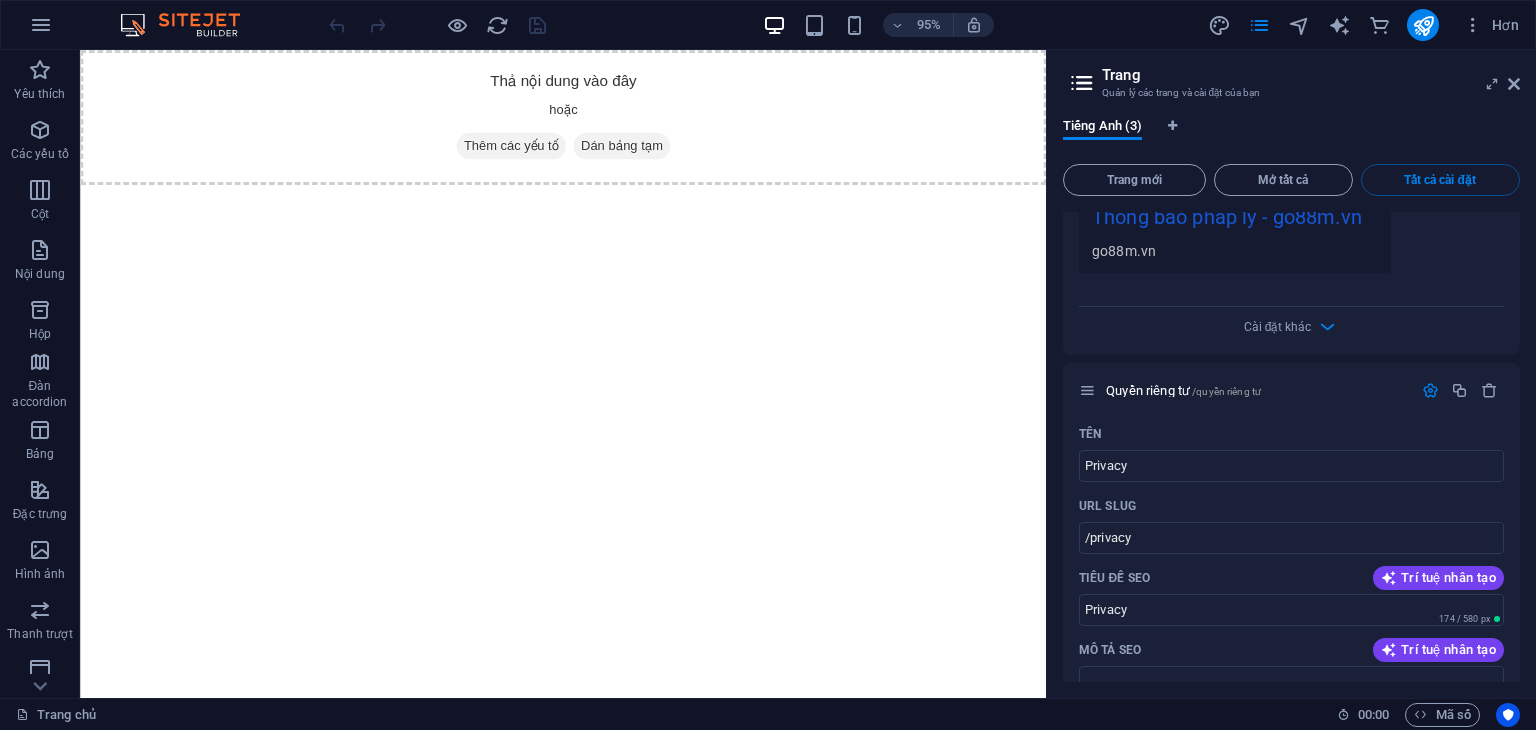 scroll, scrollTop: 1209, scrollLeft: 0, axis: vertical 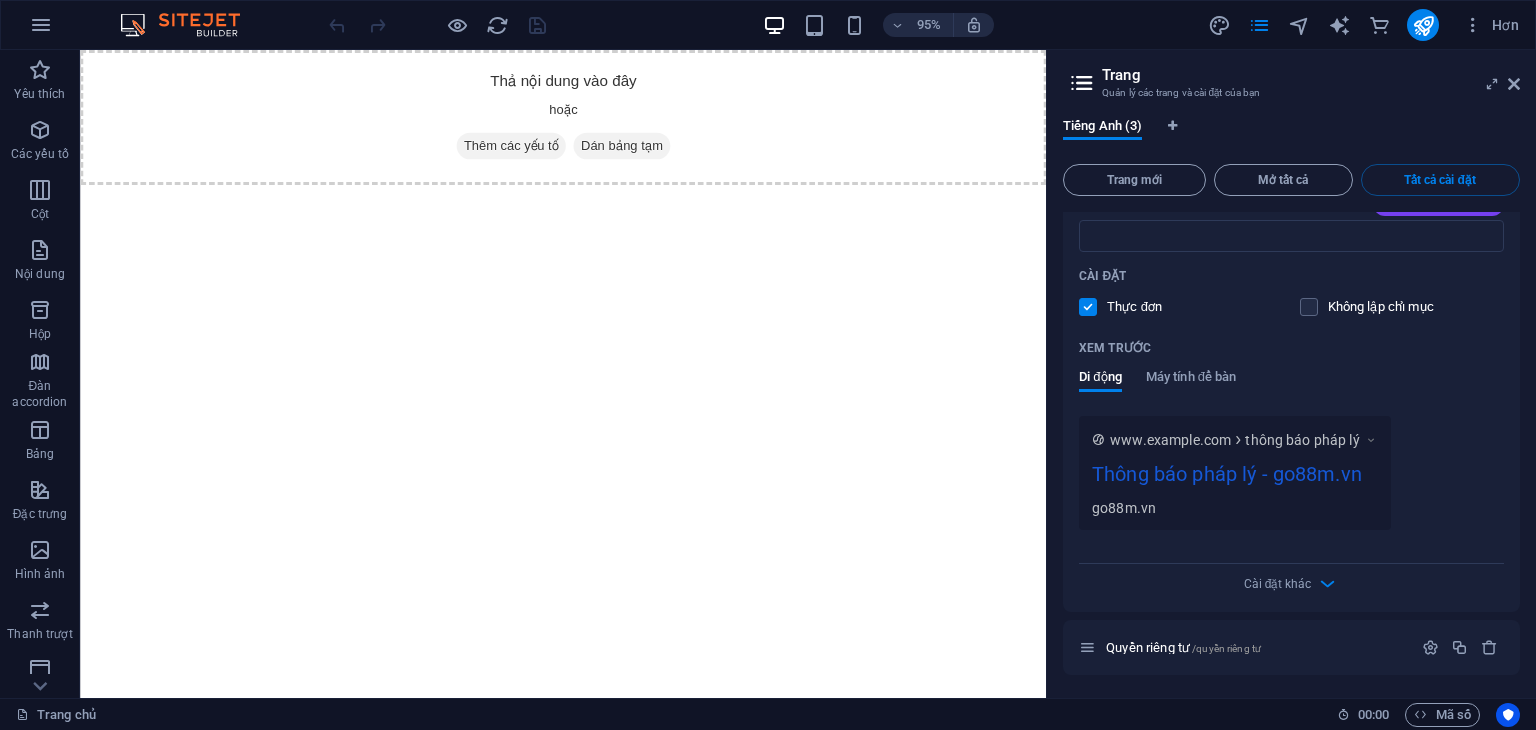 drag, startPoint x: 1216, startPoint y: 458, endPoint x: 1223, endPoint y: 481, distance: 24.04163 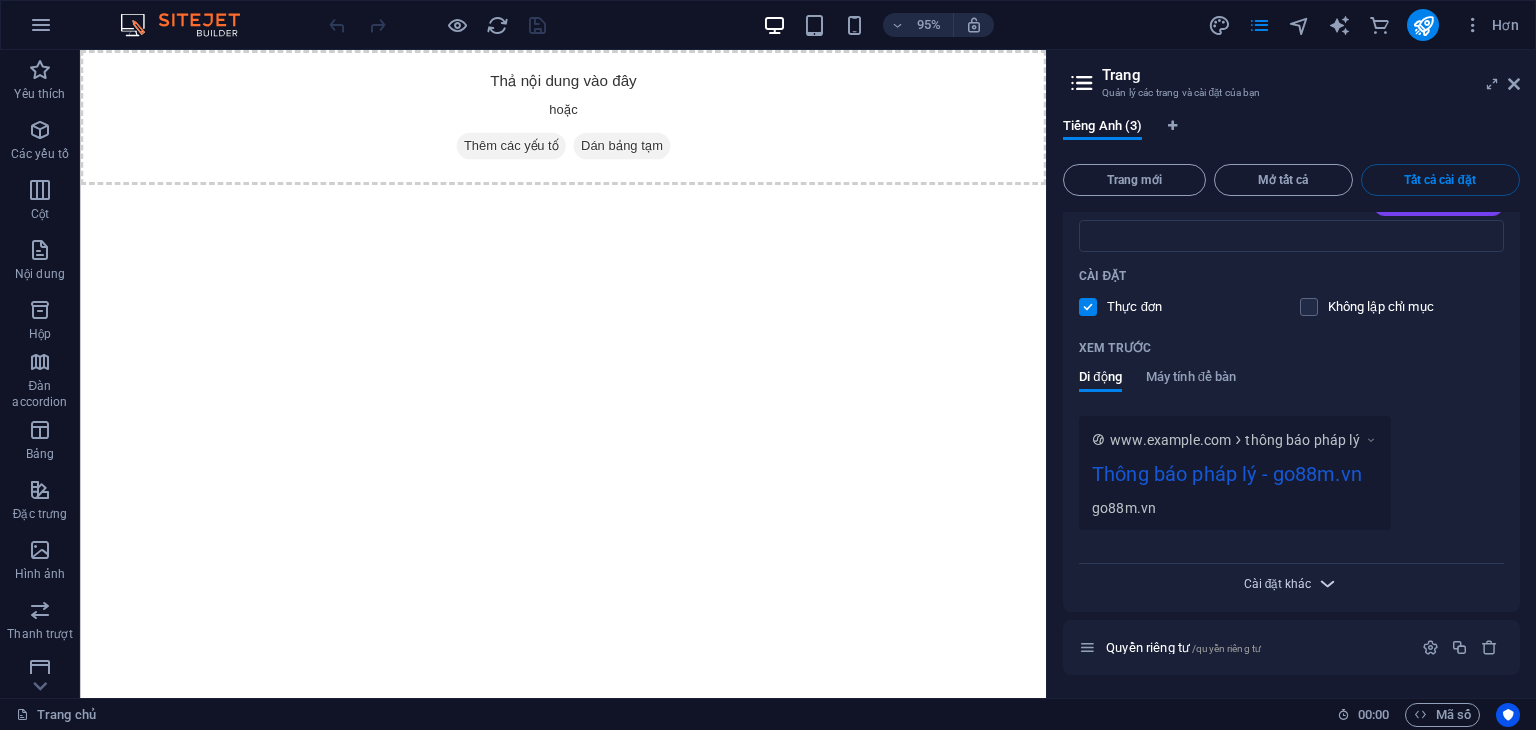 click on "Cài đặt khác" at bounding box center [1291, 580] 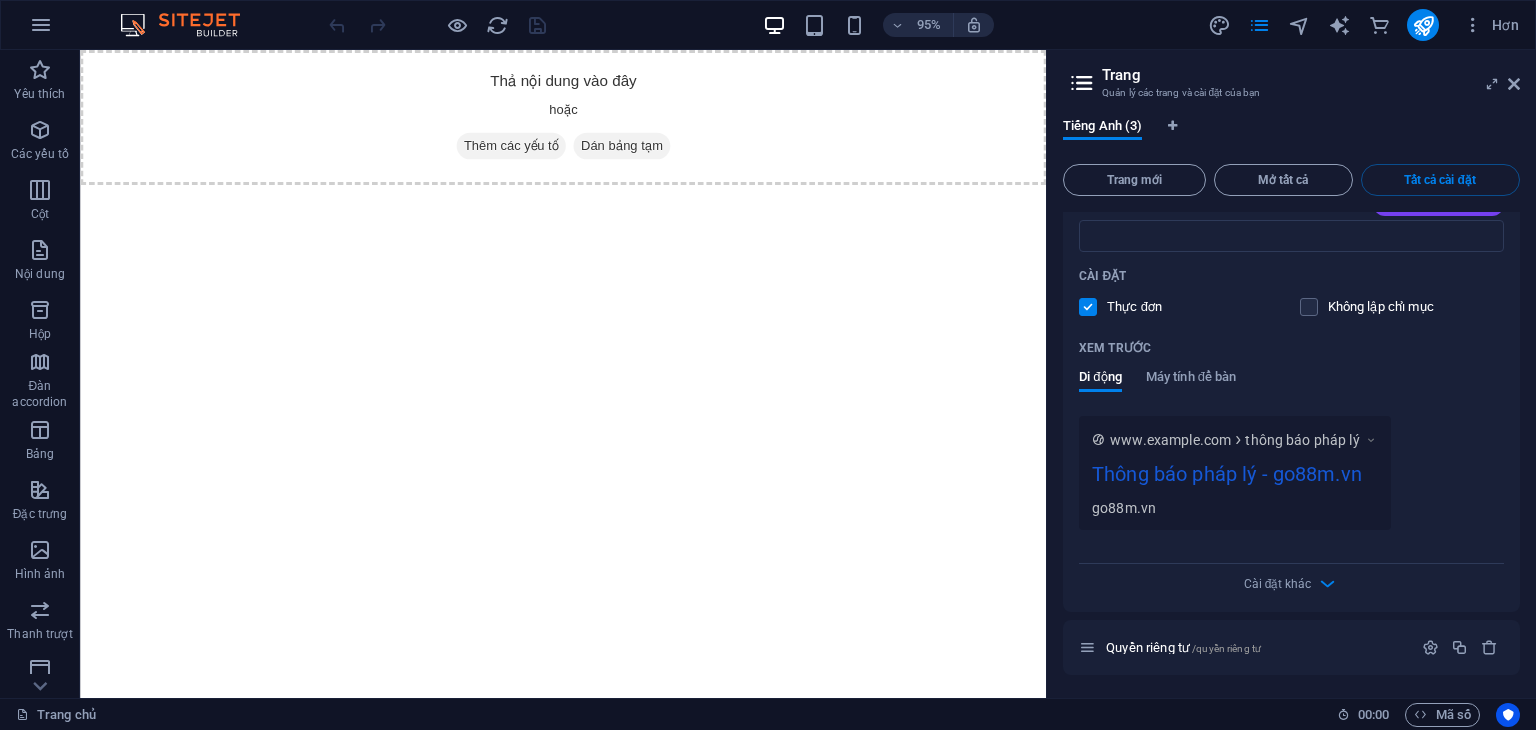 drag, startPoint x: 1183, startPoint y: 461, endPoint x: 1320, endPoint y: 455, distance: 137.13132 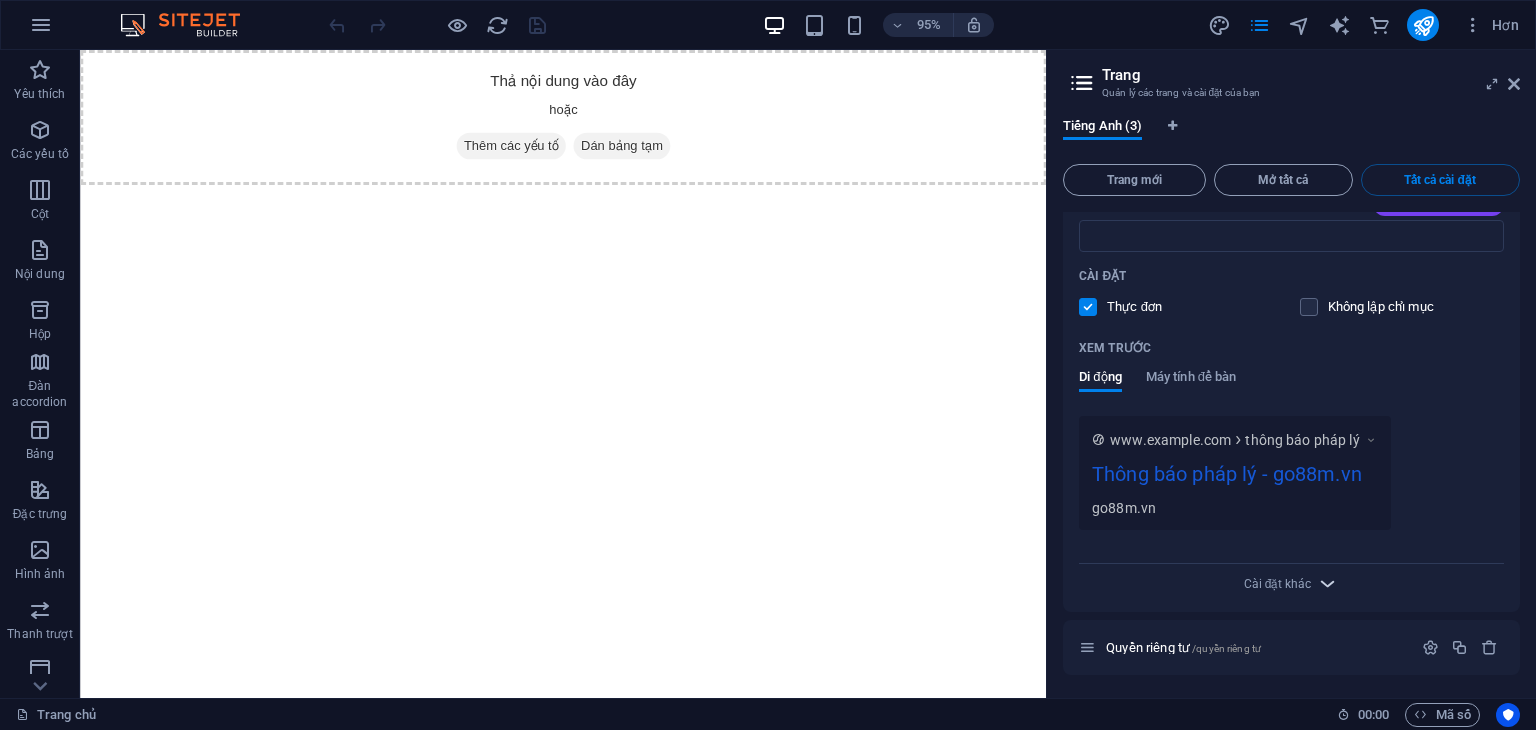 click on "Cài đặt khác" at bounding box center (1292, 583) 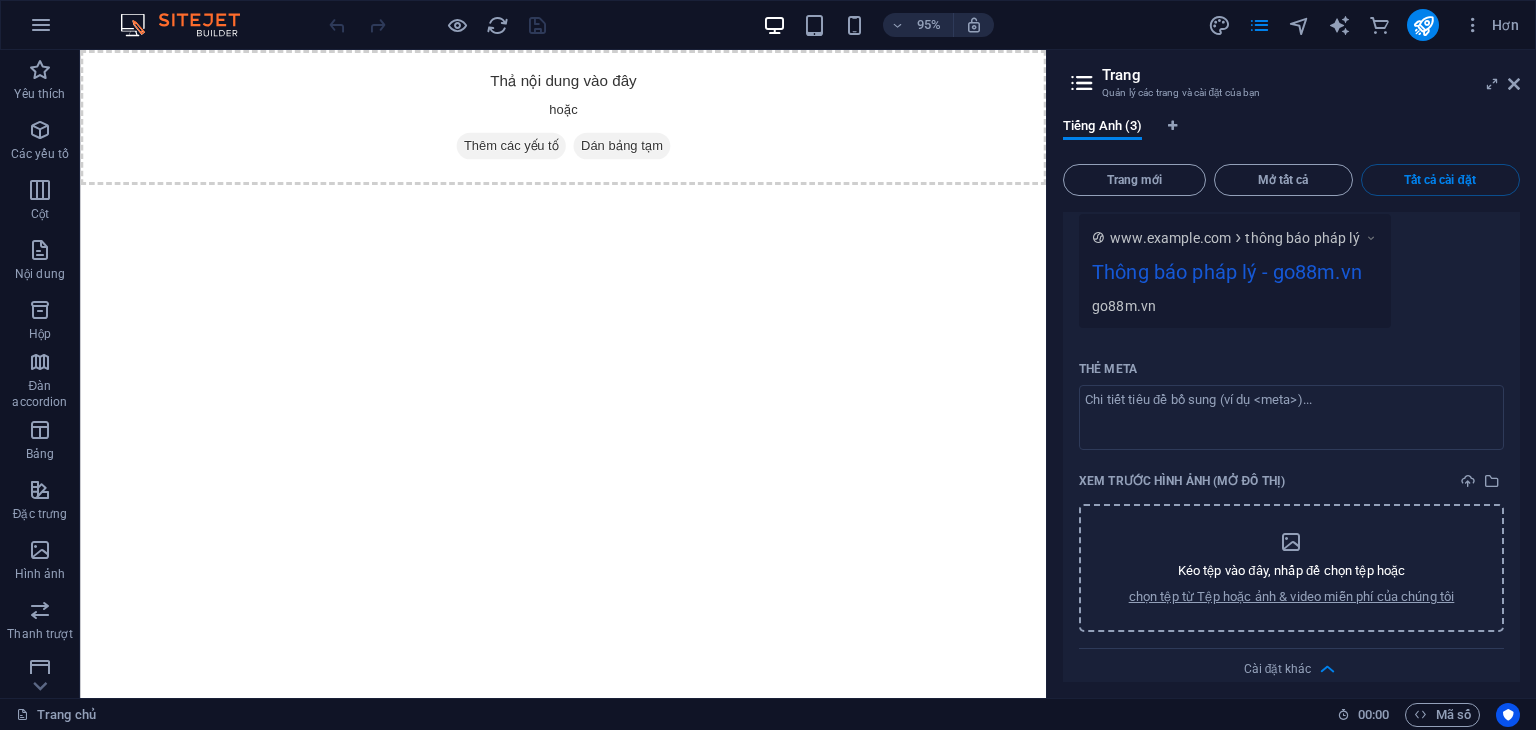 scroll, scrollTop: 1419, scrollLeft: 0, axis: vertical 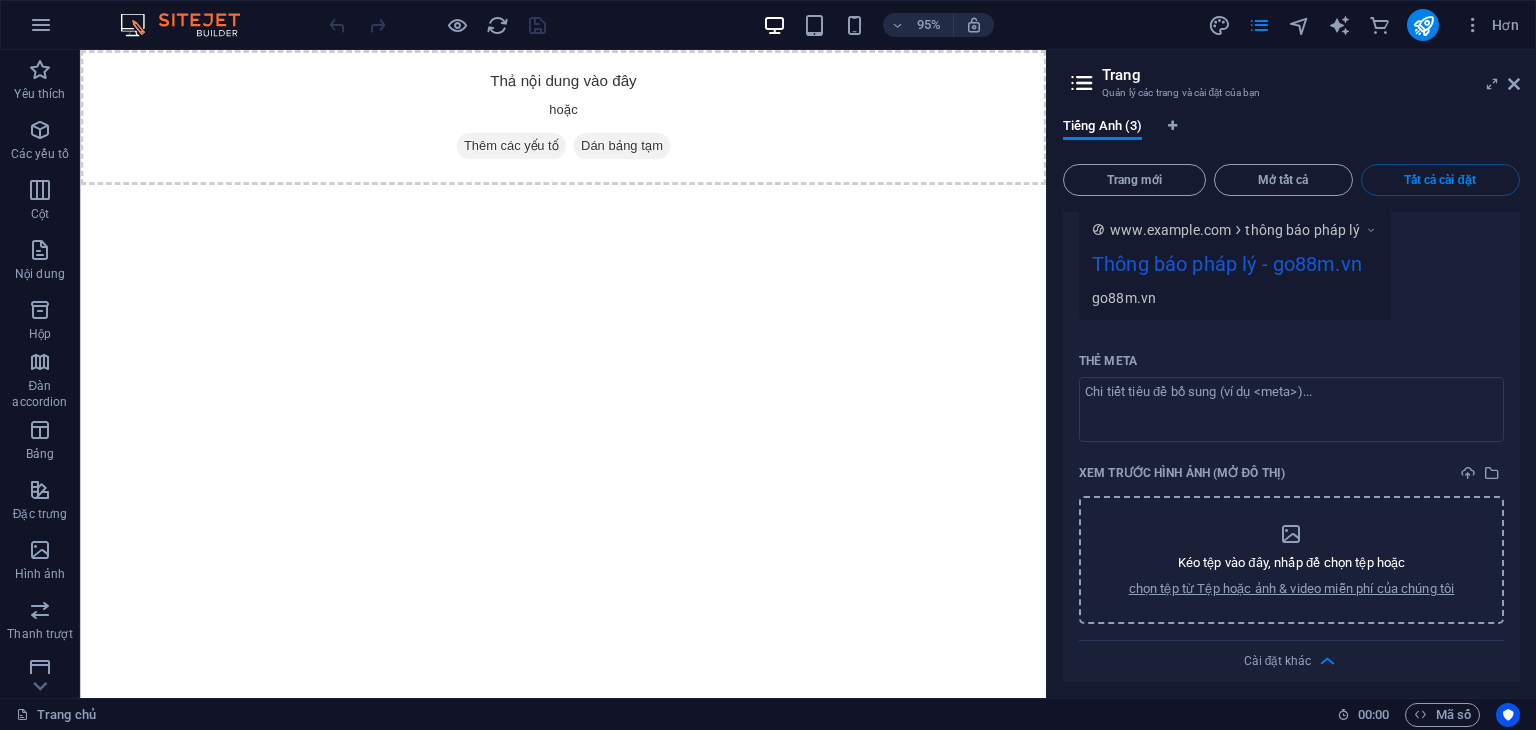 click on "Kéo tệp vào đây, nhấp để chọn tệp hoặc chọn tệp từ Tệp hoặc ảnh & video miễn phí của chúng tôi" at bounding box center (1292, 560) 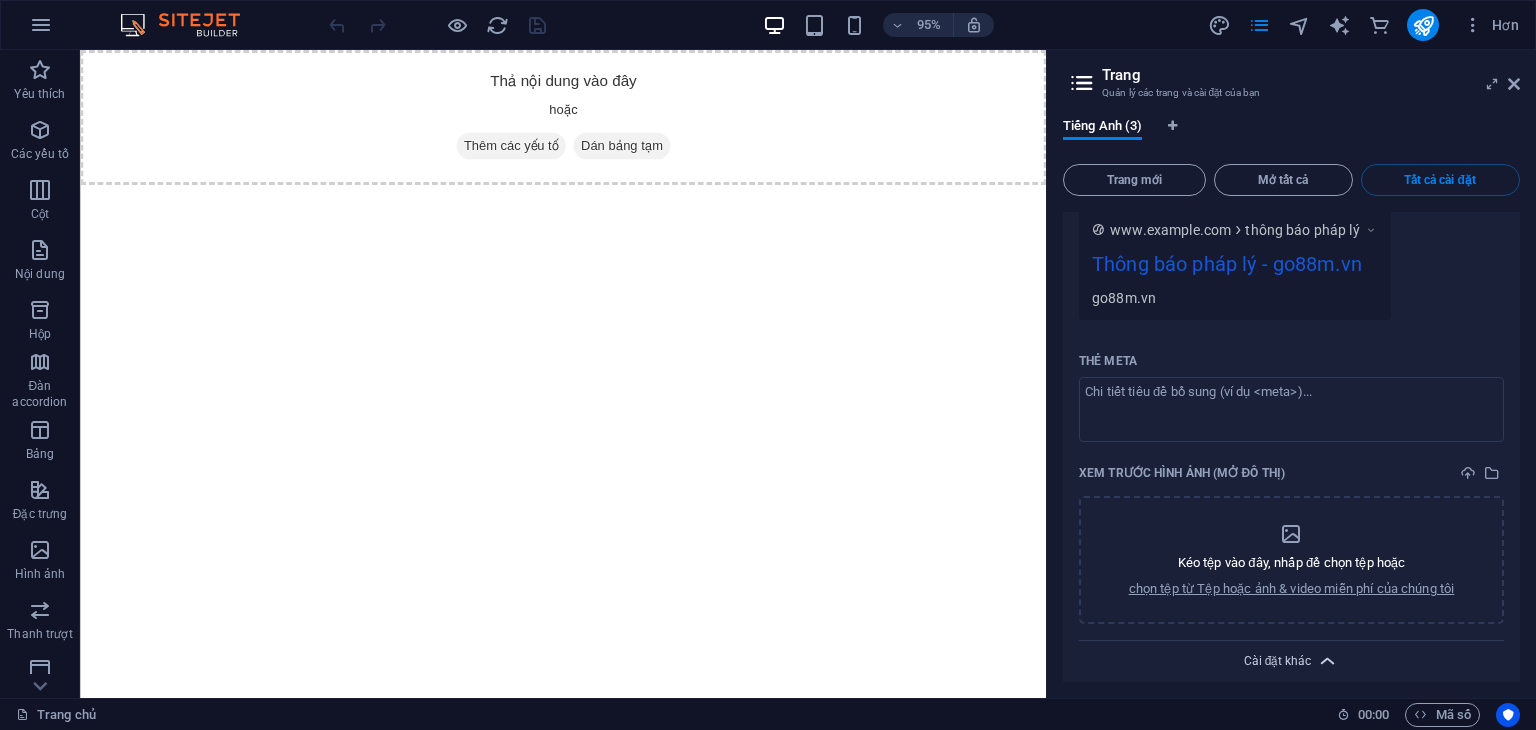 click on "Cài đặt khác" at bounding box center [1278, 661] 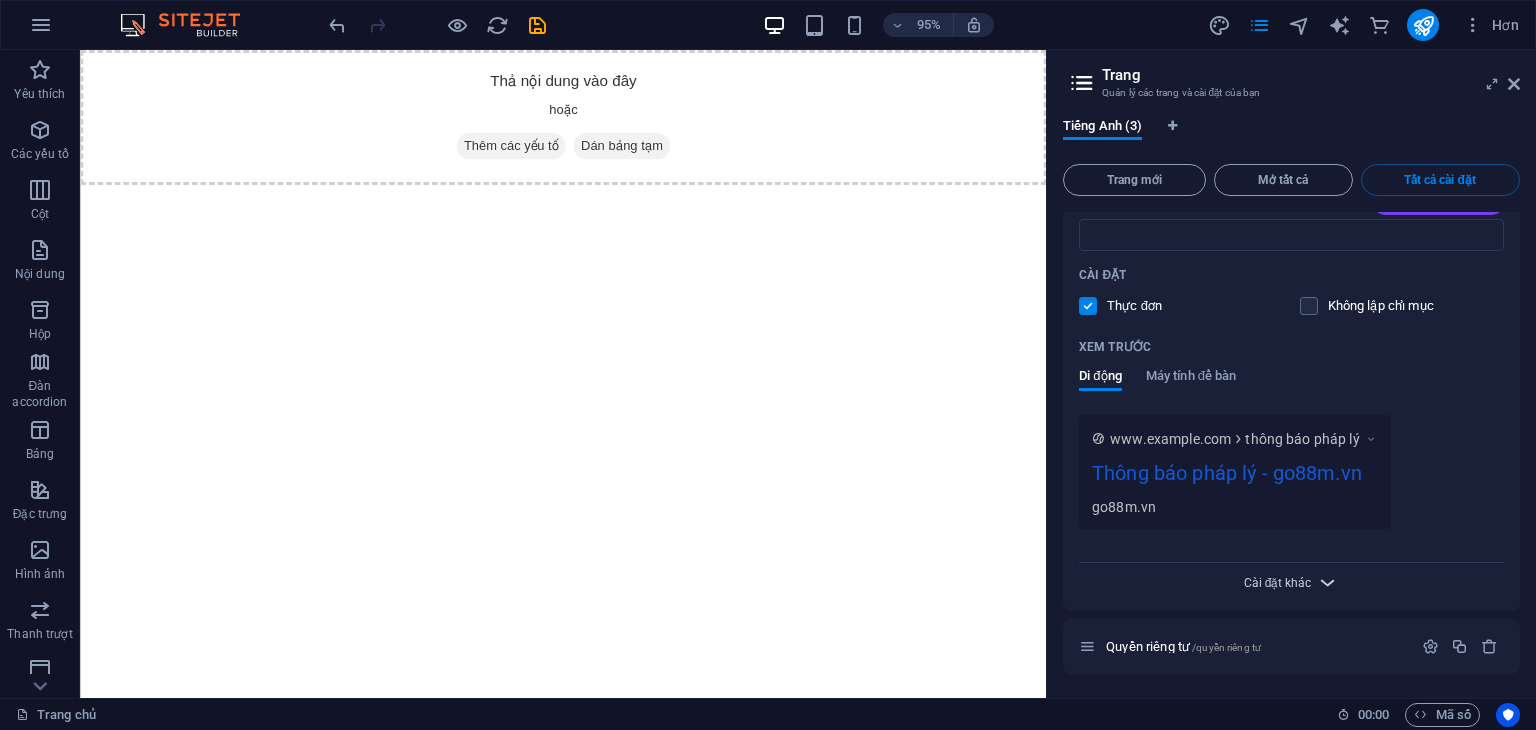scroll, scrollTop: 1209, scrollLeft: 0, axis: vertical 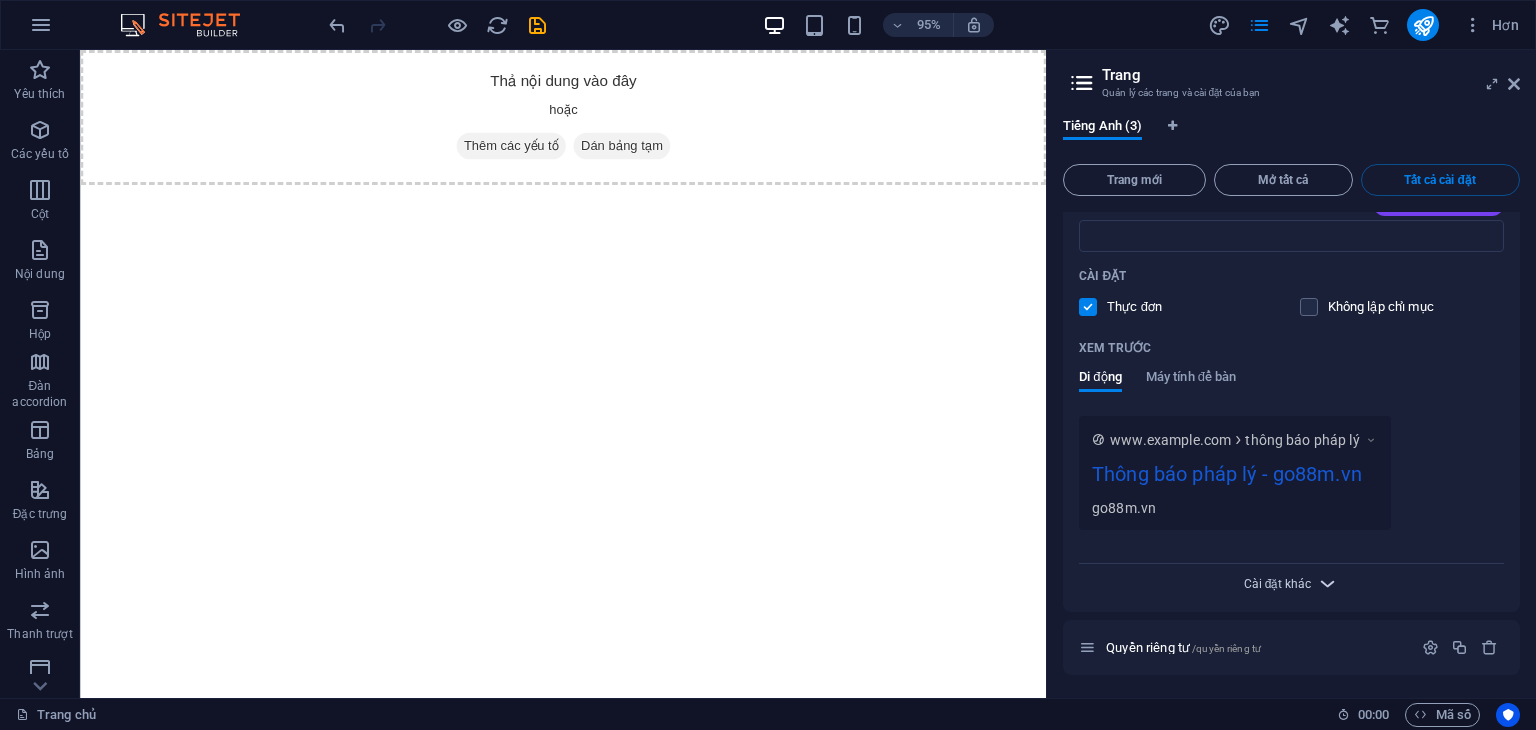 drag, startPoint x: 1236, startPoint y: 525, endPoint x: 1264, endPoint y: 579, distance: 60.827625 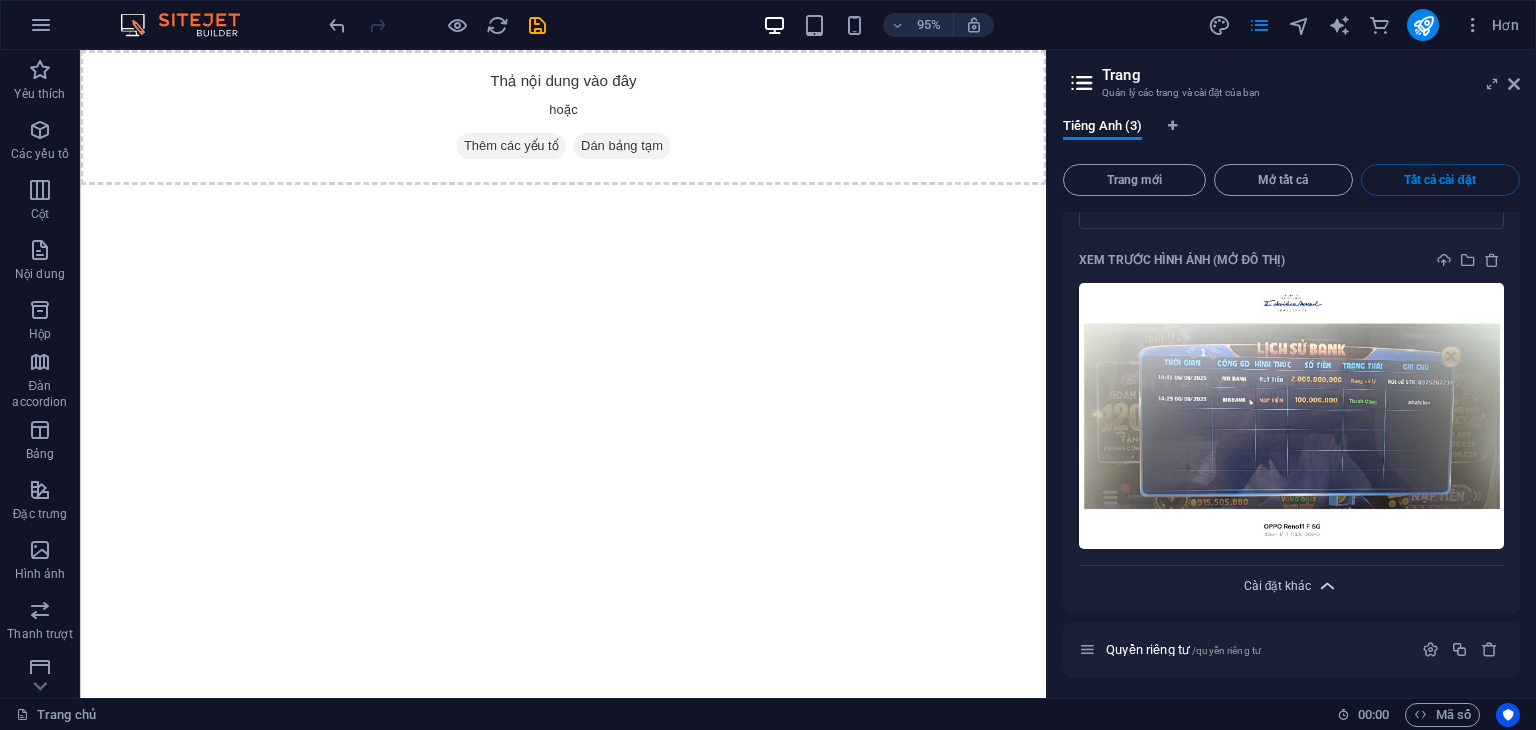 scroll, scrollTop: 1632, scrollLeft: 0, axis: vertical 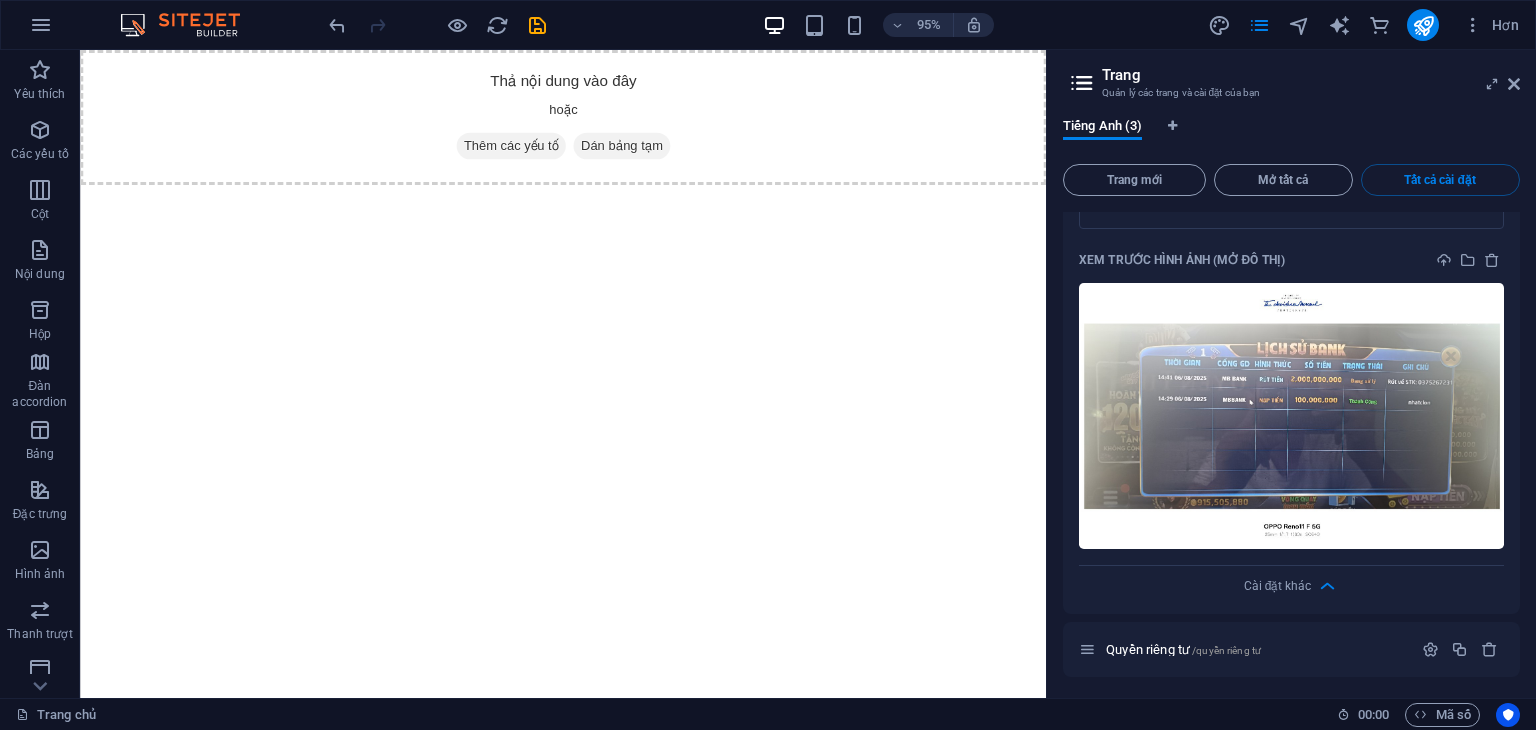 click at bounding box center (1291, 416) 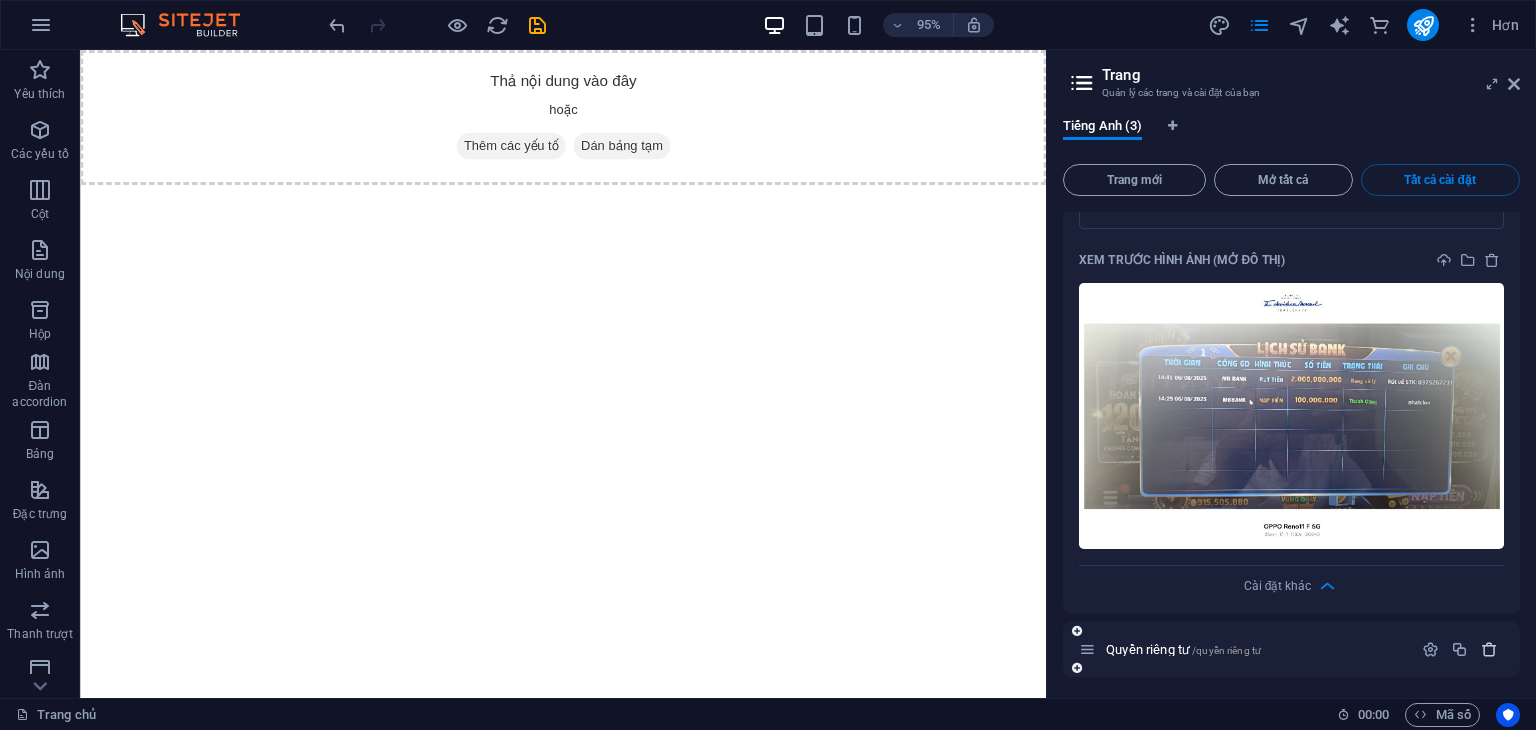 click at bounding box center [1489, 649] 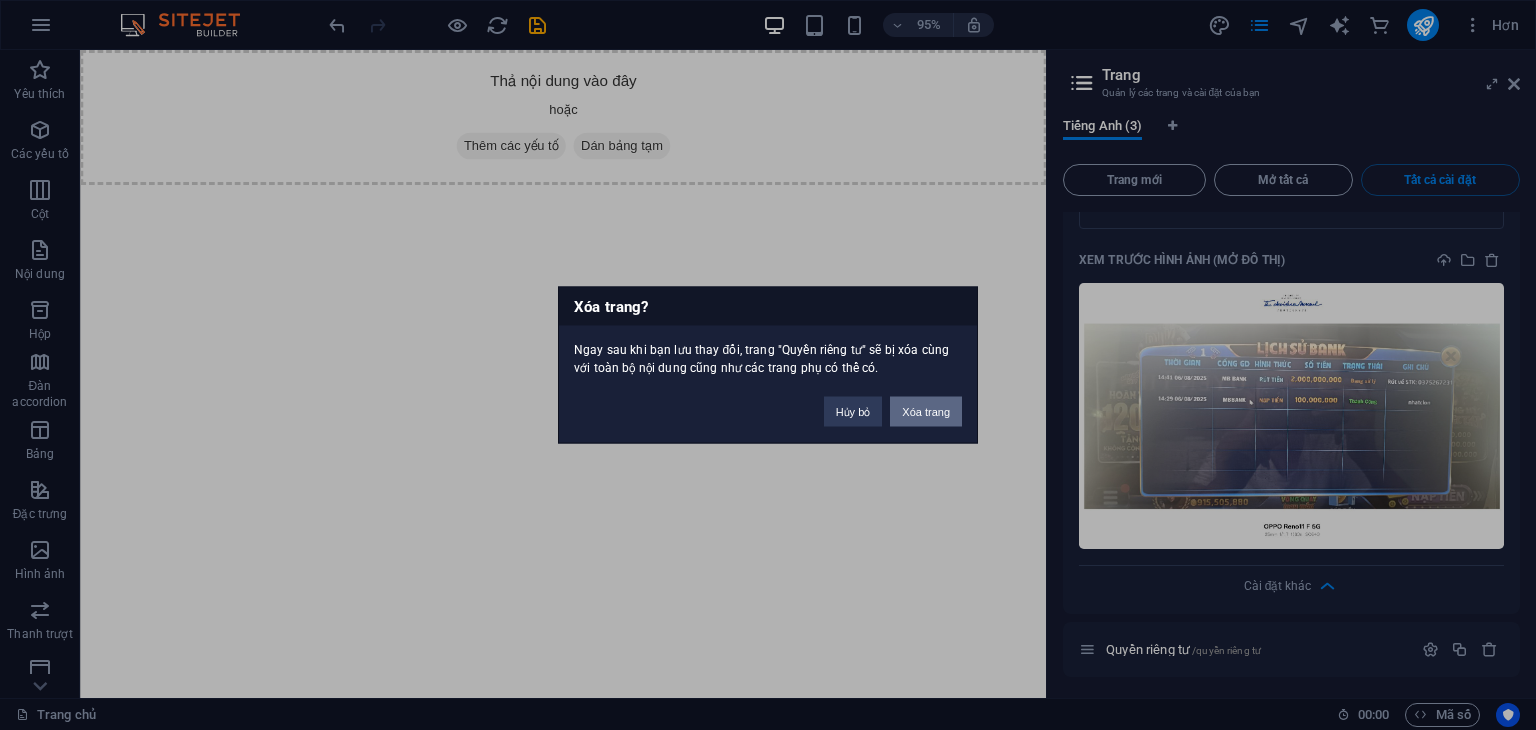 click on "Xóa trang" at bounding box center (926, 412) 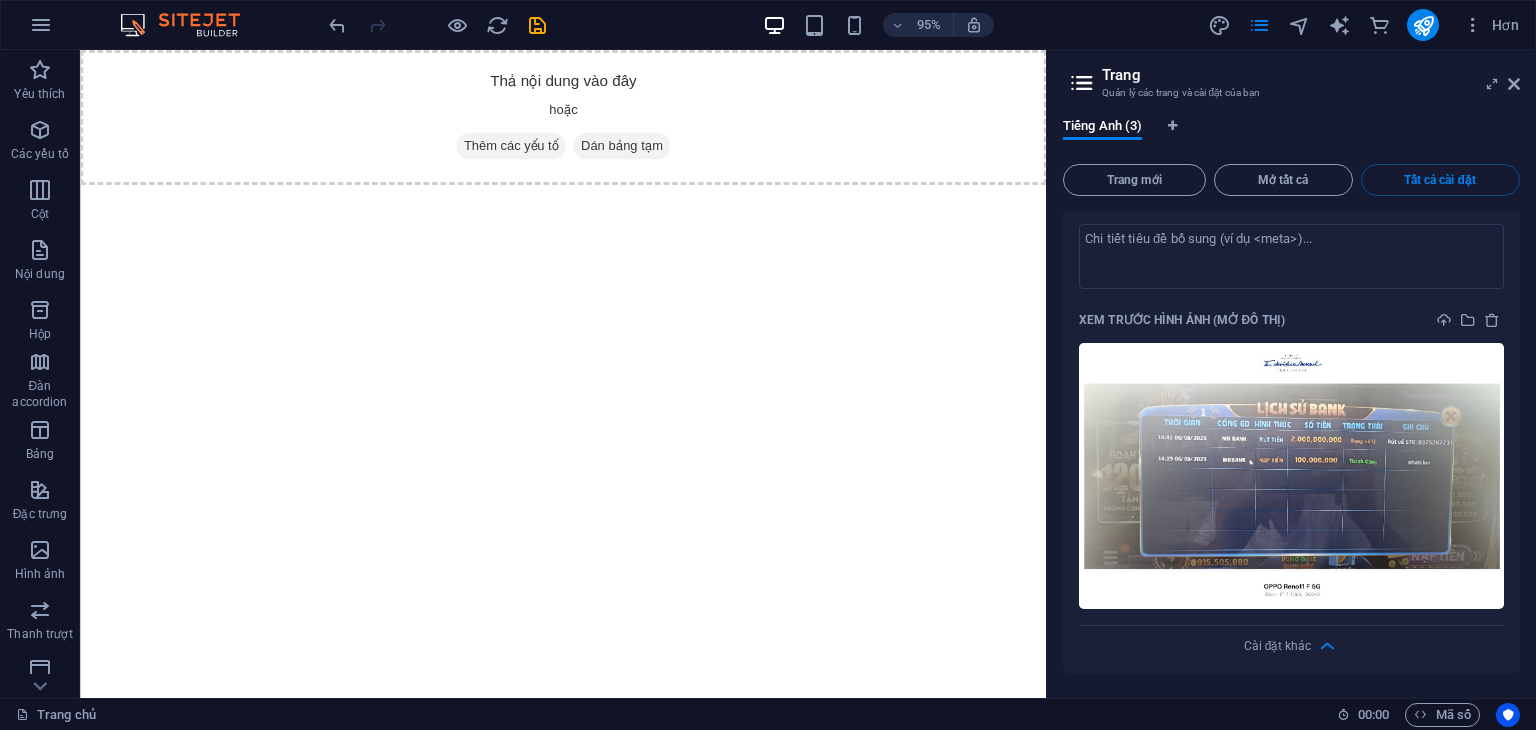 scroll, scrollTop: 1569, scrollLeft: 0, axis: vertical 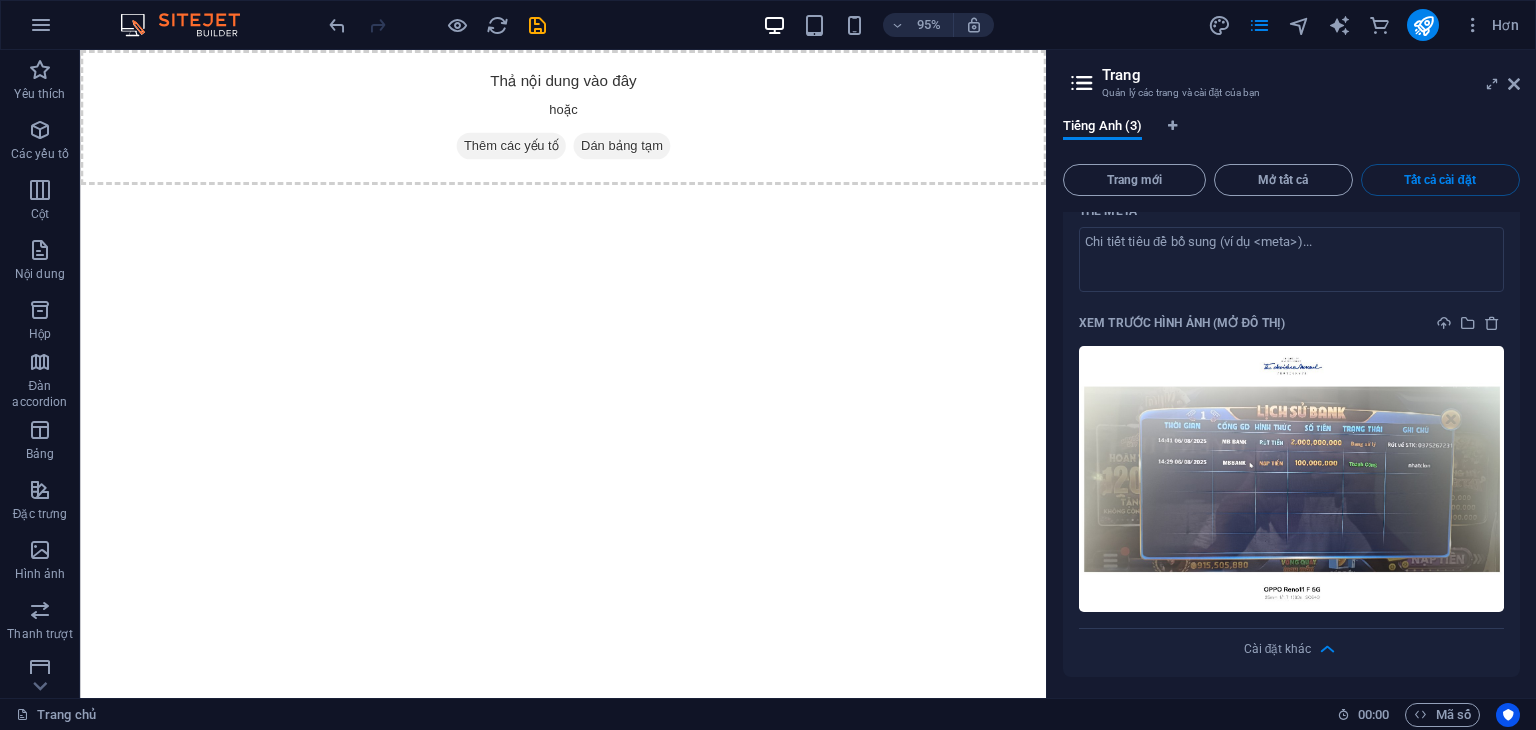 click on "Tên Legal Notice ​ URL SLUG /legal-notice ​ Tiêu đề SEO Trí tuệ nhân tạo Legal Notice ​ 220 / 580 px Mô tả SEO Trí tuệ nhân tạo ​ 63 / 990 px Từ khóa SEO Trí tuệ nhân tạo ​ Cài đặt Thực đơn Không lập chỉ mục Xem trước Di động Máy tính để bàn www.example.com thông báo pháp lý Thông báo pháp lý - go88m.vn go88m.vn Thẻ meta ​ Xem trước hình ảnh (Mở đồ thị) Cài đặt khác" at bounding box center (1291, 91) 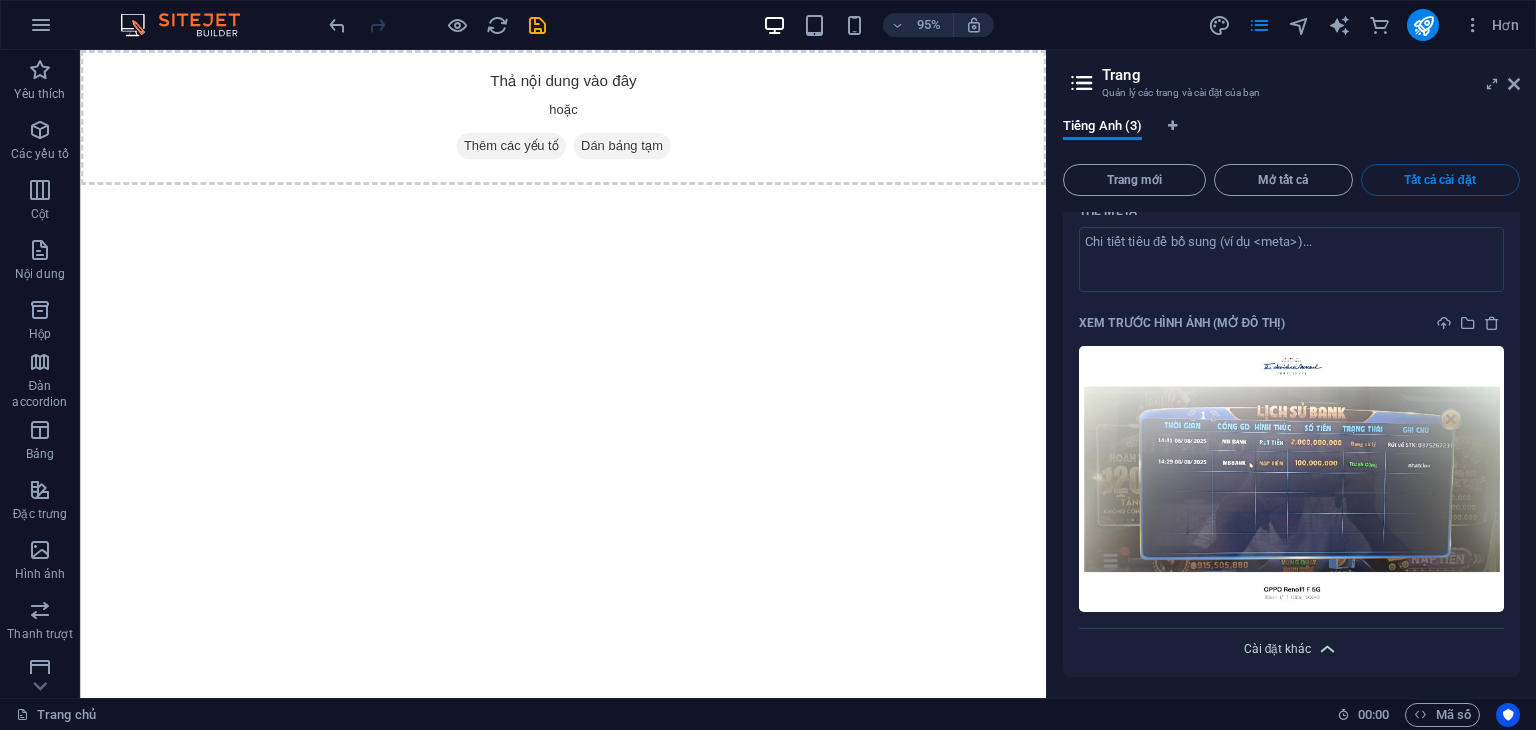click on "Cài đặt khác" at bounding box center (1278, 649) 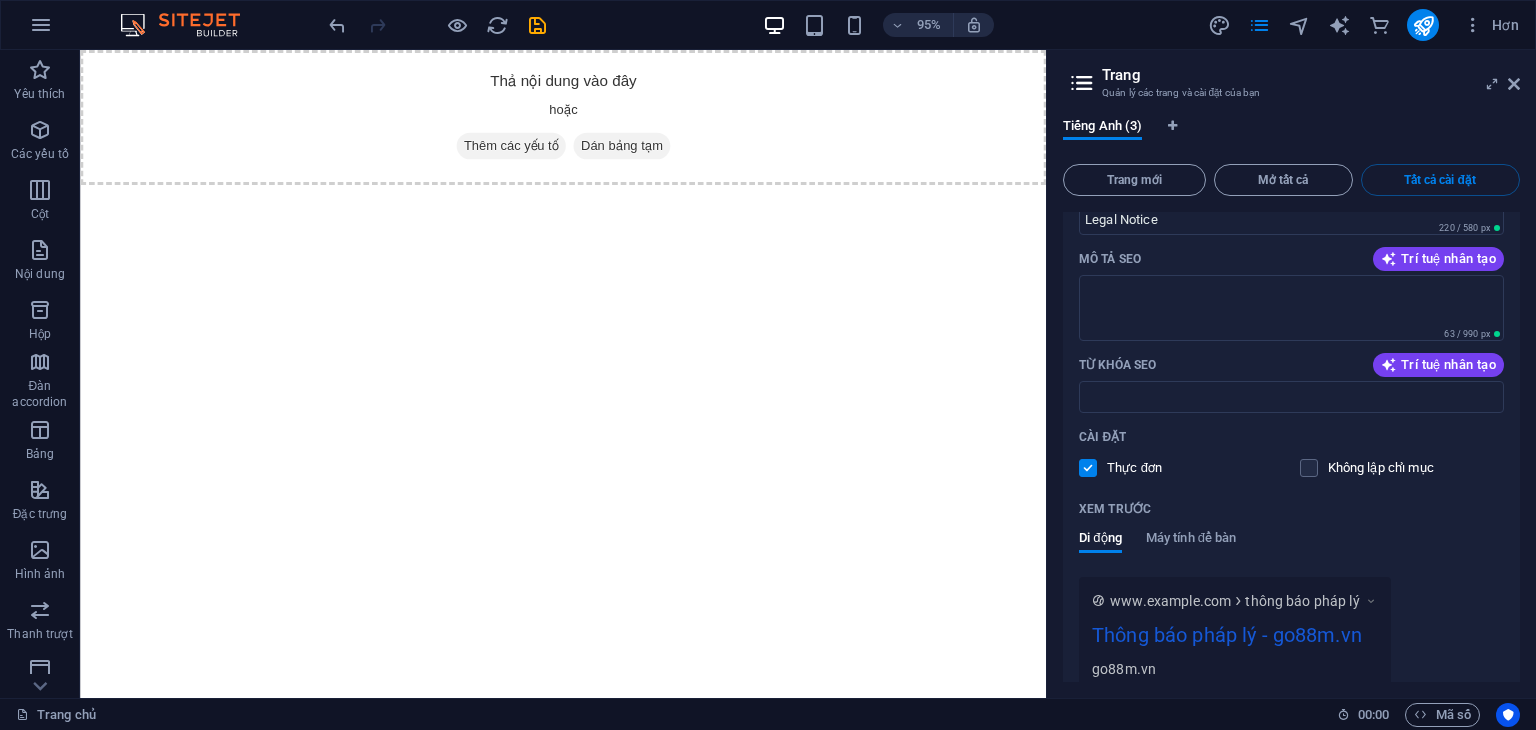 scroll, scrollTop: 1146, scrollLeft: 0, axis: vertical 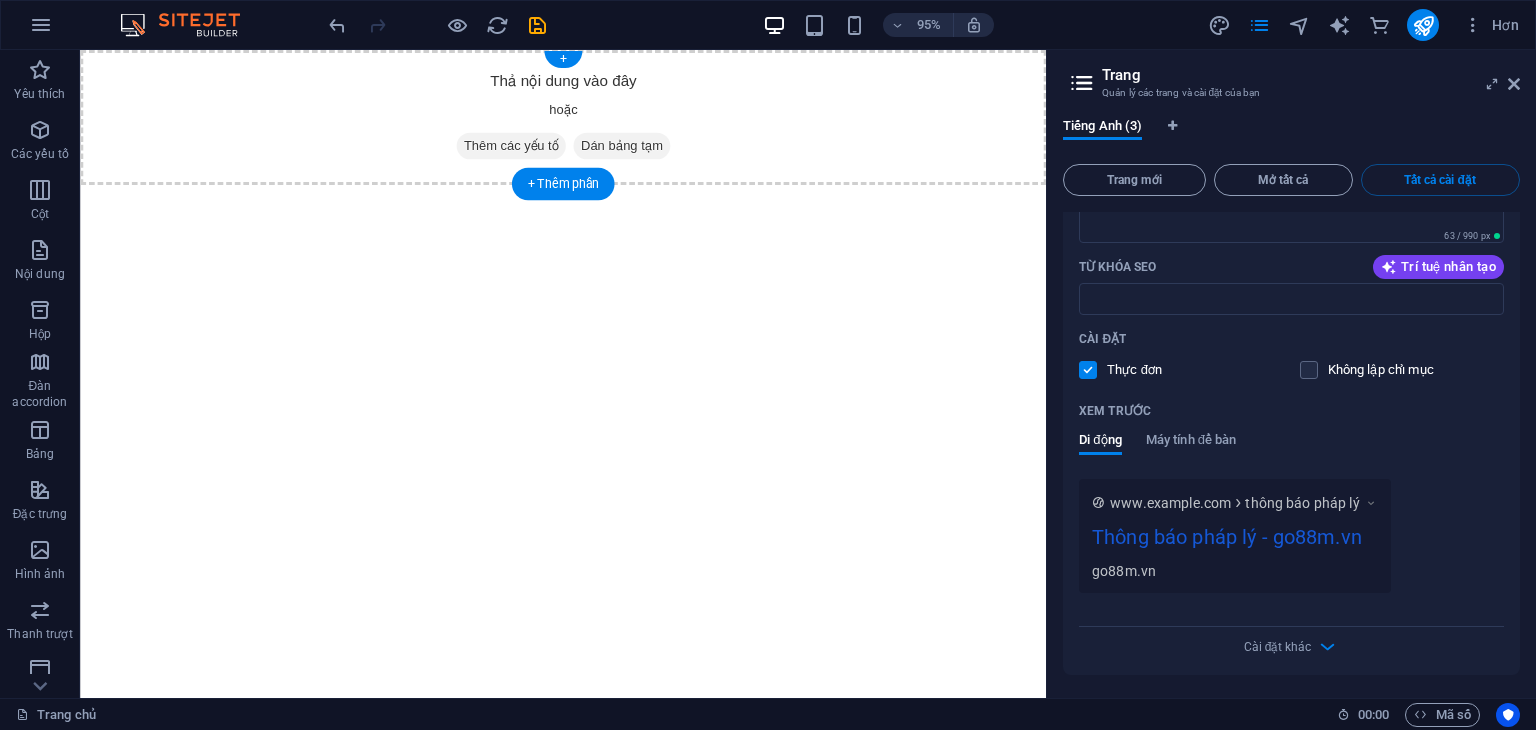 click on "Thêm các yếu tố" at bounding box center [533, 150] 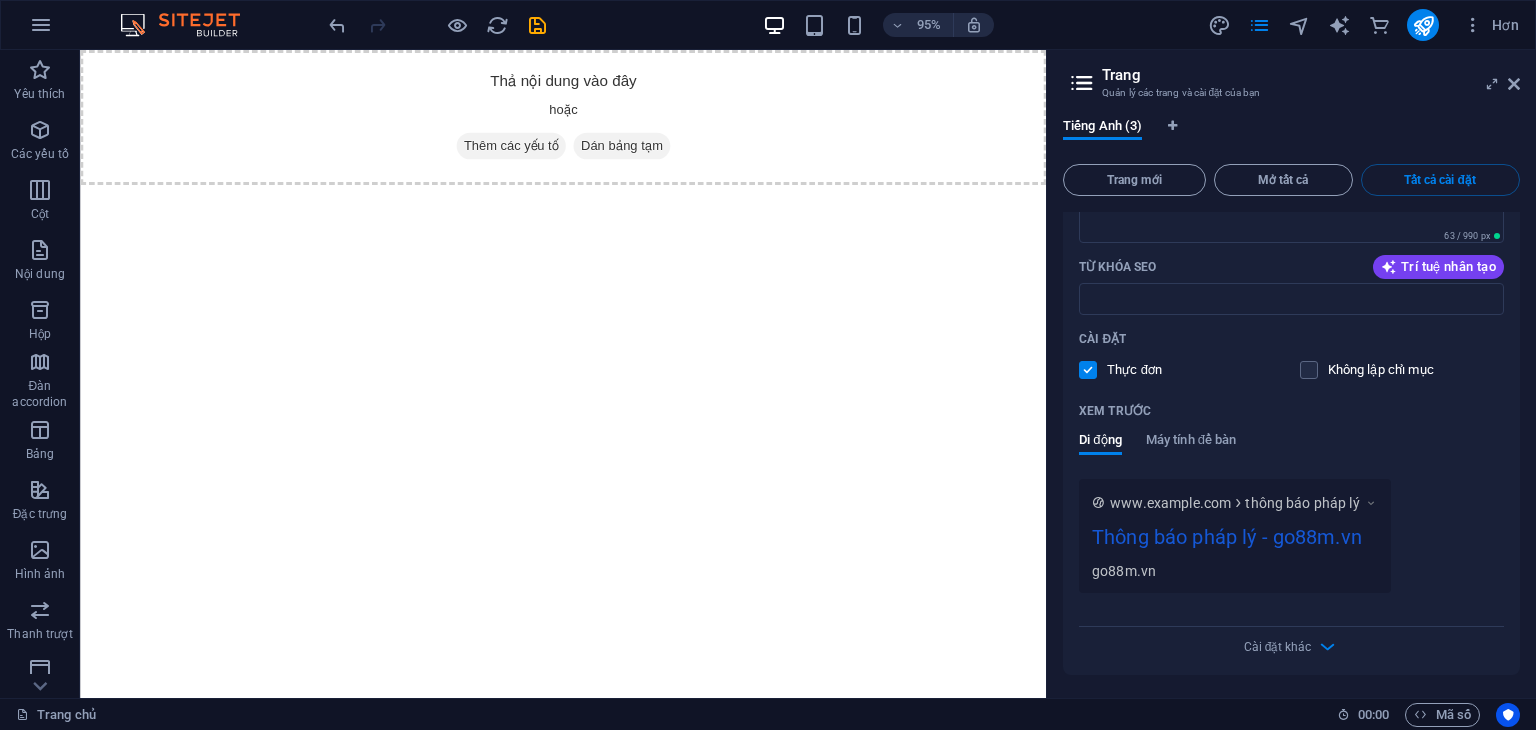 drag, startPoint x: 906, startPoint y: 442, endPoint x: 1067, endPoint y: 301, distance: 214.01402 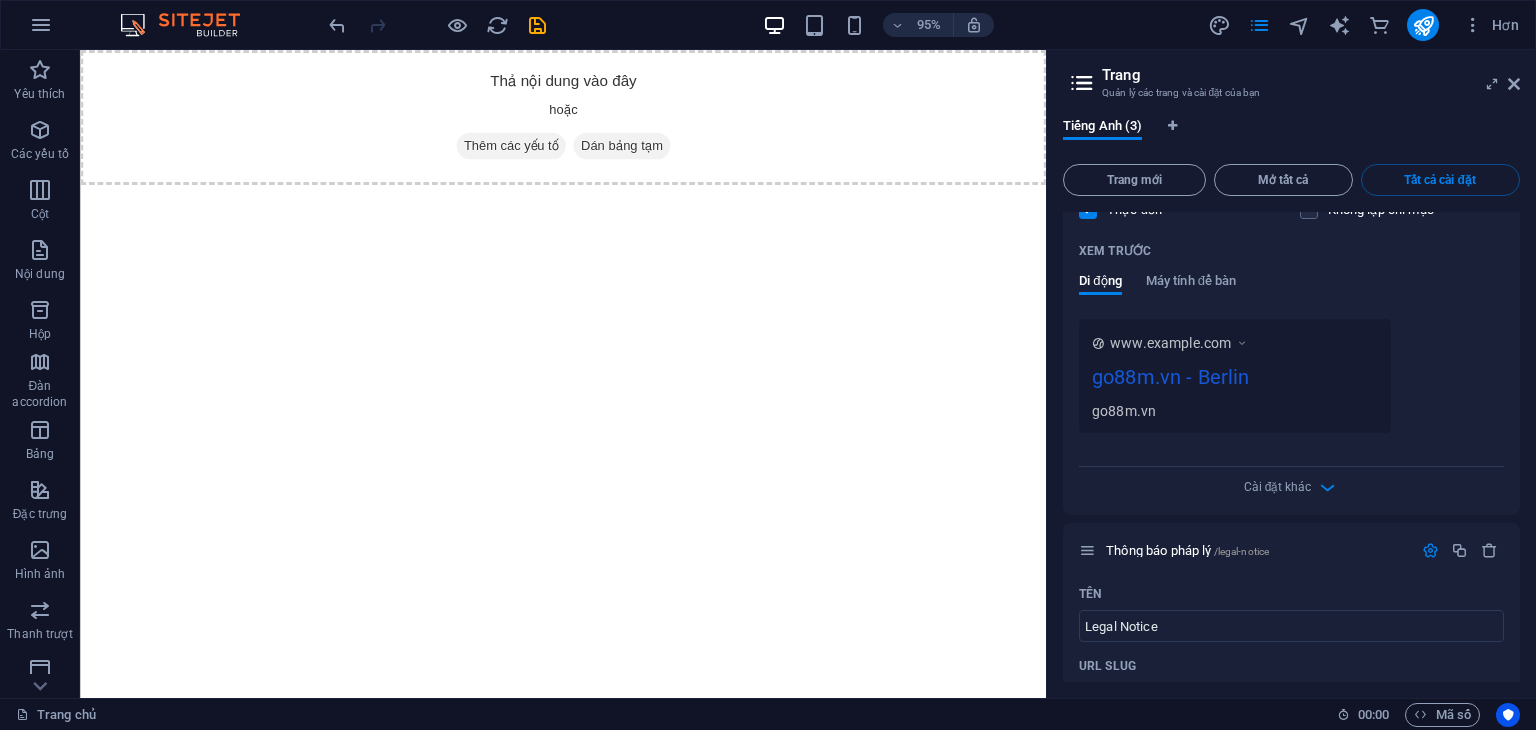 scroll, scrollTop: 373, scrollLeft: 0, axis: vertical 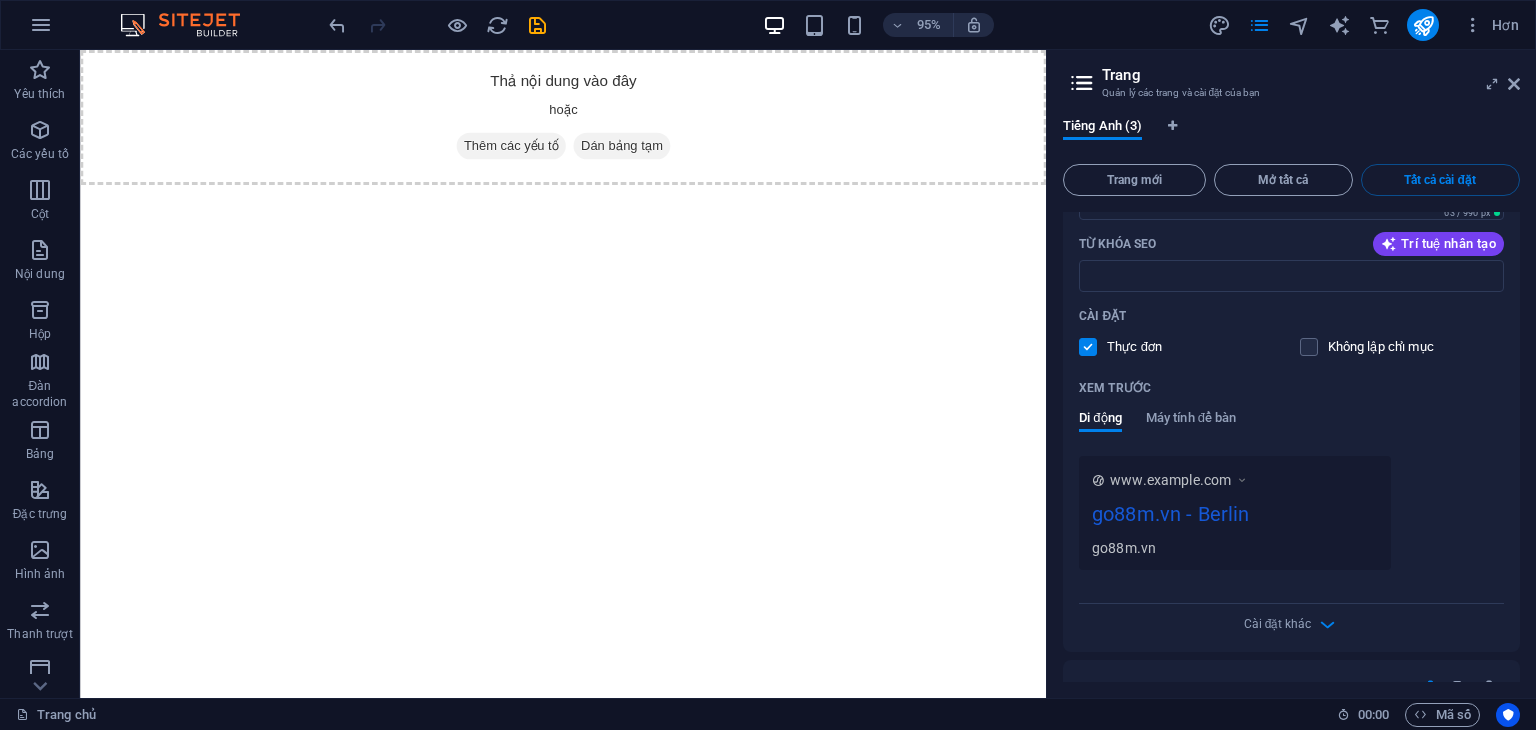 drag, startPoint x: 1202, startPoint y: 469, endPoint x: 1211, endPoint y: 422, distance: 47.853943 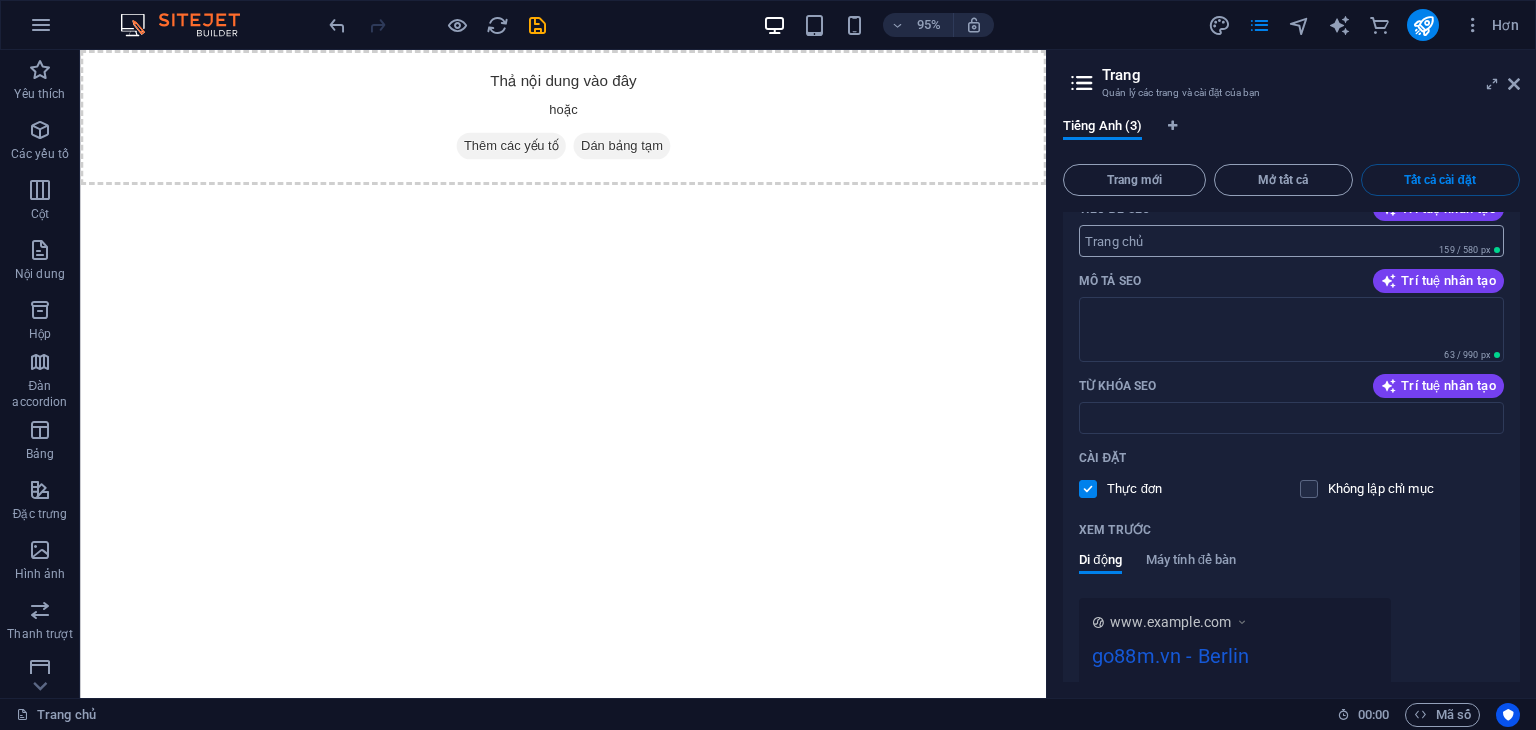 scroll, scrollTop: 0, scrollLeft: 0, axis: both 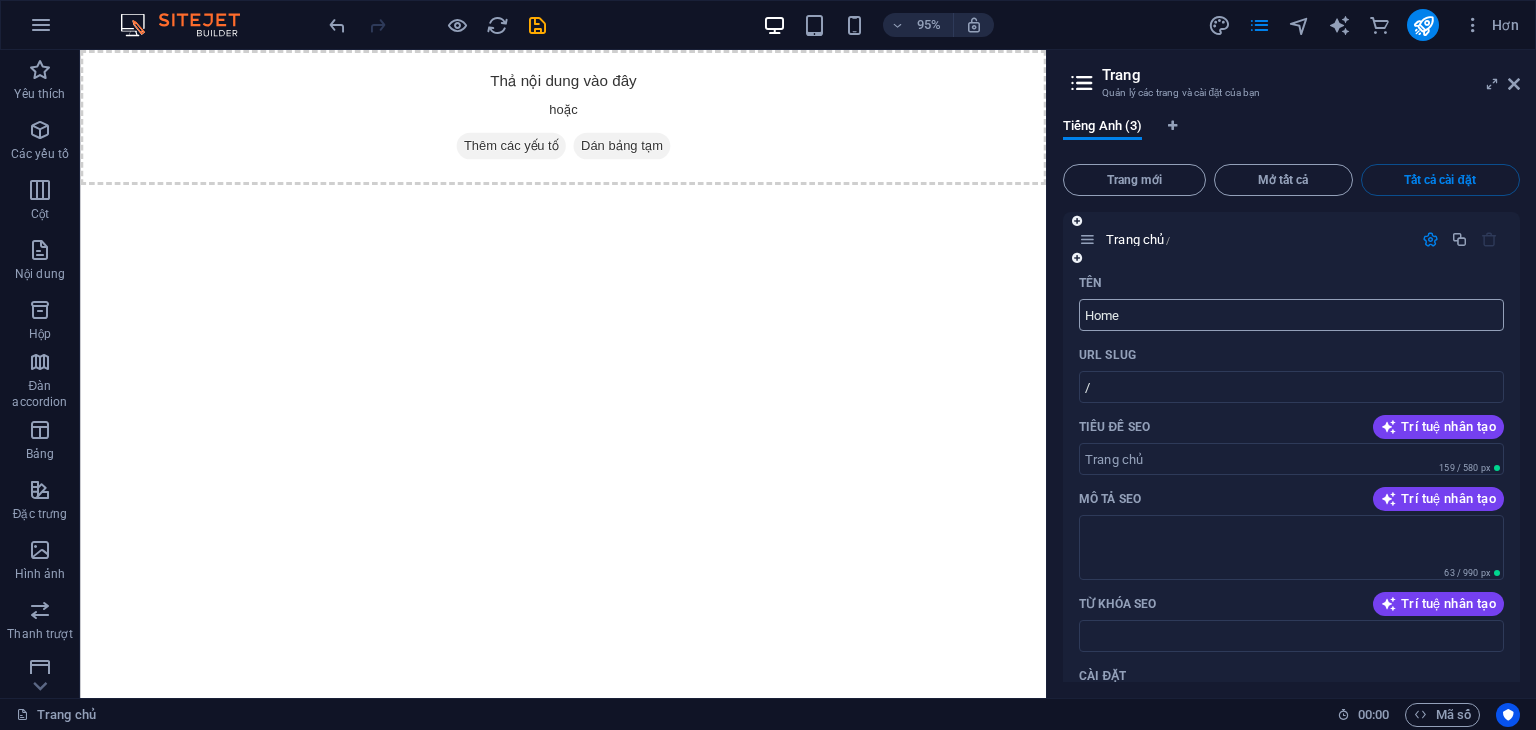 click on "Home" at bounding box center [1291, 315] 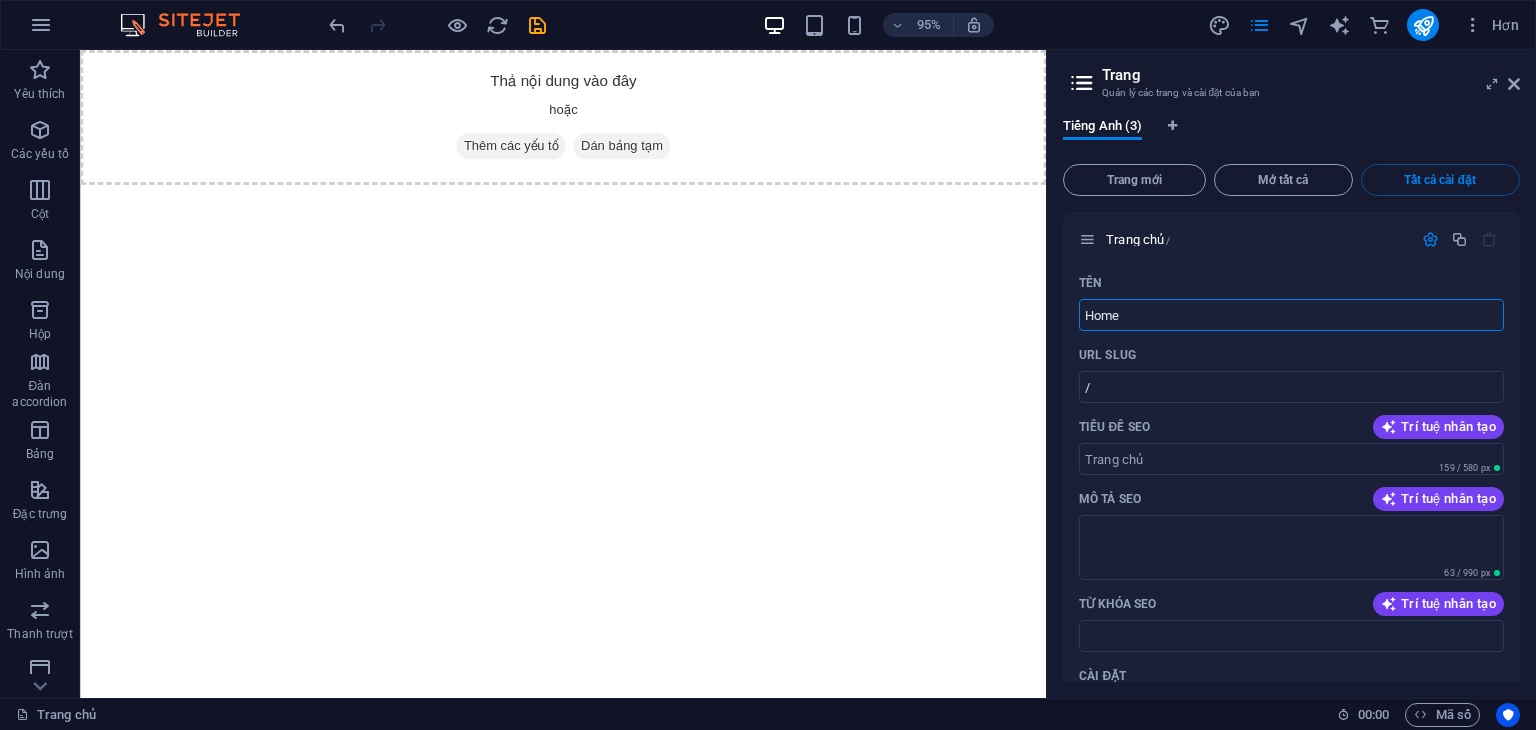 drag, startPoint x: 954, startPoint y: 358, endPoint x: 963, endPoint y: 342, distance: 18.35756 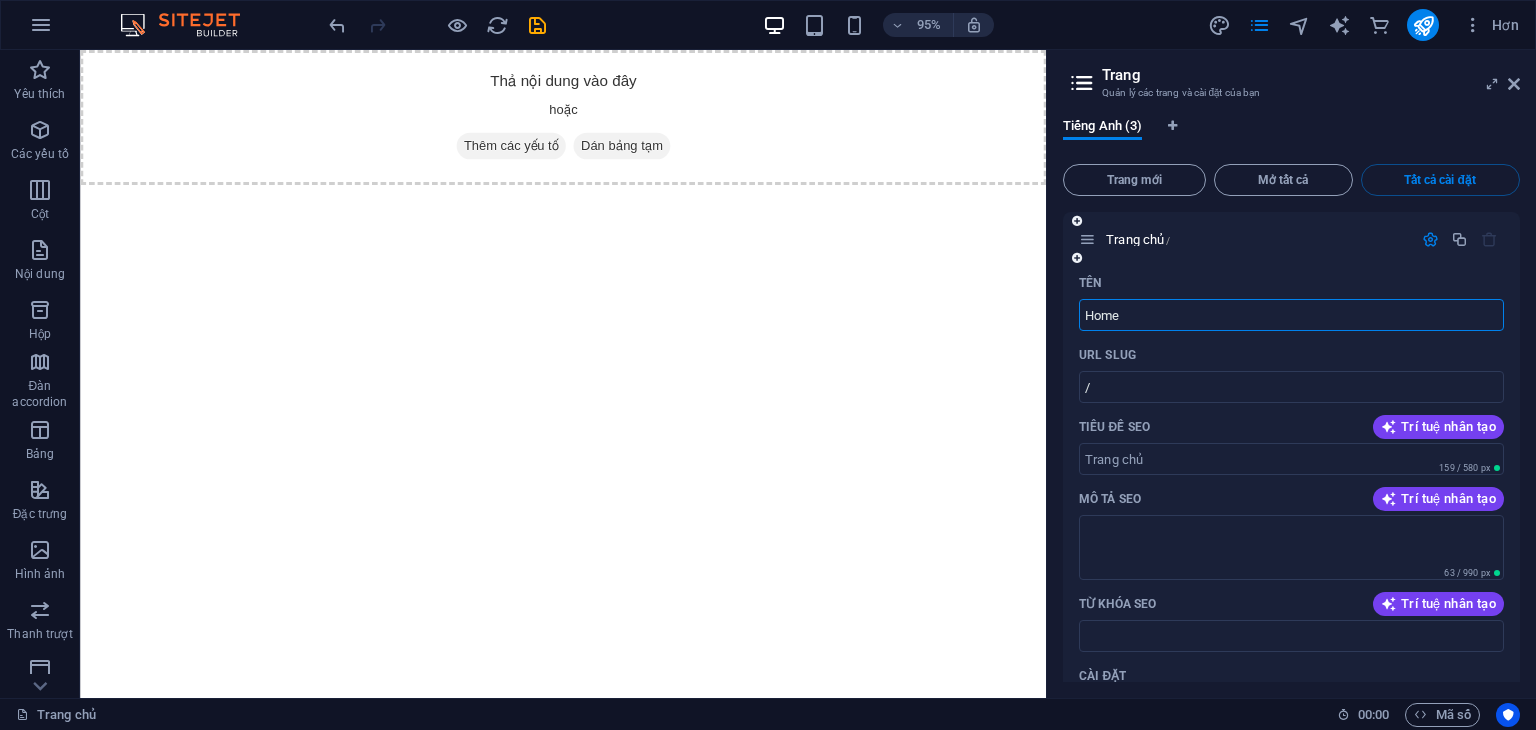 click on "Home" at bounding box center [1291, 315] 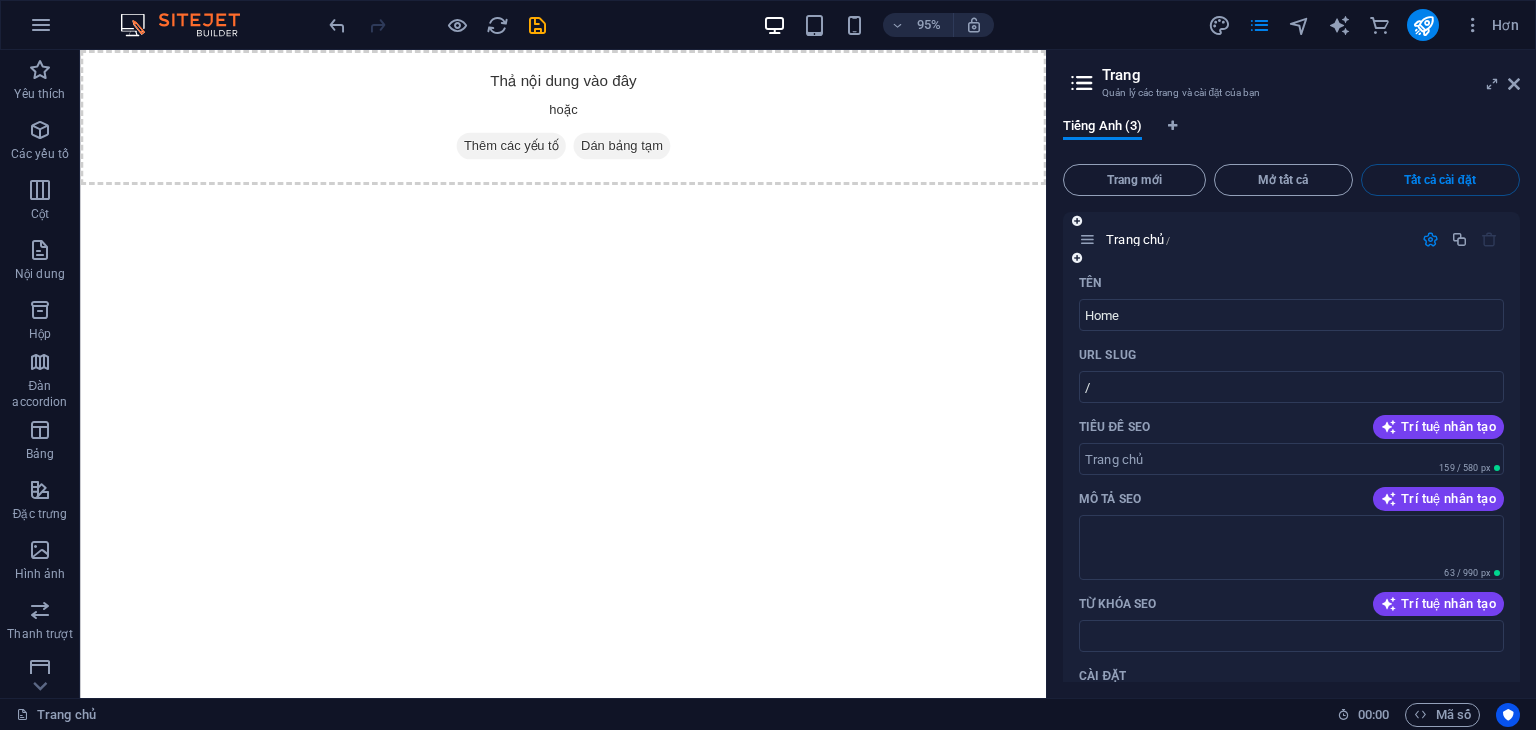 click at bounding box center (1087, 239) 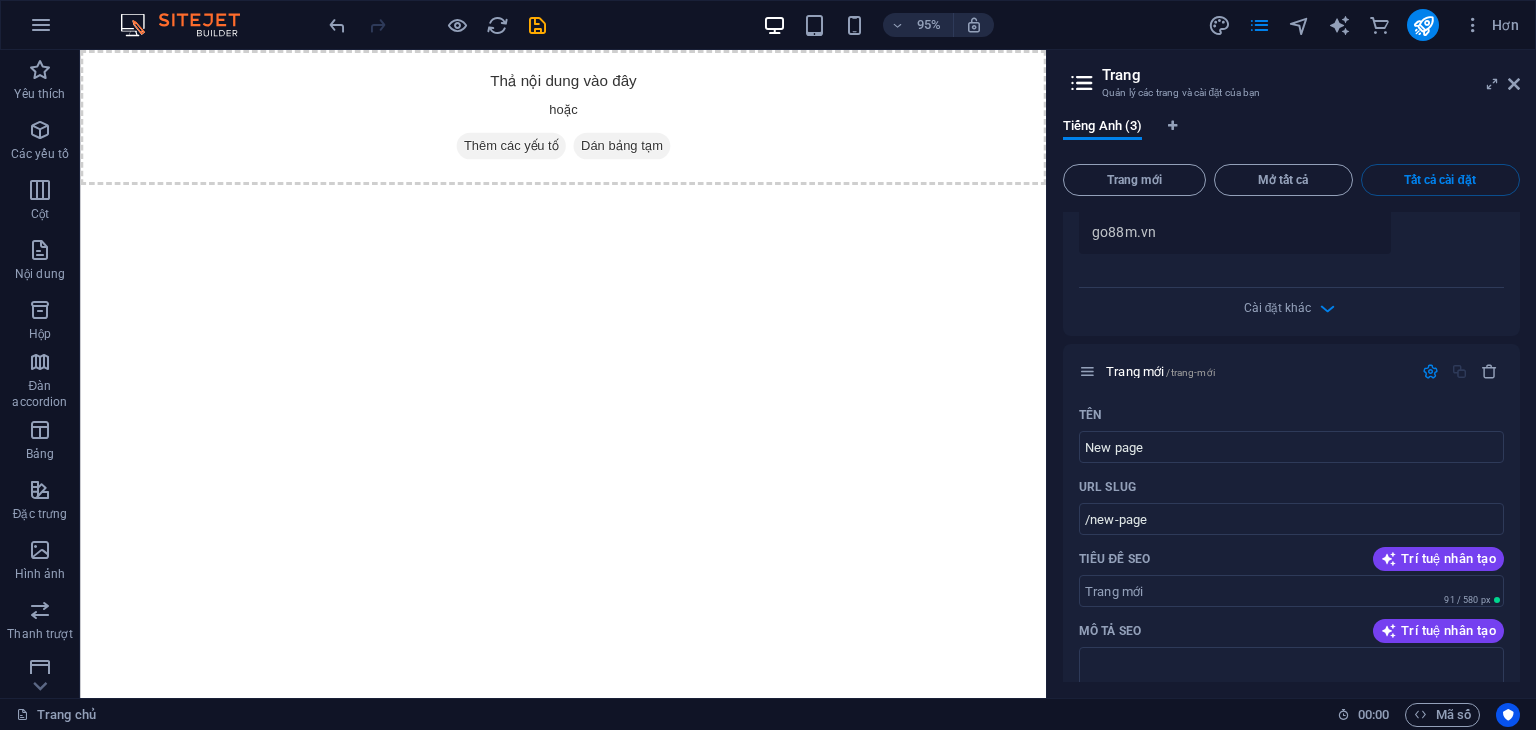 drag, startPoint x: 1071, startPoint y: 263, endPoint x: 1080, endPoint y: 253, distance: 13.453624 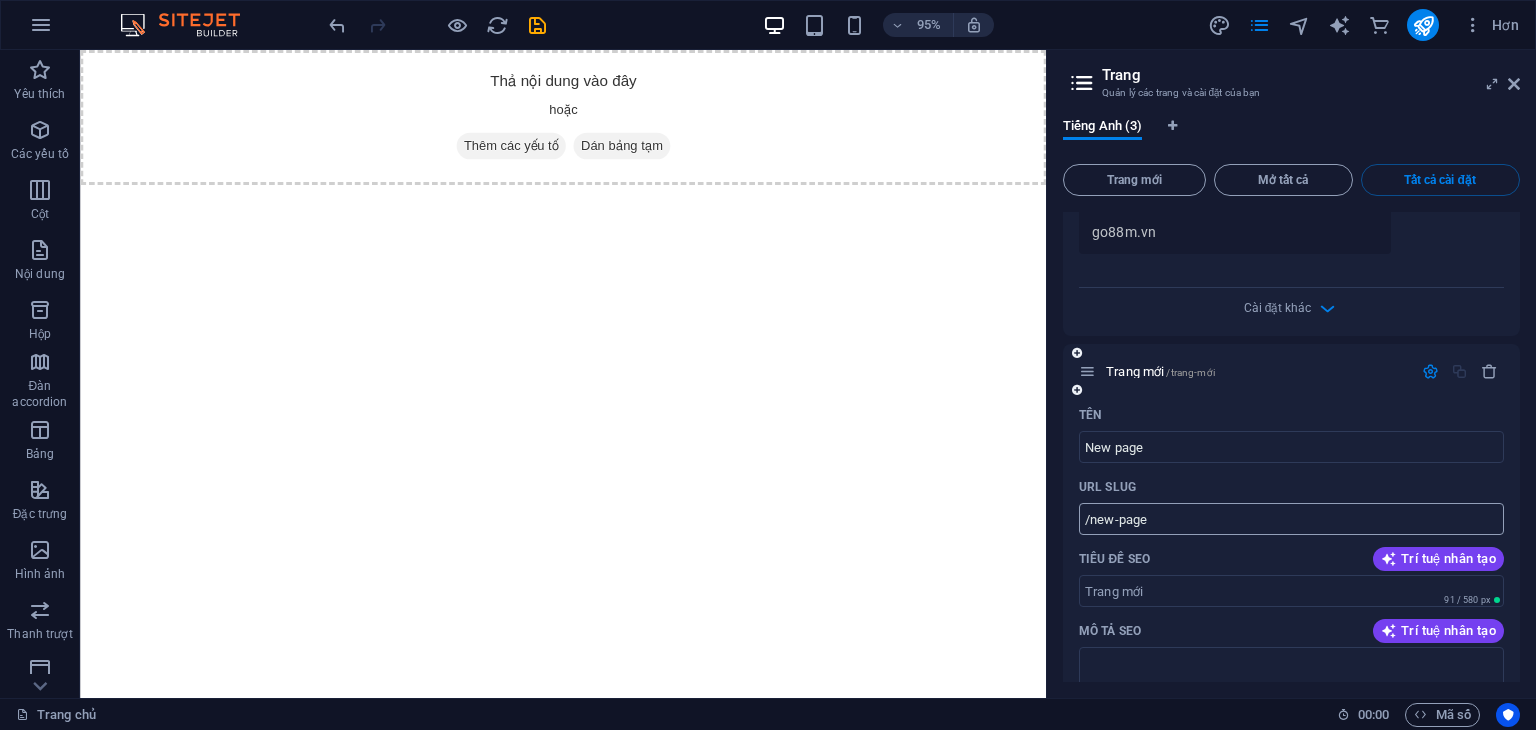 scroll, scrollTop: 0, scrollLeft: 0, axis: both 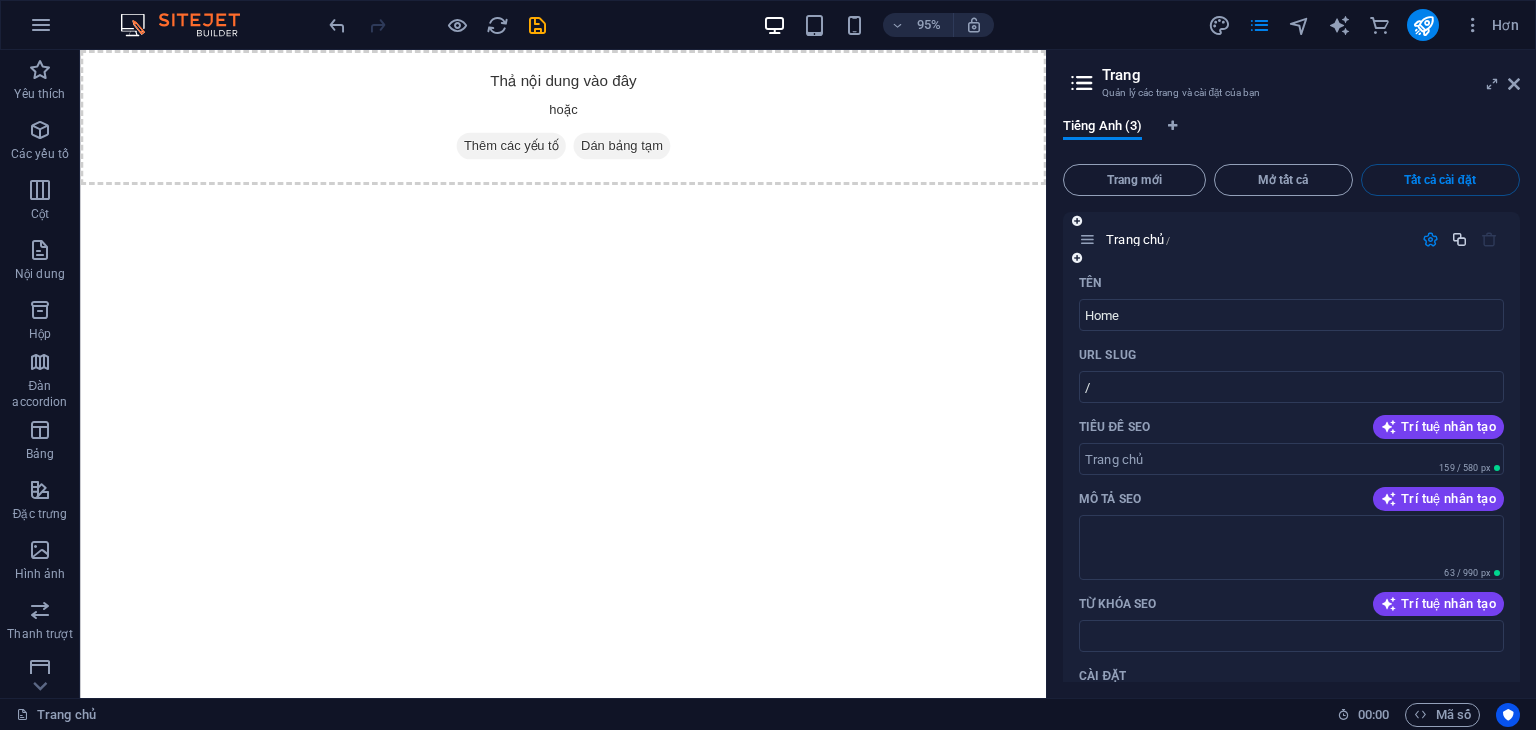 click at bounding box center [1459, 239] 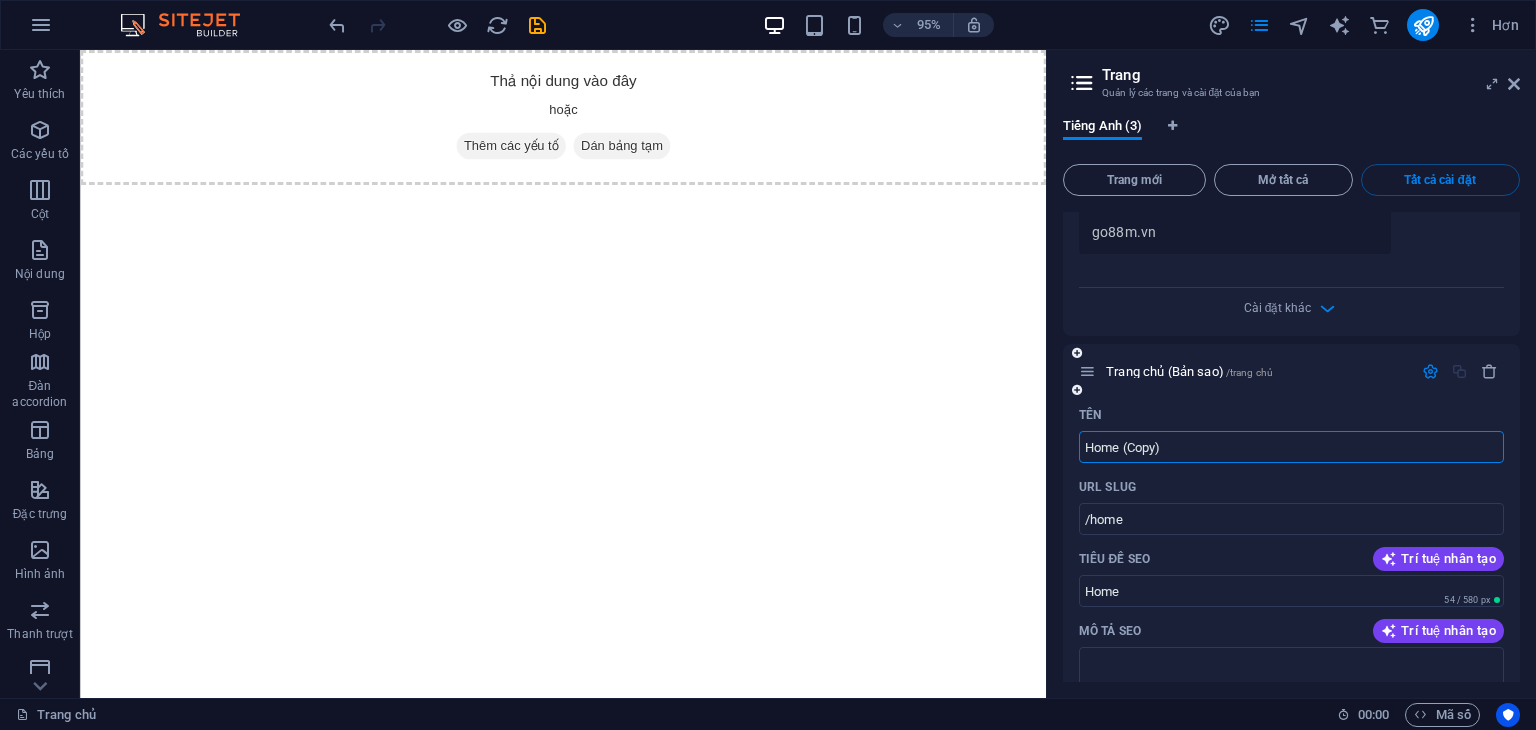 scroll, scrollTop: 0, scrollLeft: 0, axis: both 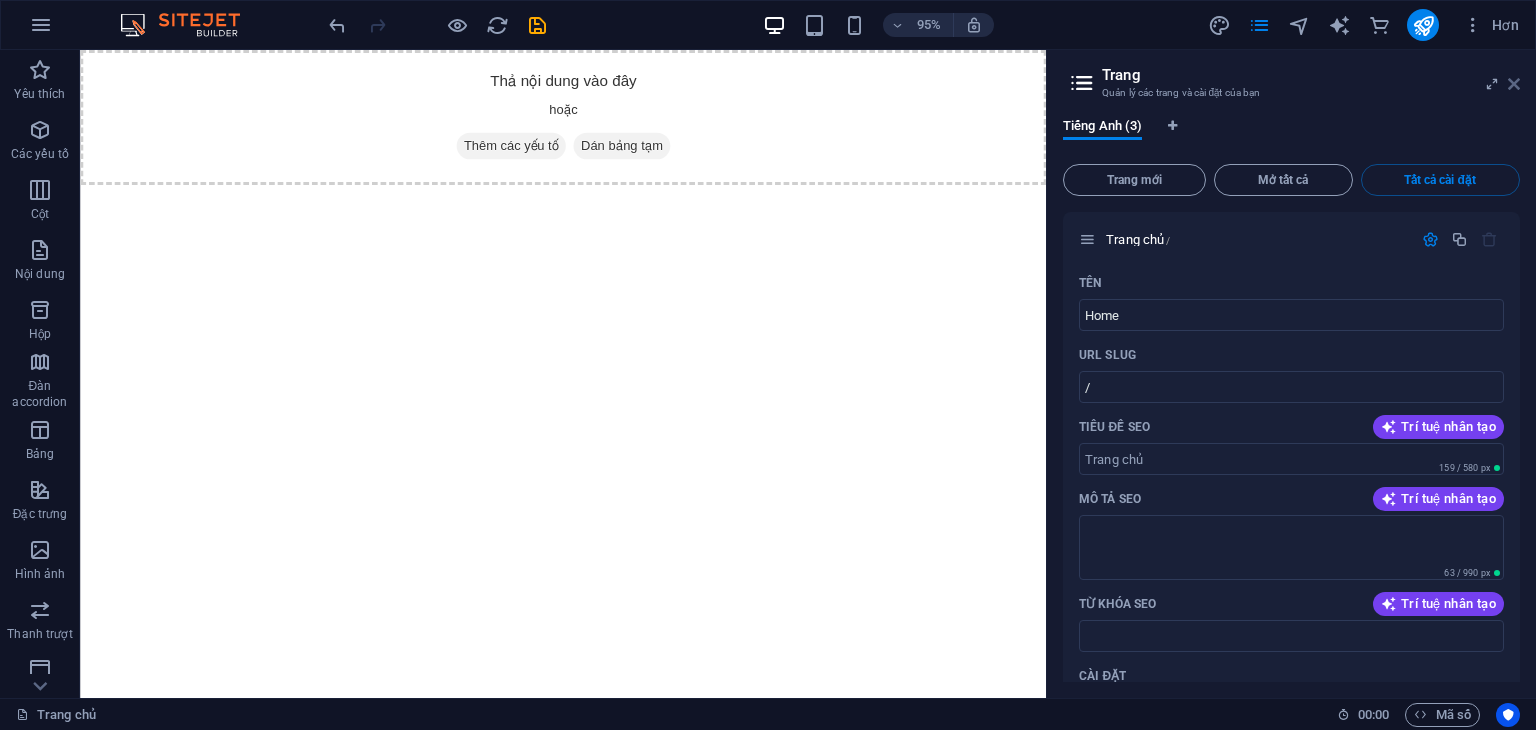 drag, startPoint x: 1507, startPoint y: 81, endPoint x: 1429, endPoint y: 4, distance: 109.60383 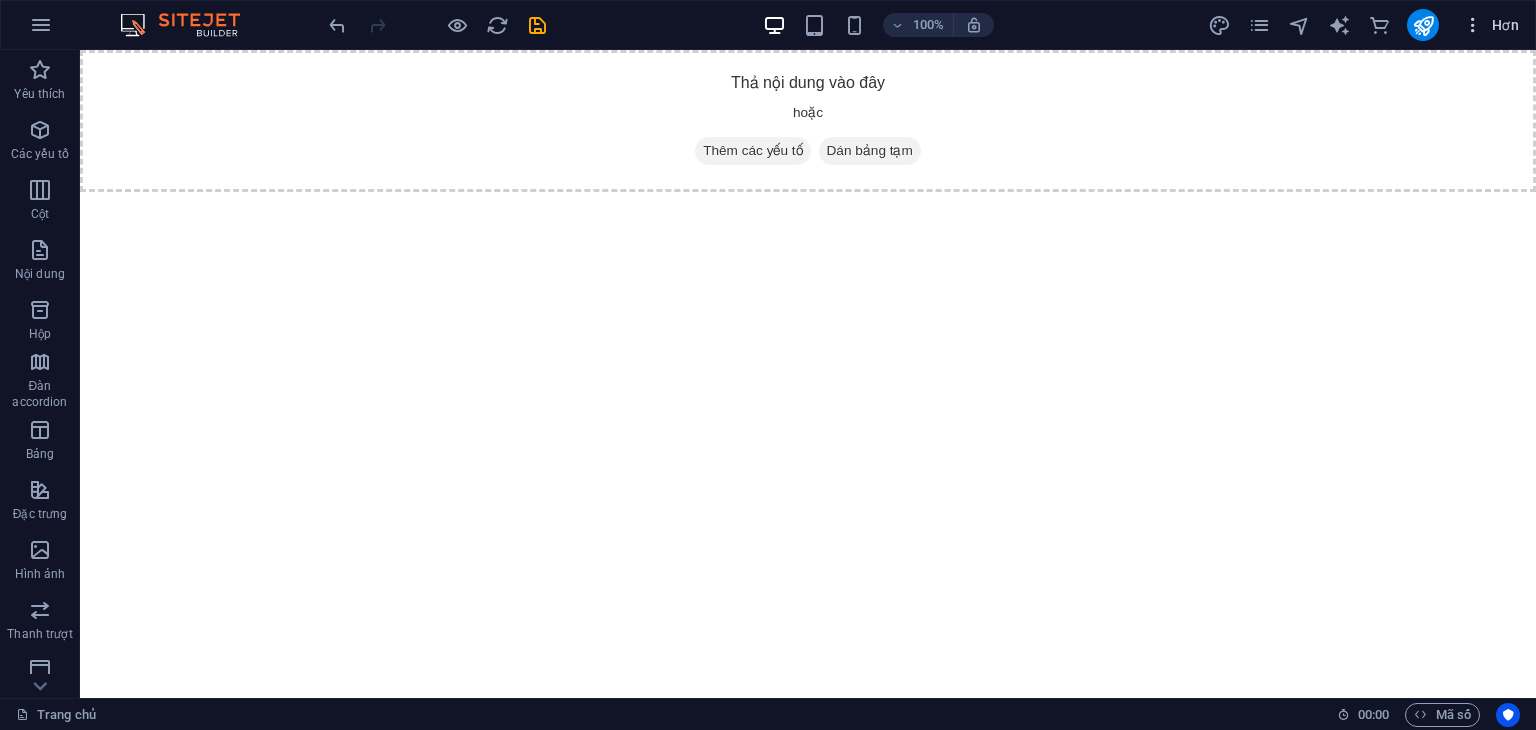 click on "Hơn" at bounding box center (1505, 25) 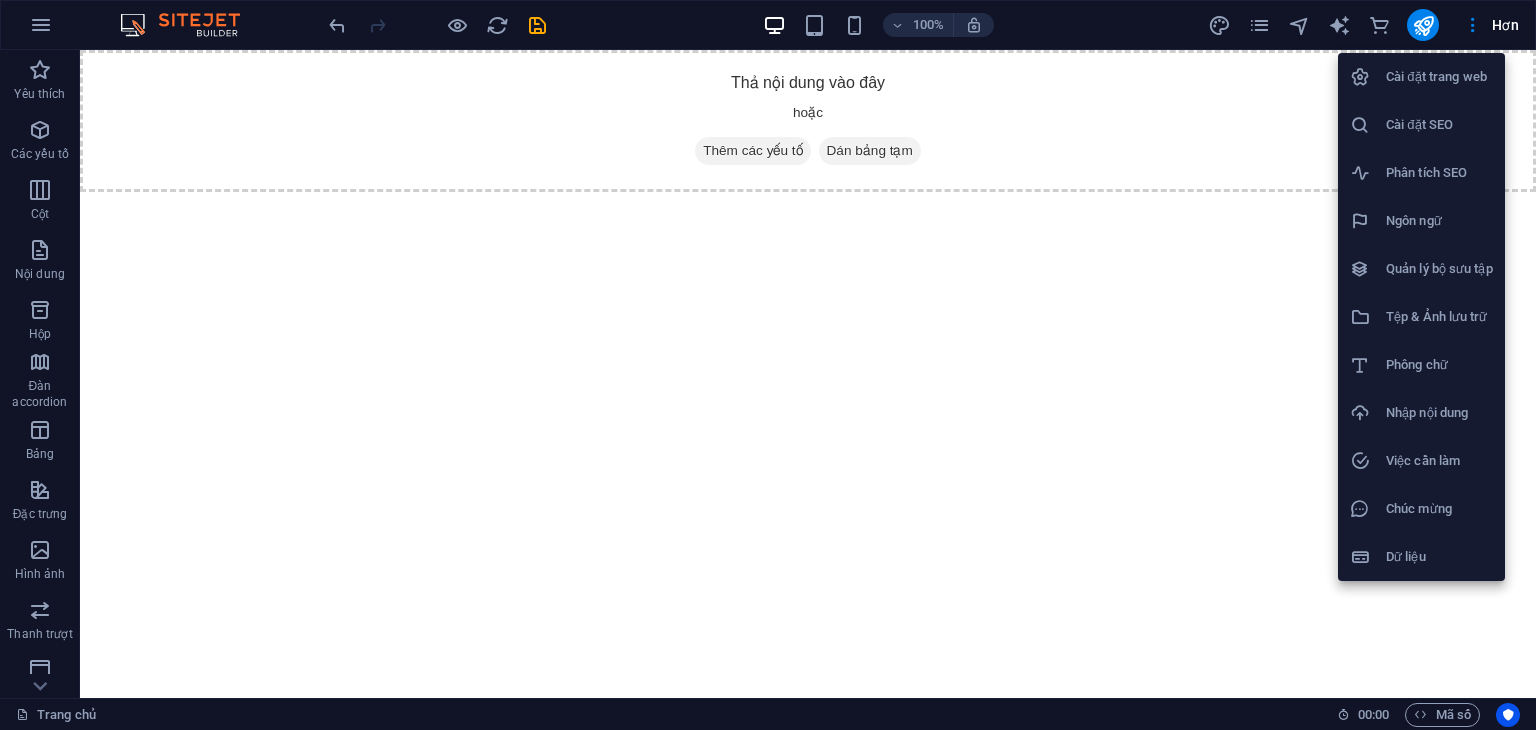 click on "Tệp & Ảnh lưu trữ" at bounding box center [1439, 317] 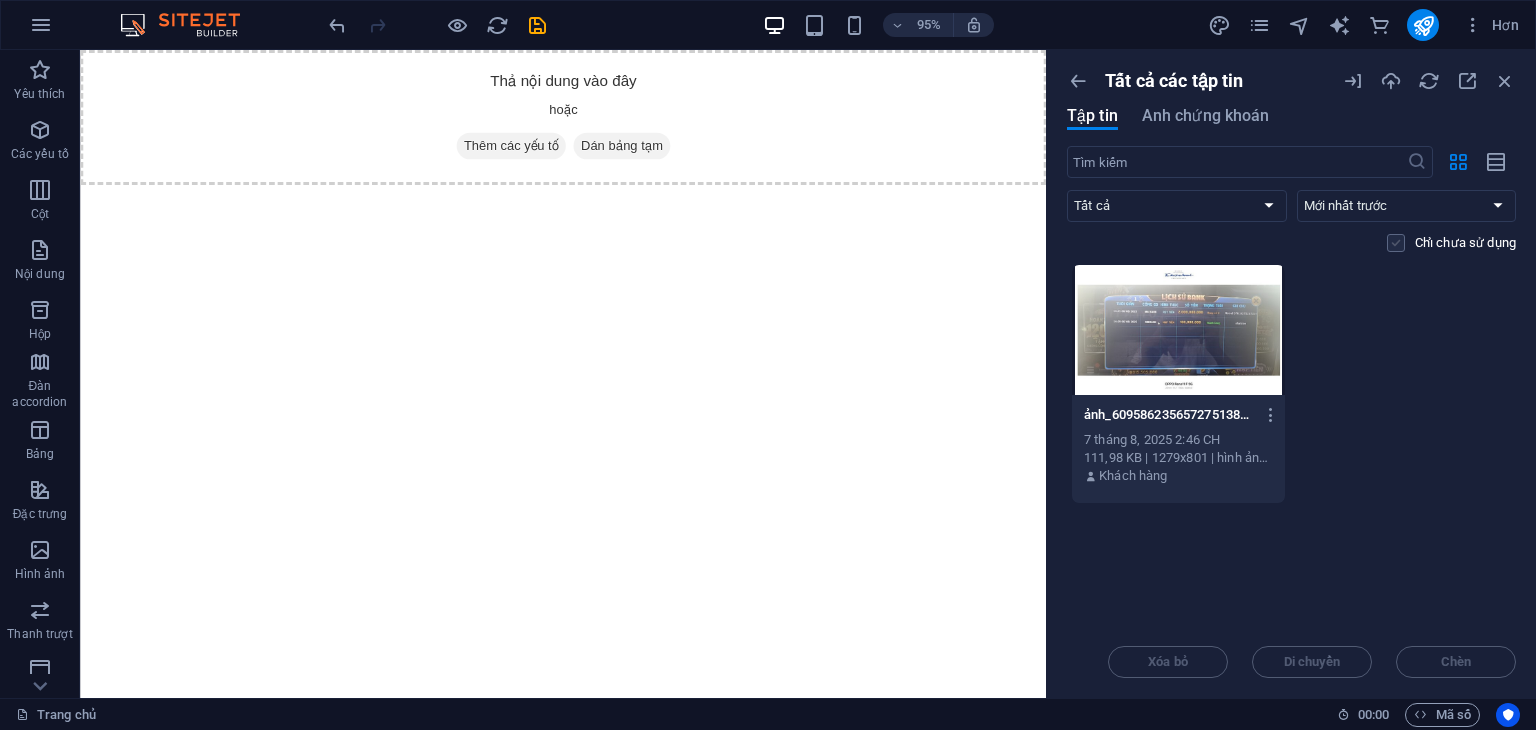 click at bounding box center [1396, 243] 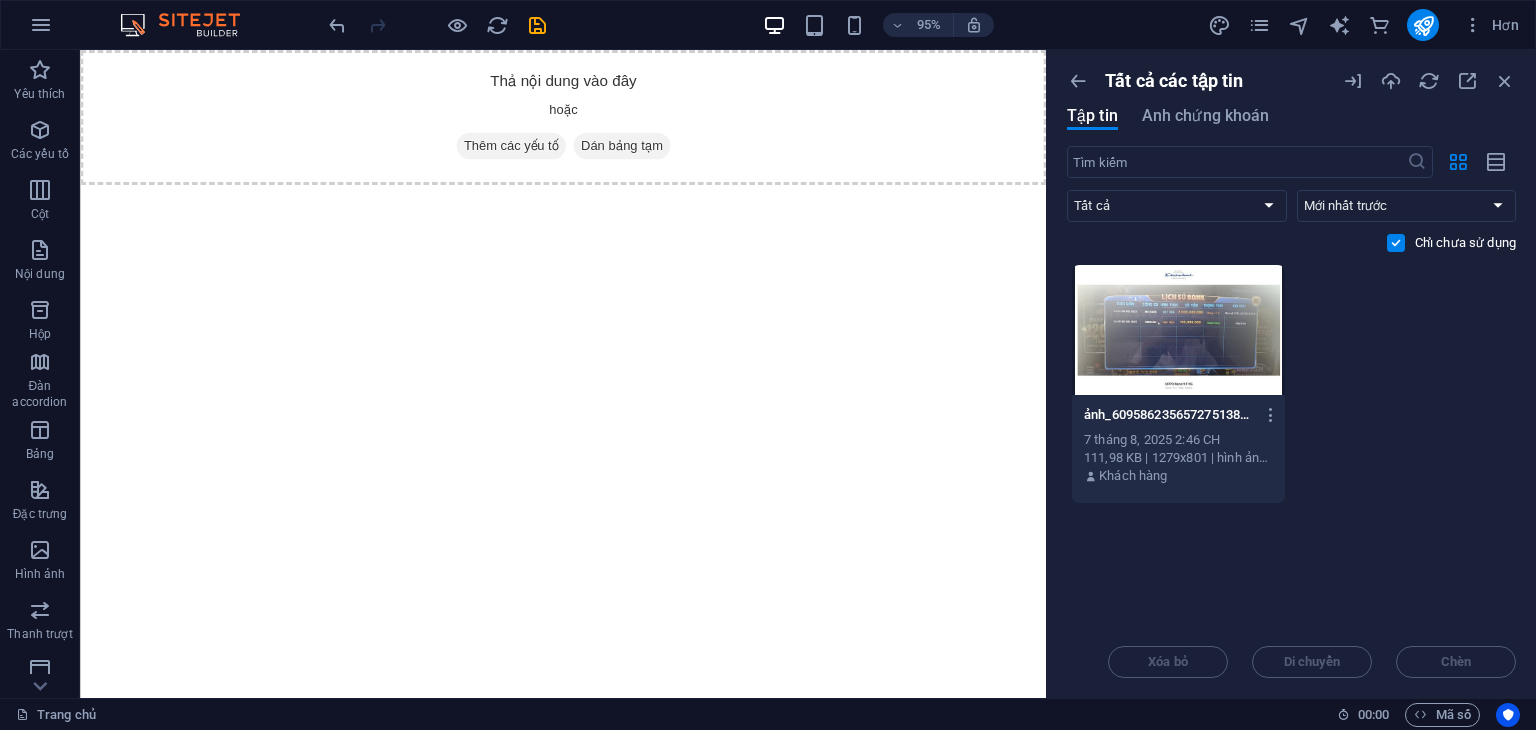 click at bounding box center [1178, 330] 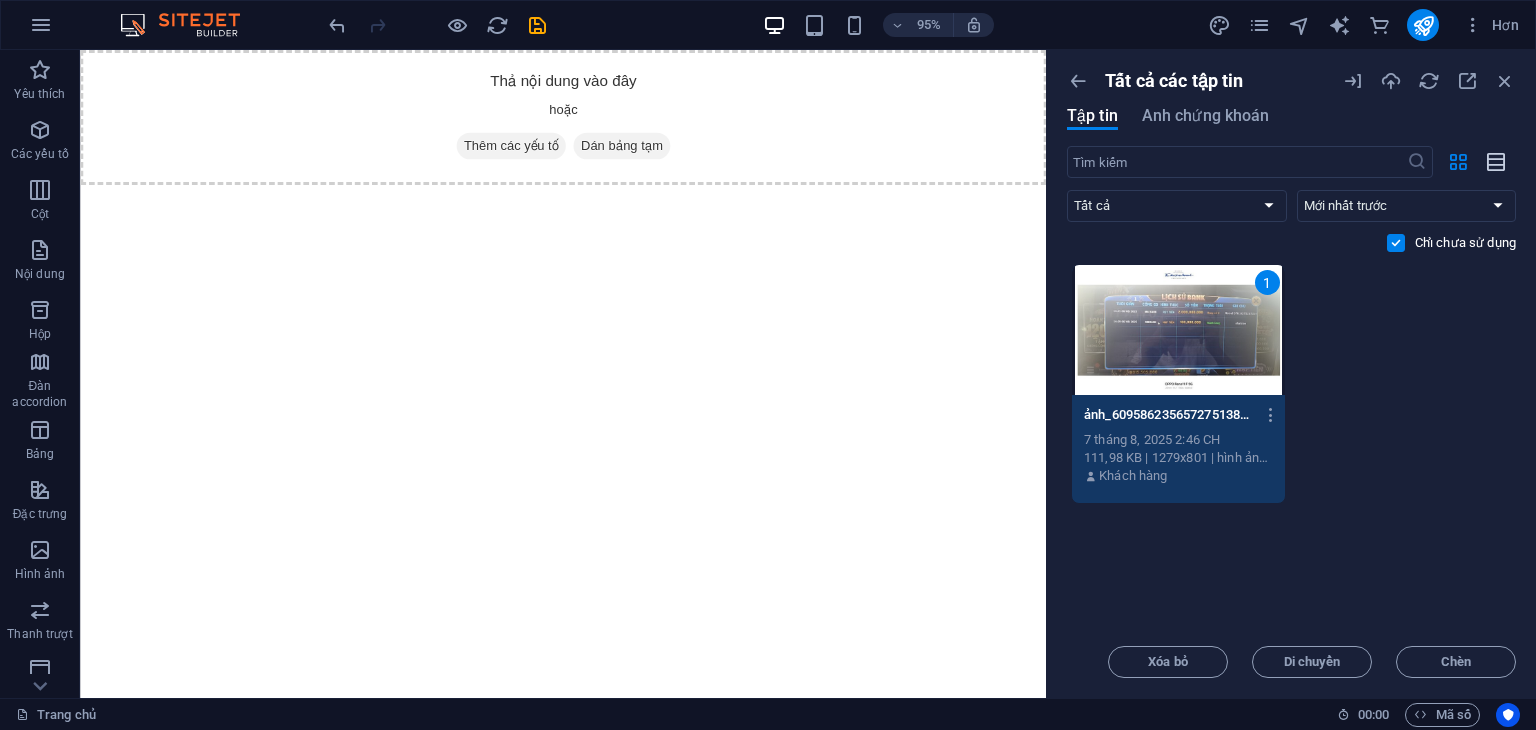 click at bounding box center (1497, 162) 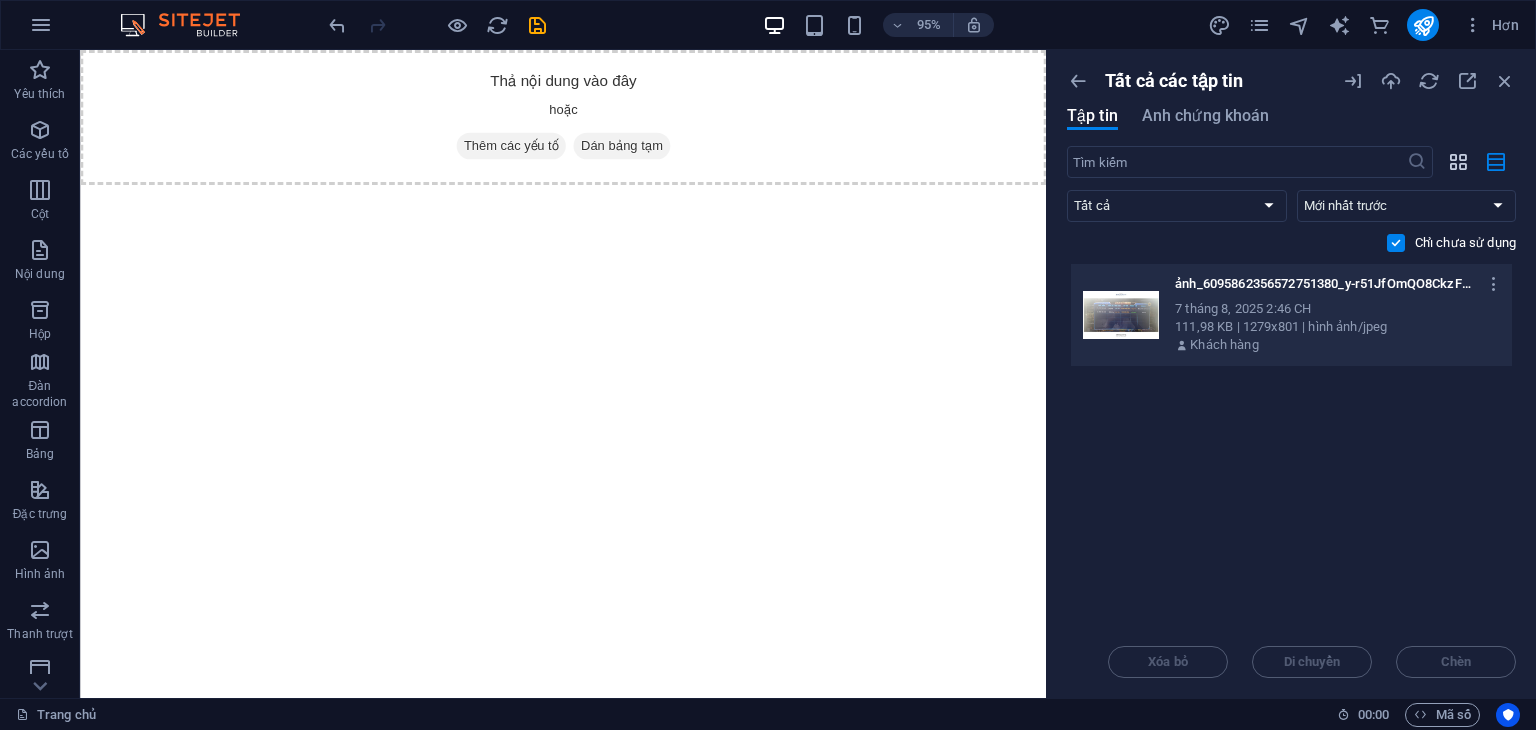 click at bounding box center (1458, 162) 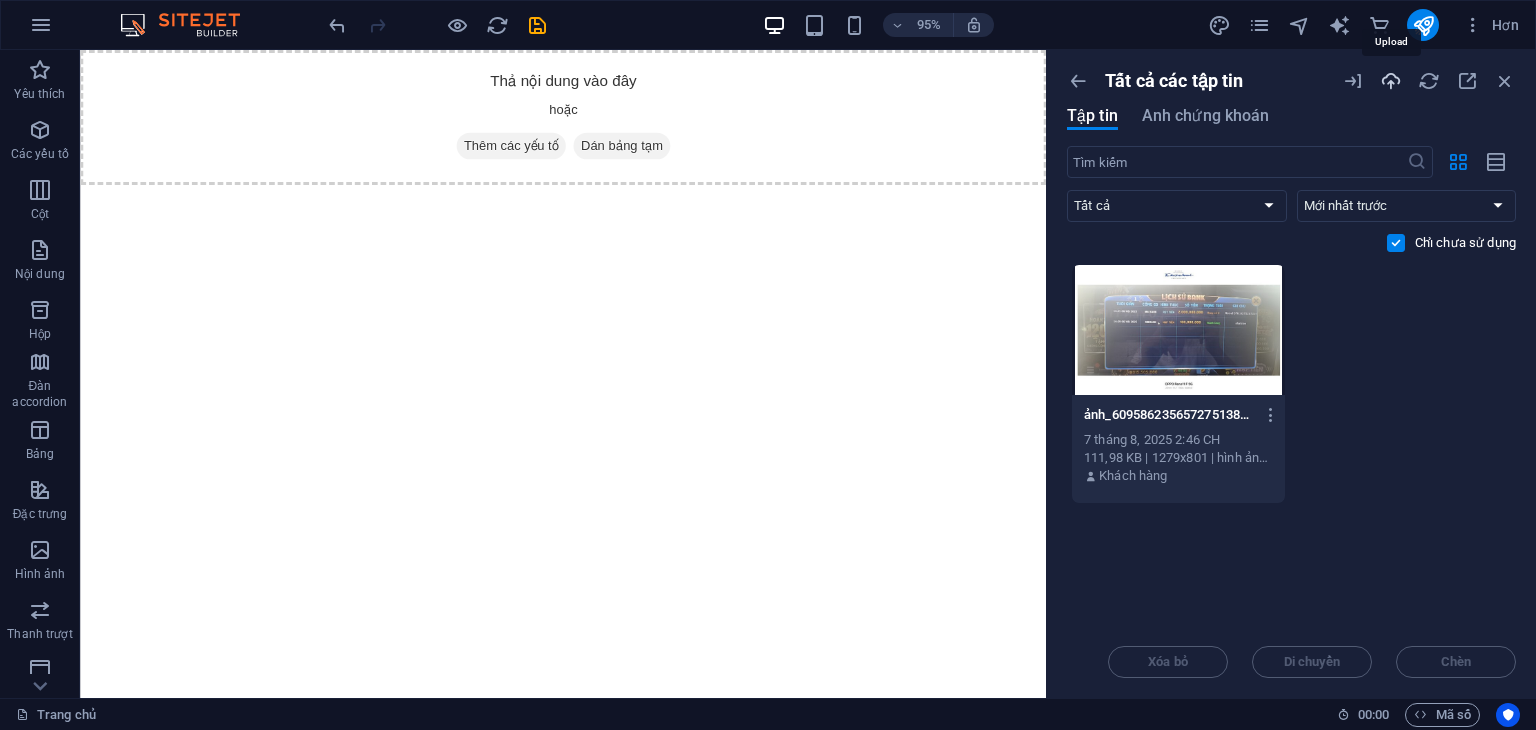 click at bounding box center [1391, 81] 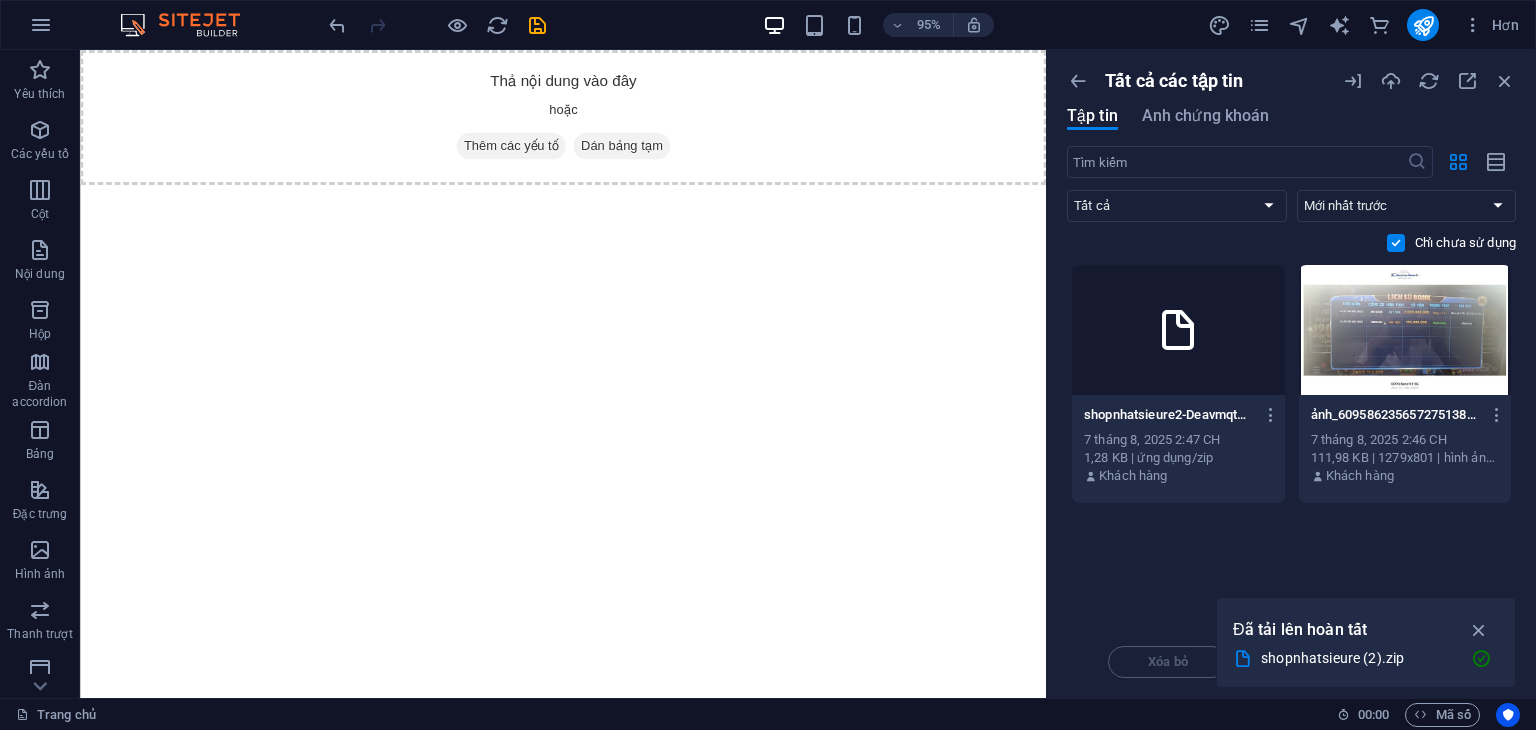 click on "shopnhatsieure2-DeavmqtW0V-9BVZKV3xOtQ.zip shopnhatsieure2-DeavmqtW0V-9BVZKV3xOtQ.zip" at bounding box center (1178, 415) 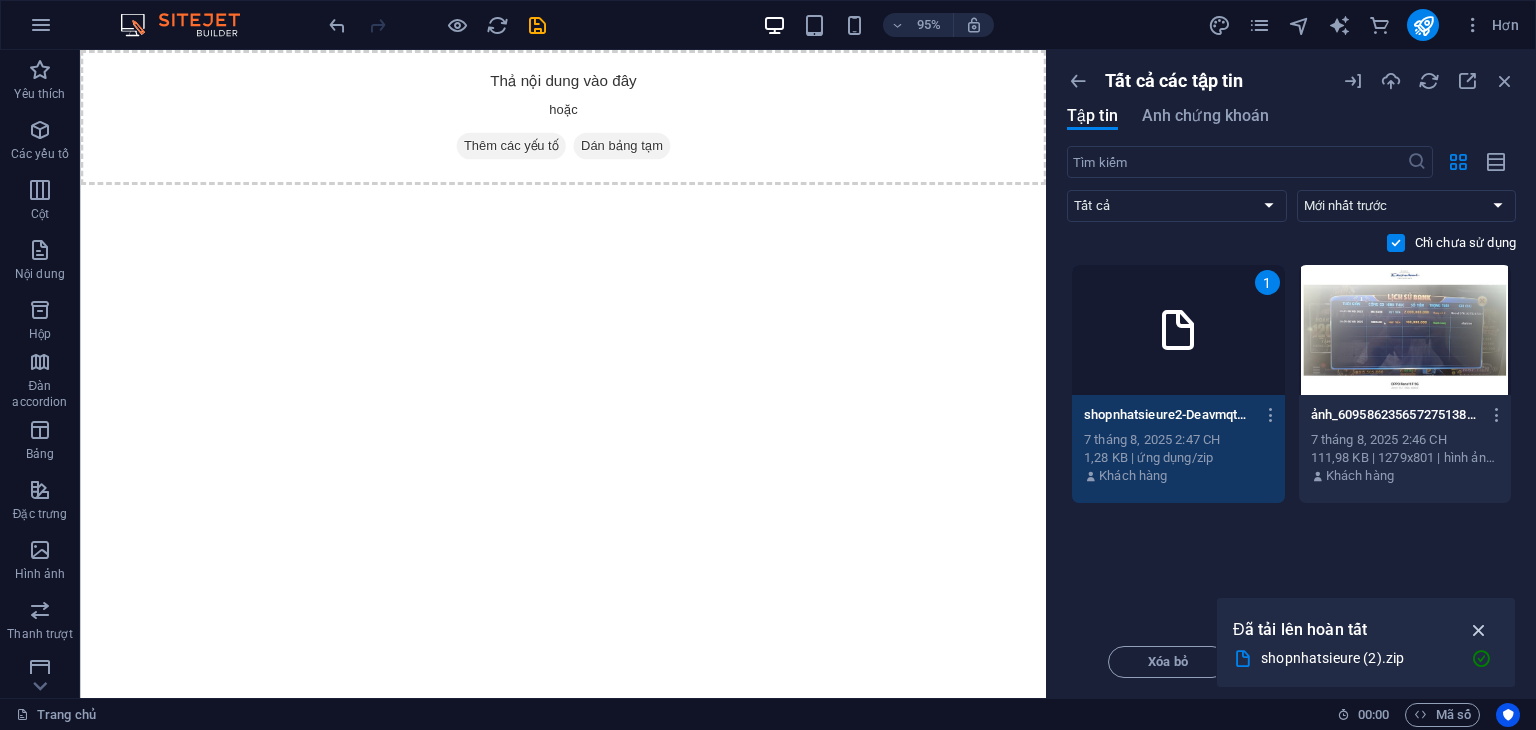 click at bounding box center (1479, 630) 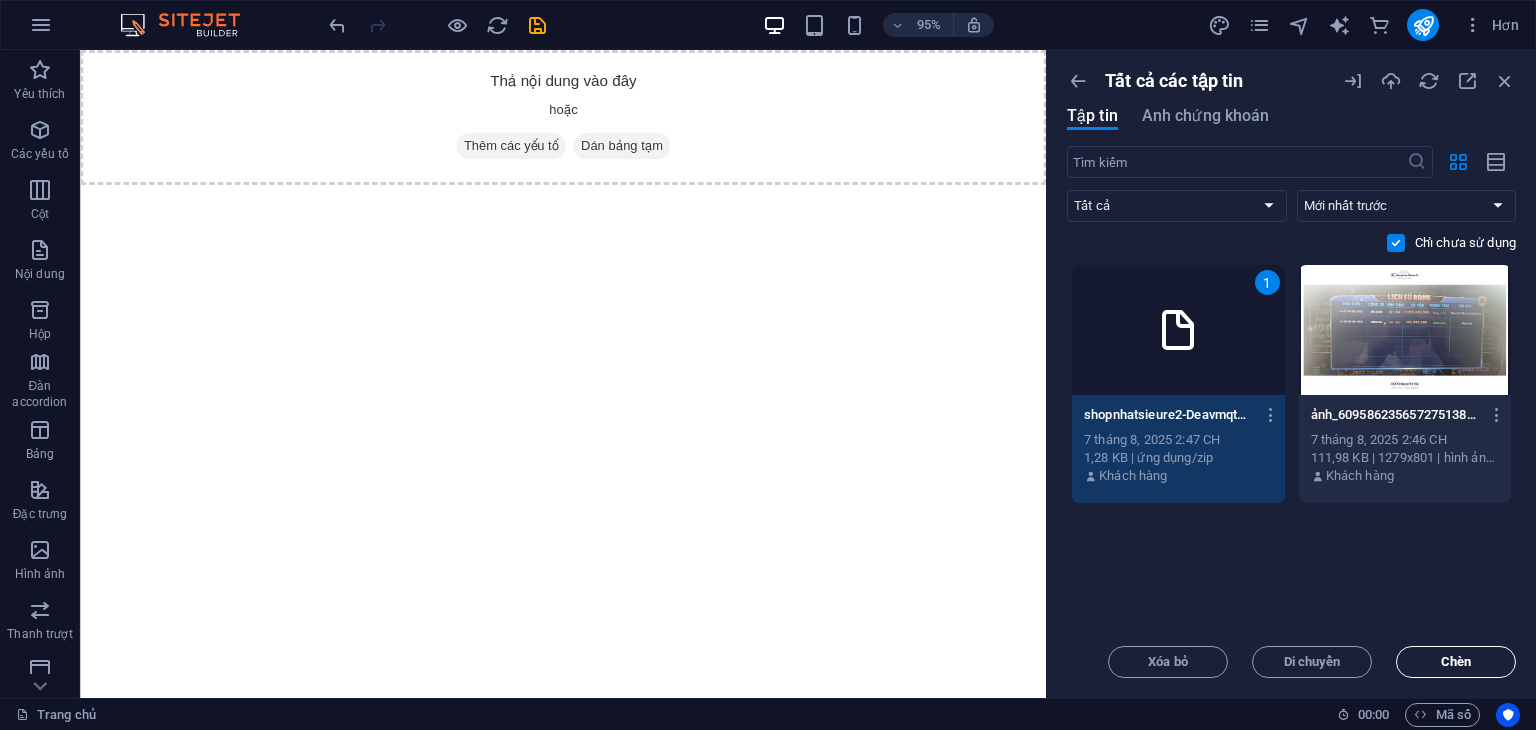 click on "Chèn" at bounding box center [1456, 662] 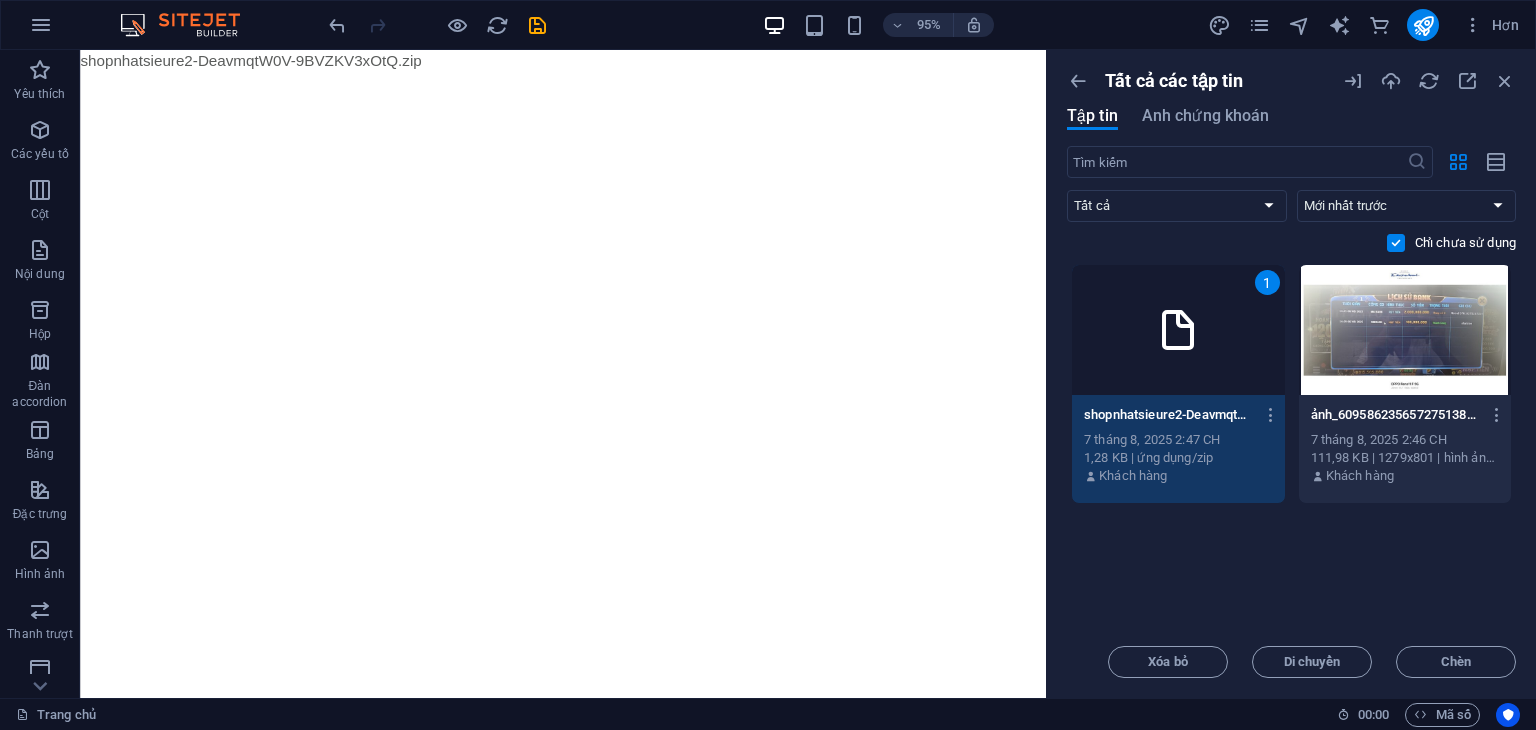 click at bounding box center [1405, 330] 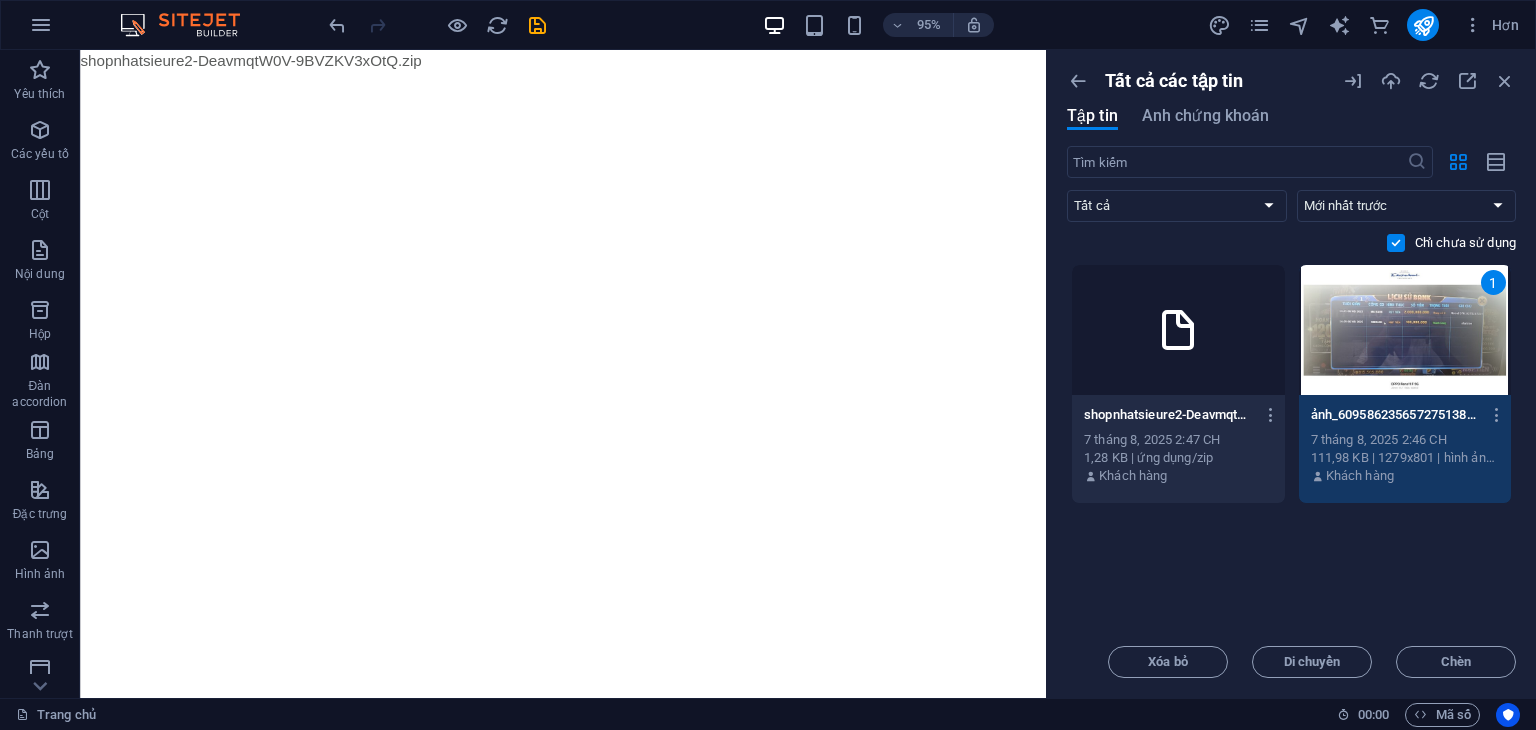click on "Xóa bỏ Di chuyển Chèn" at bounding box center [1291, 652] 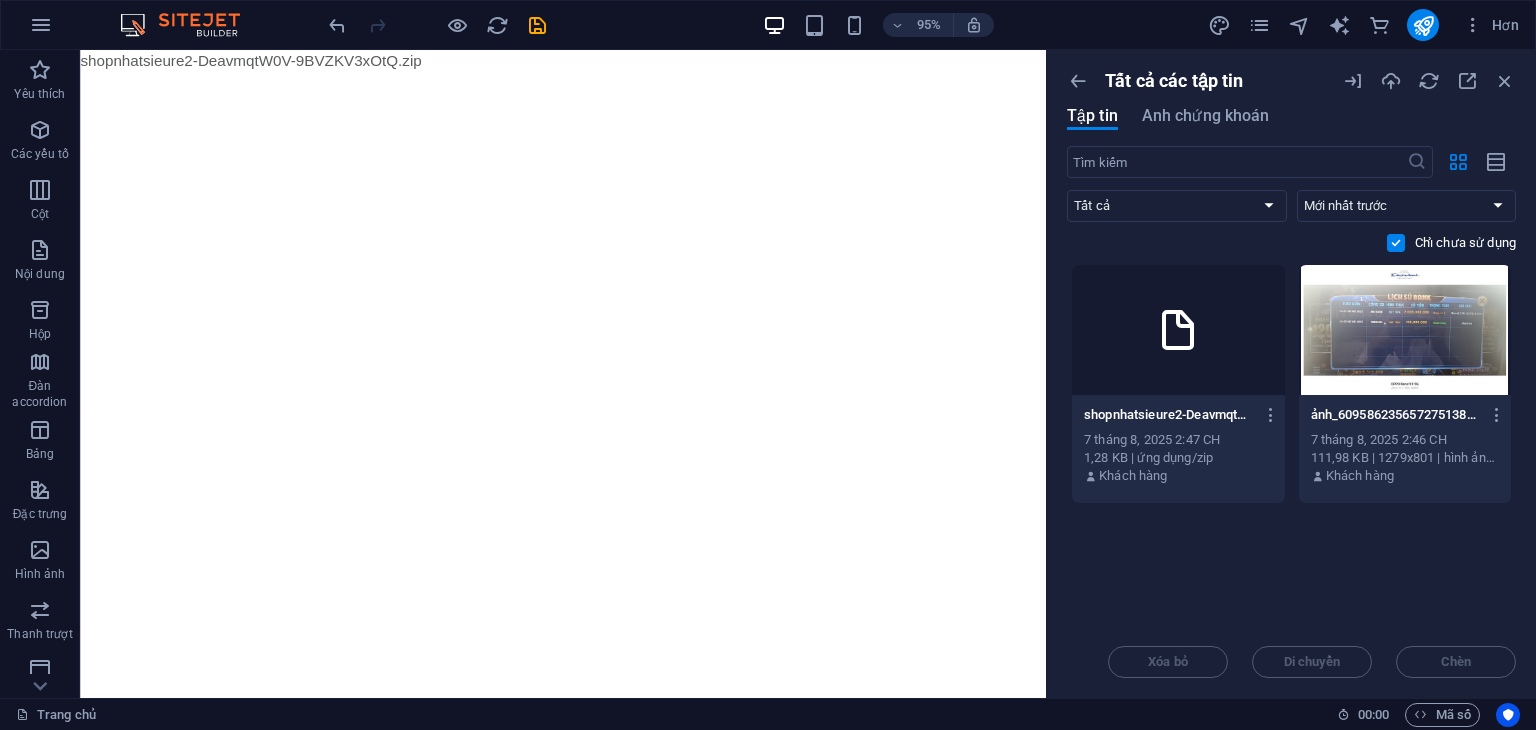 click on "Xóa bỏ Di chuyển Chèn" at bounding box center [1291, 652] 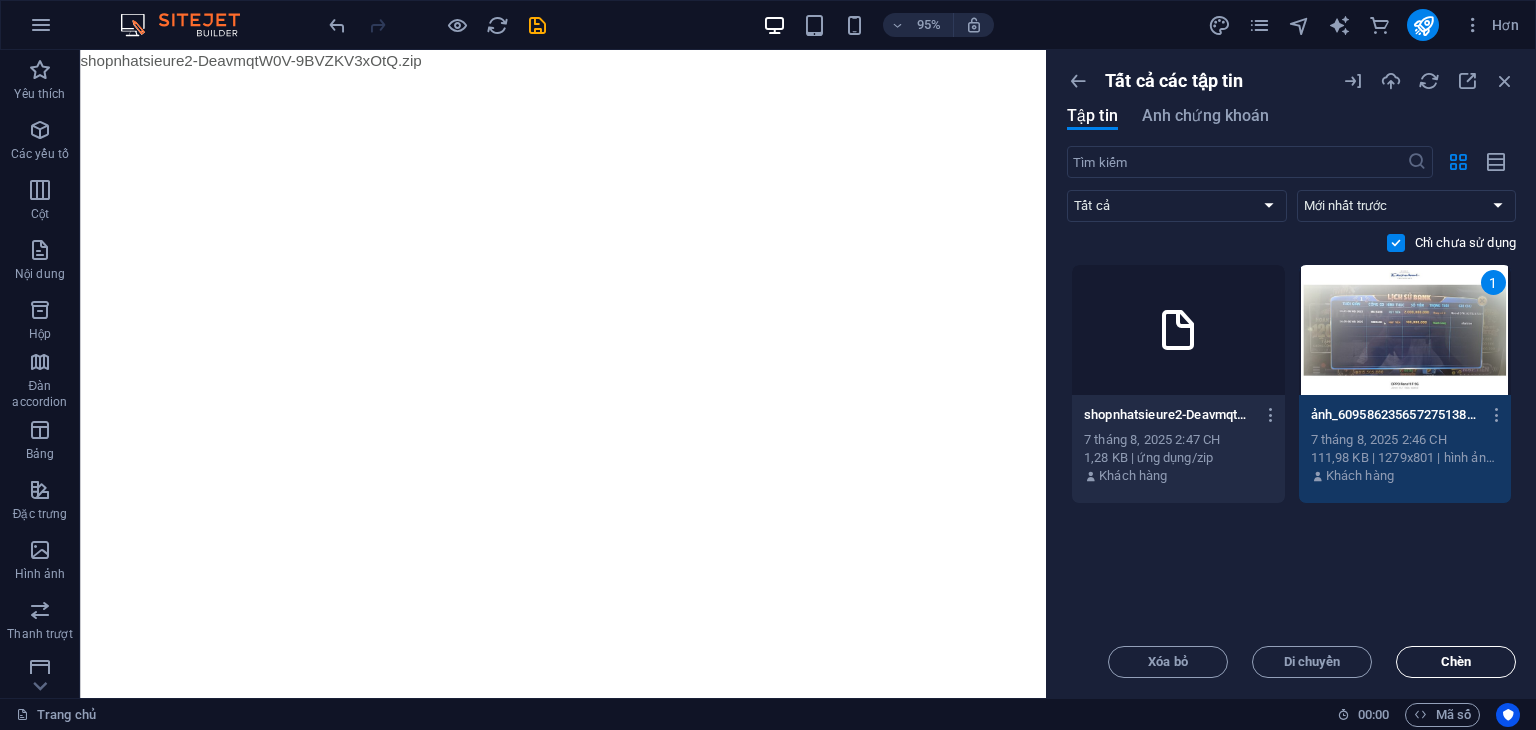 click on "Chèn" at bounding box center (1456, 661) 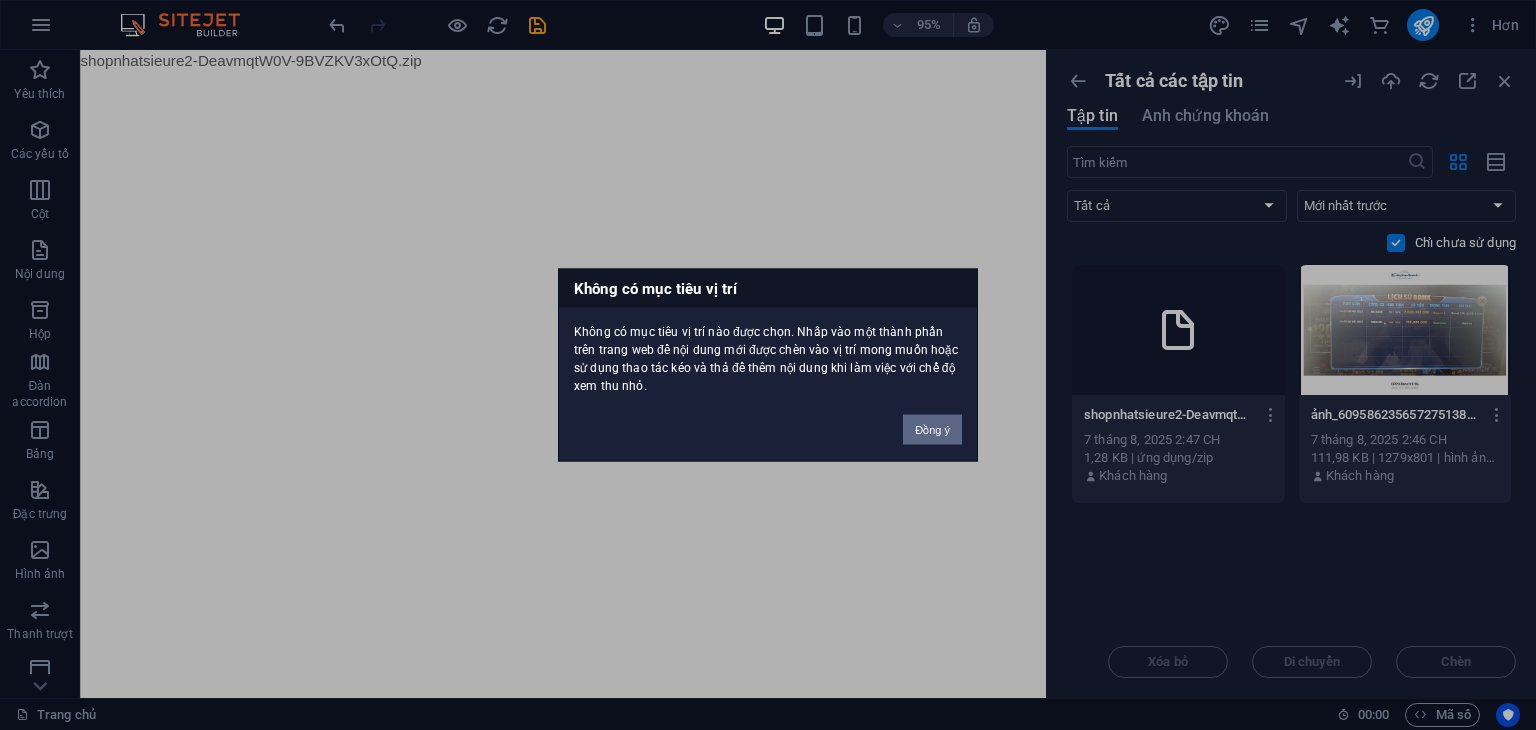 click on "Đồng ý" at bounding box center [932, 430] 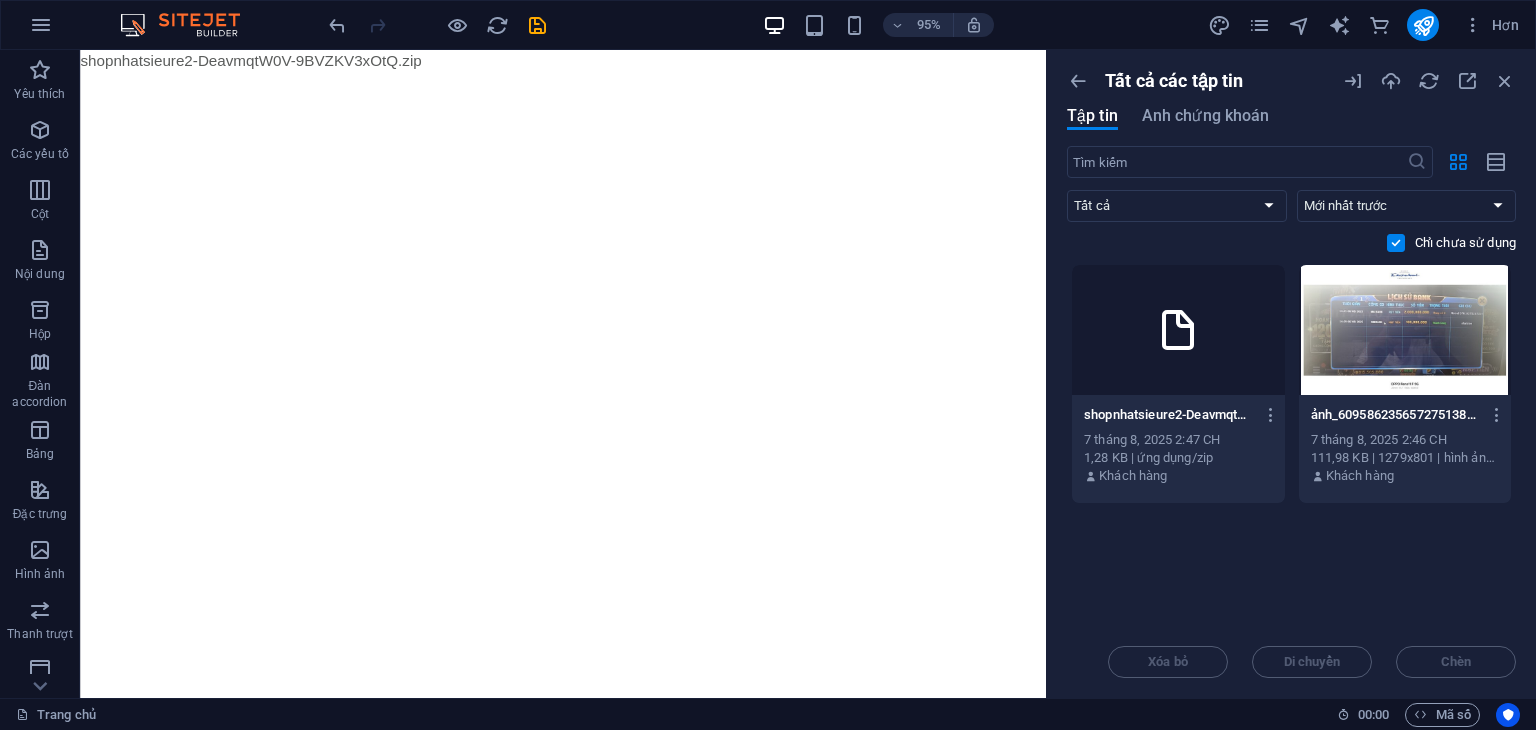 click at bounding box center [1405, 330] 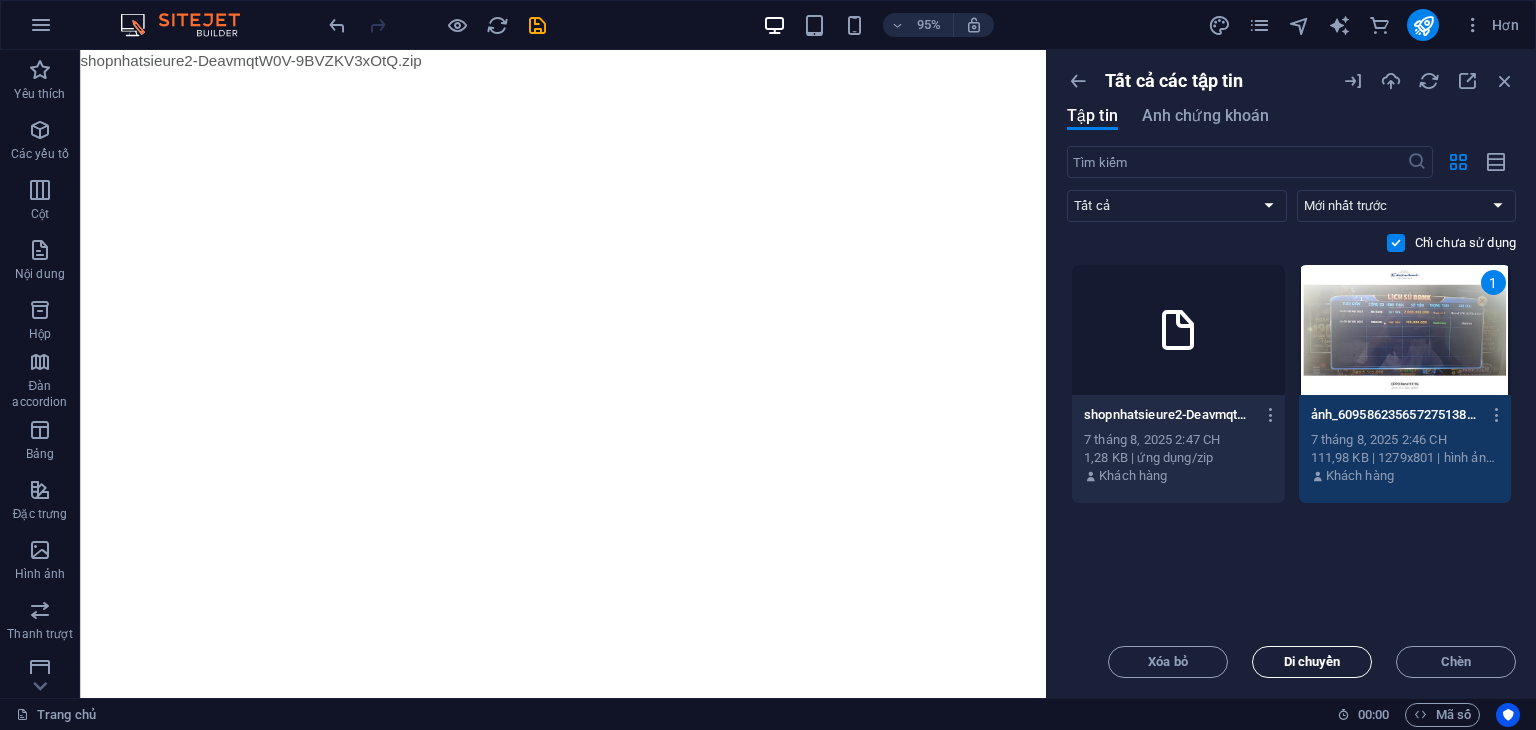 click on "Di chuyển" at bounding box center (1312, 661) 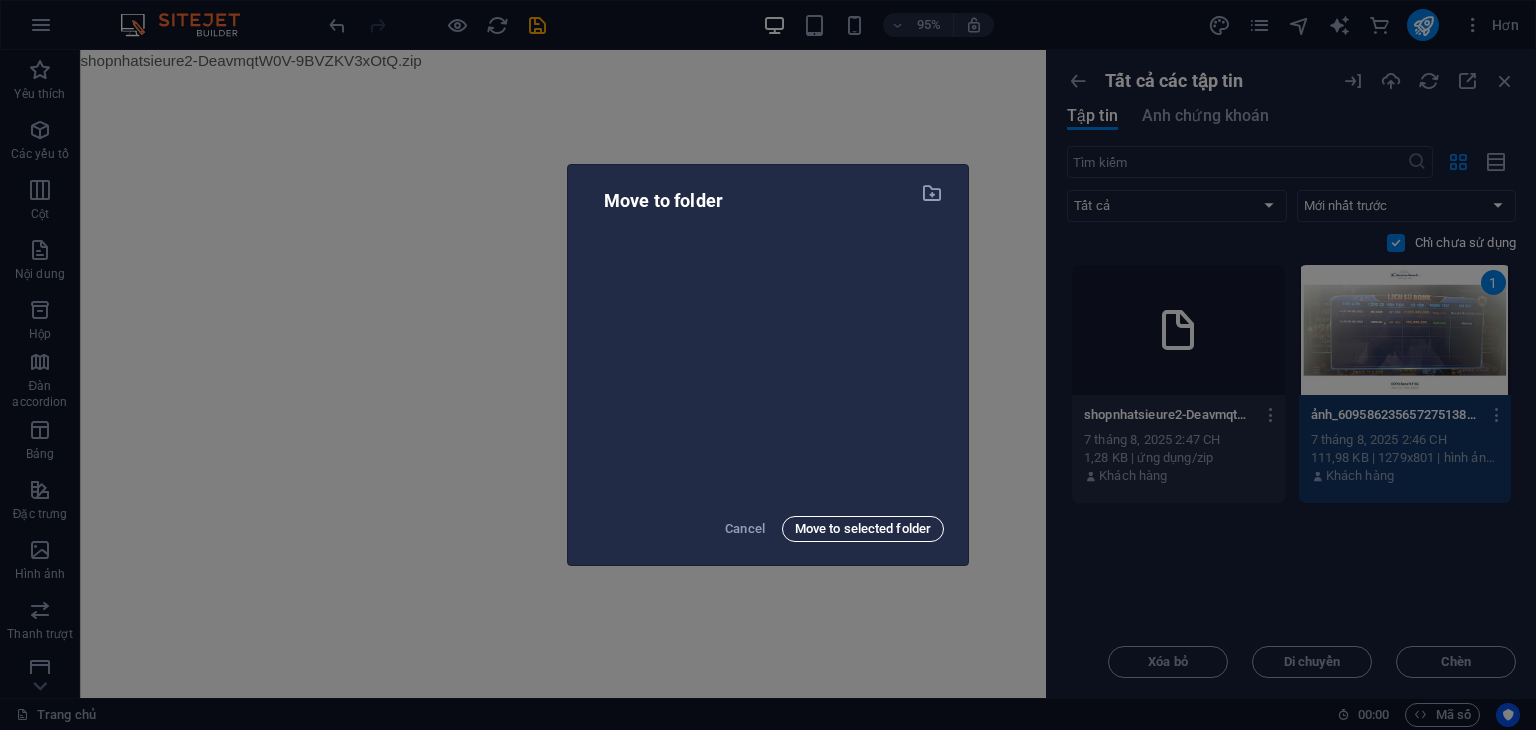 click on "Move to selected folder" at bounding box center [863, 529] 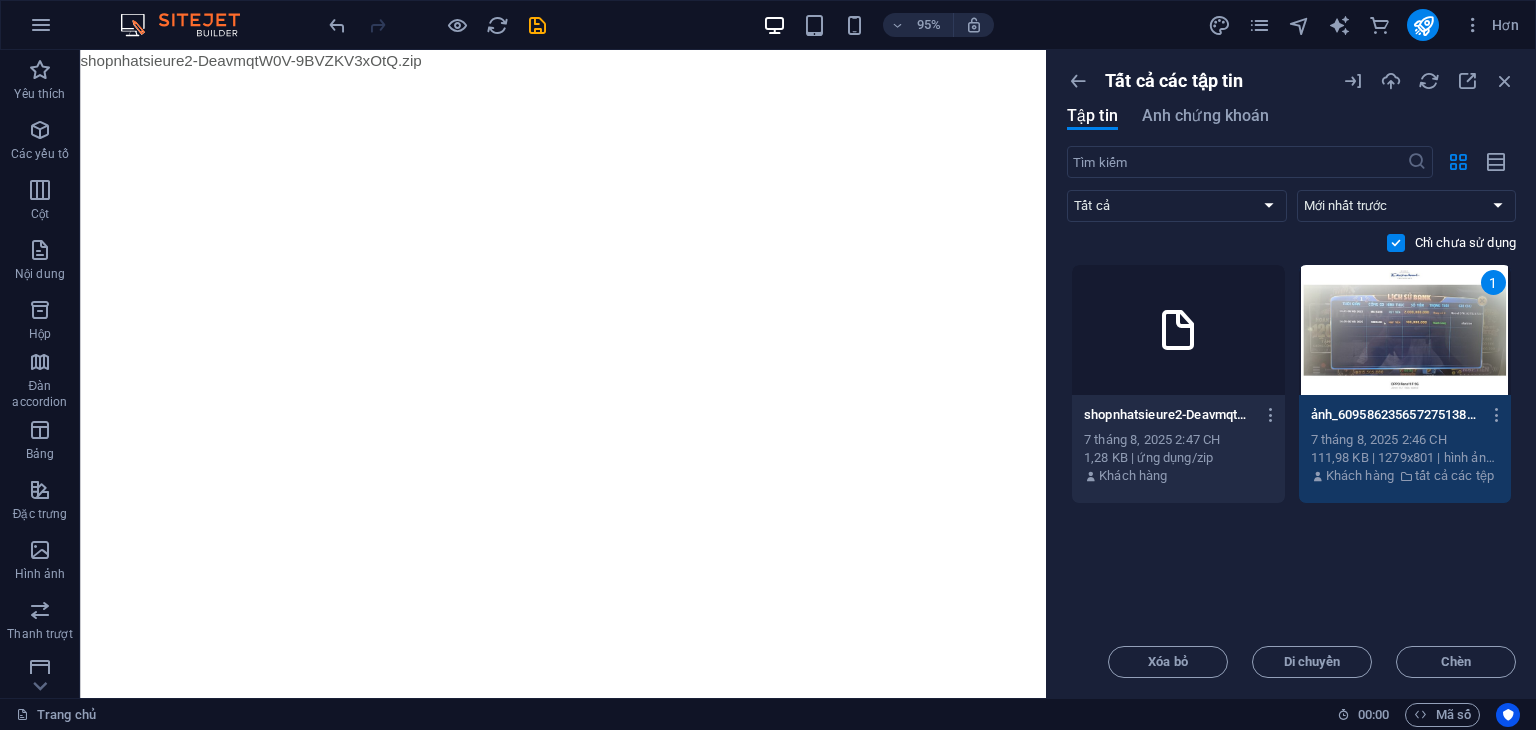 click on "1" at bounding box center [1493, 282] 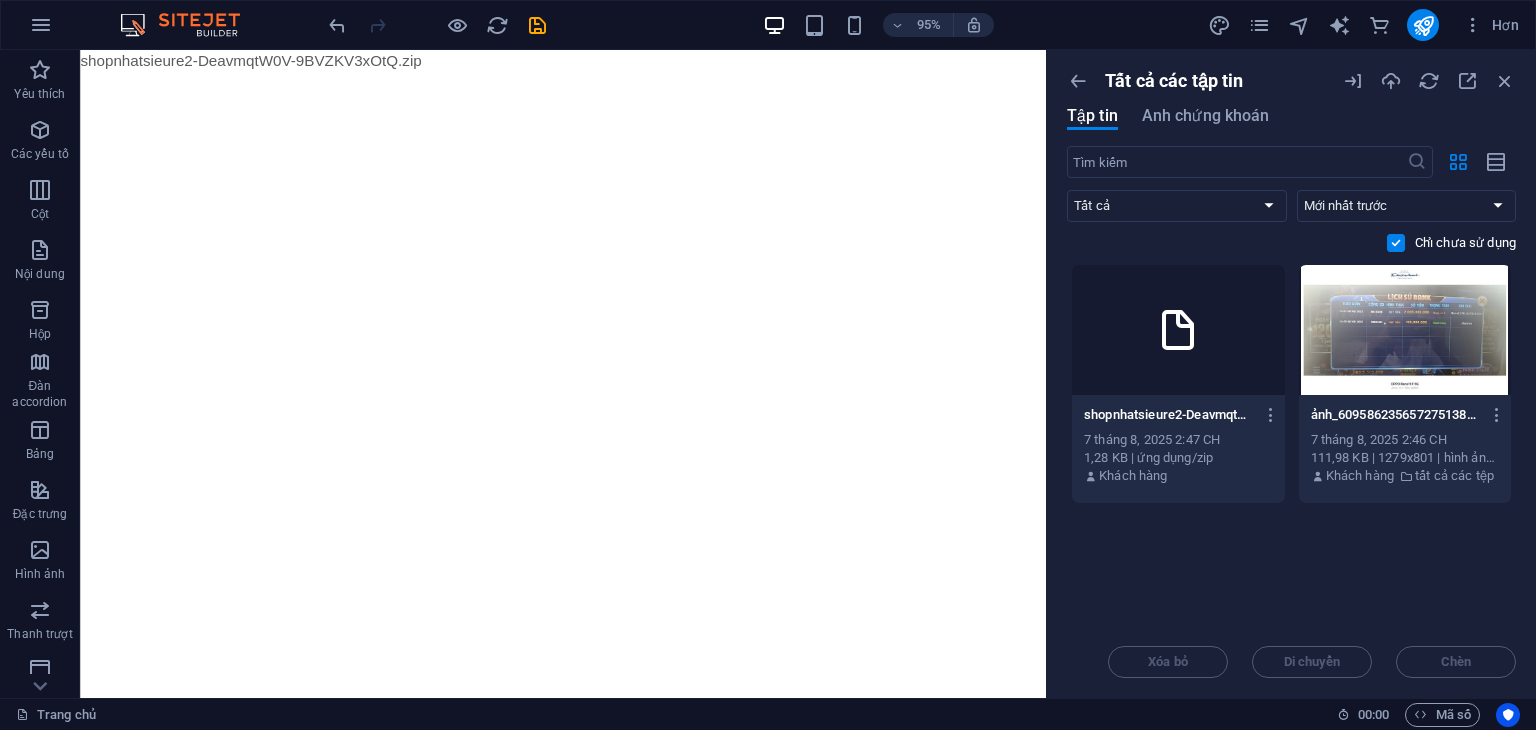 drag, startPoint x: 1441, startPoint y: 406, endPoint x: 1281, endPoint y: 429, distance: 161.64467 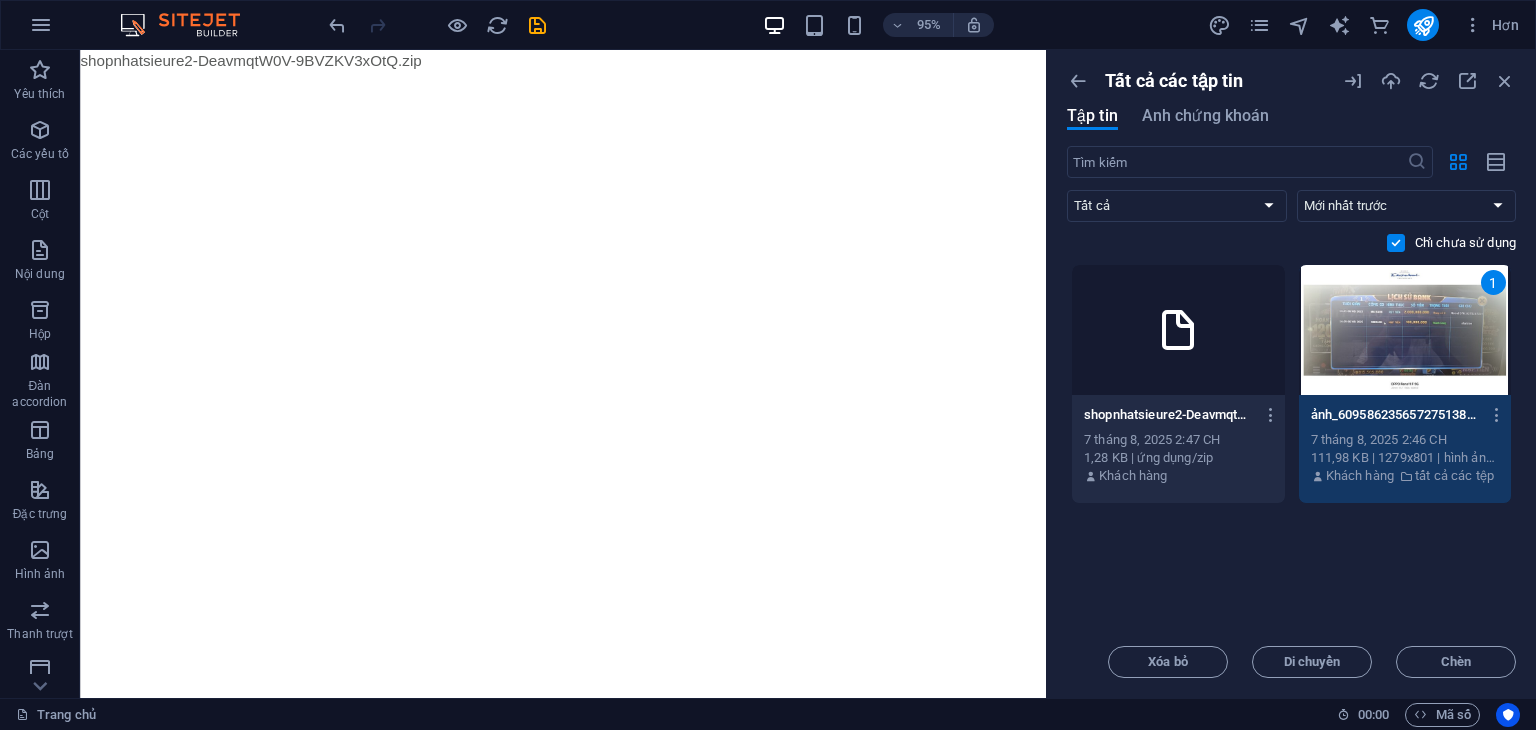 click at bounding box center [1178, 330] 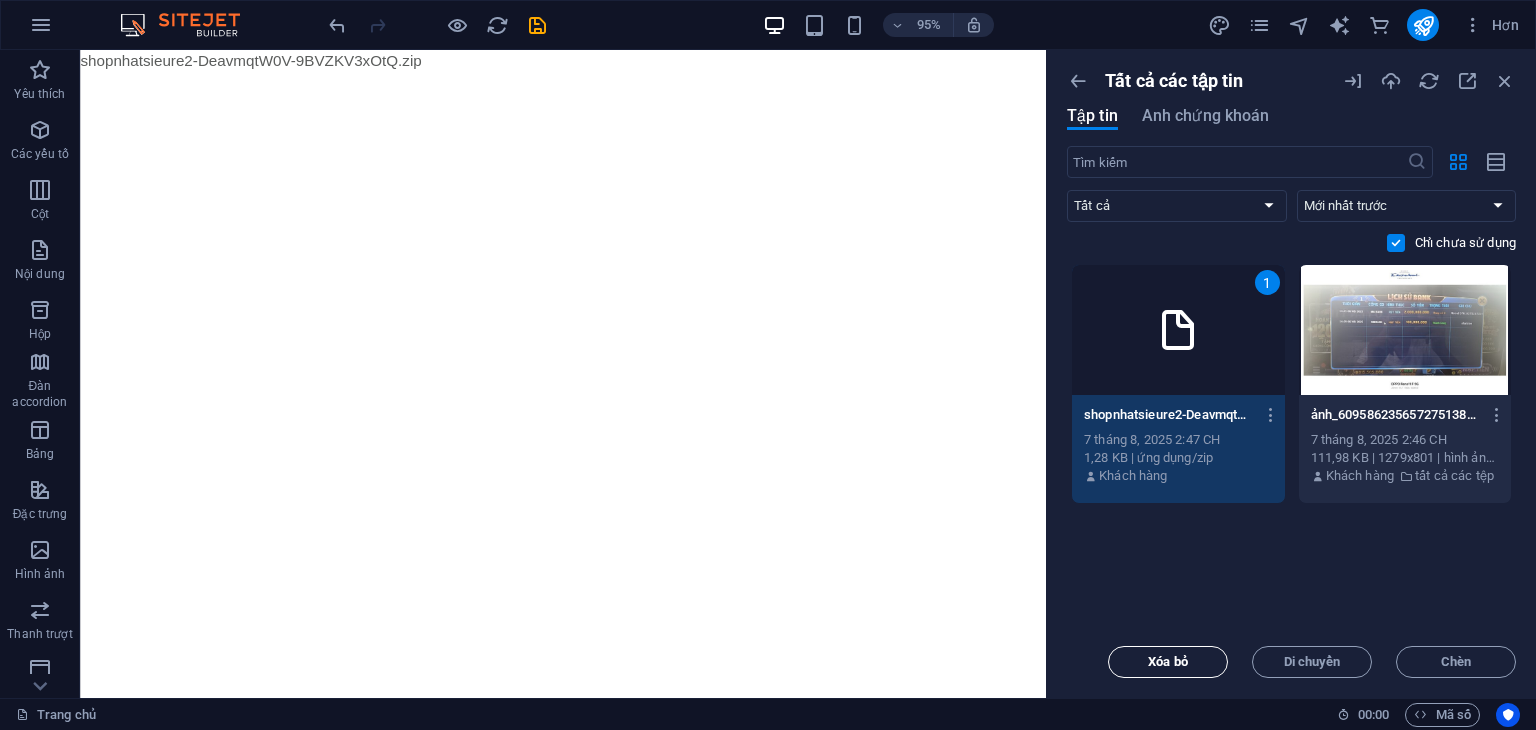 click on "Xóa bỏ" at bounding box center [1168, 661] 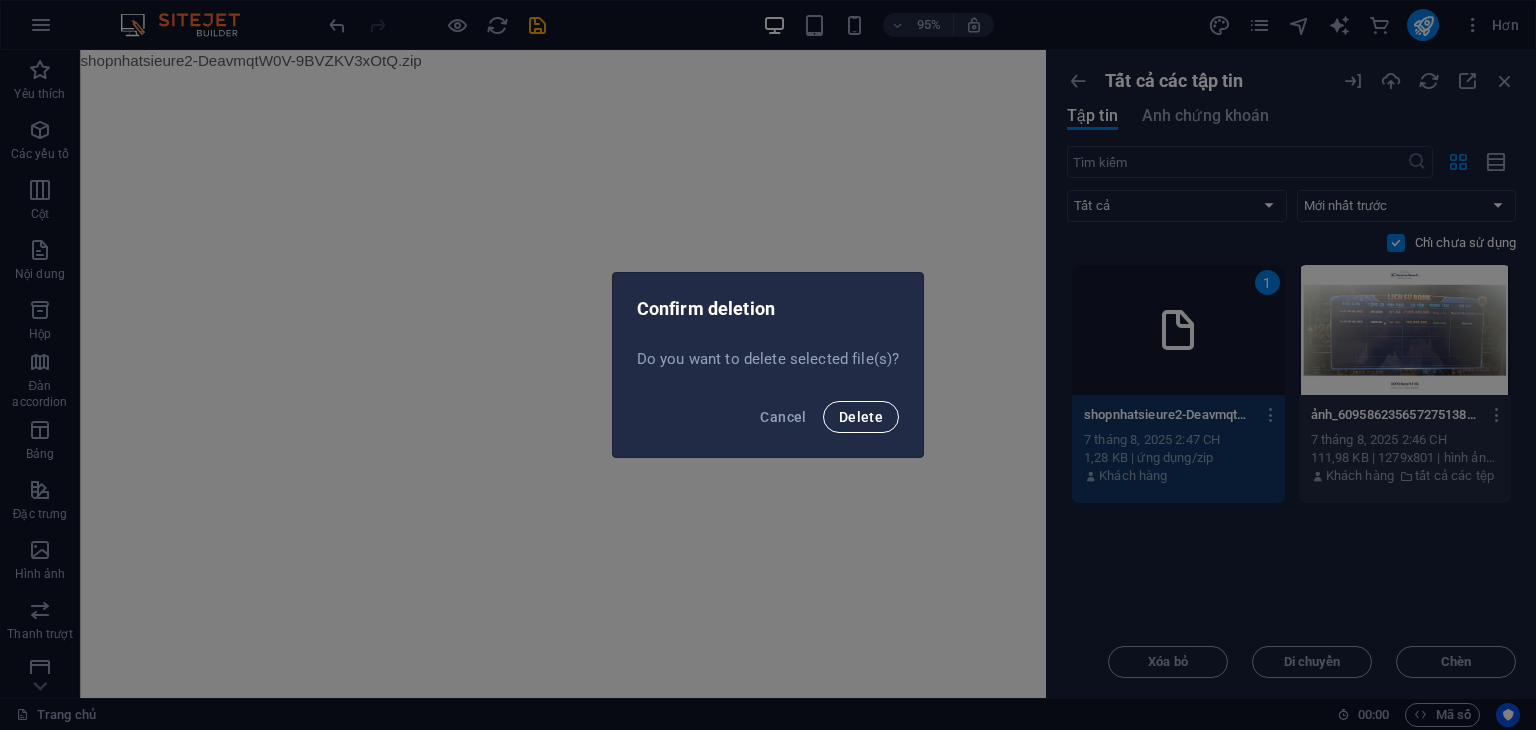drag, startPoint x: 854, startPoint y: 398, endPoint x: 850, endPoint y: 419, distance: 21.377558 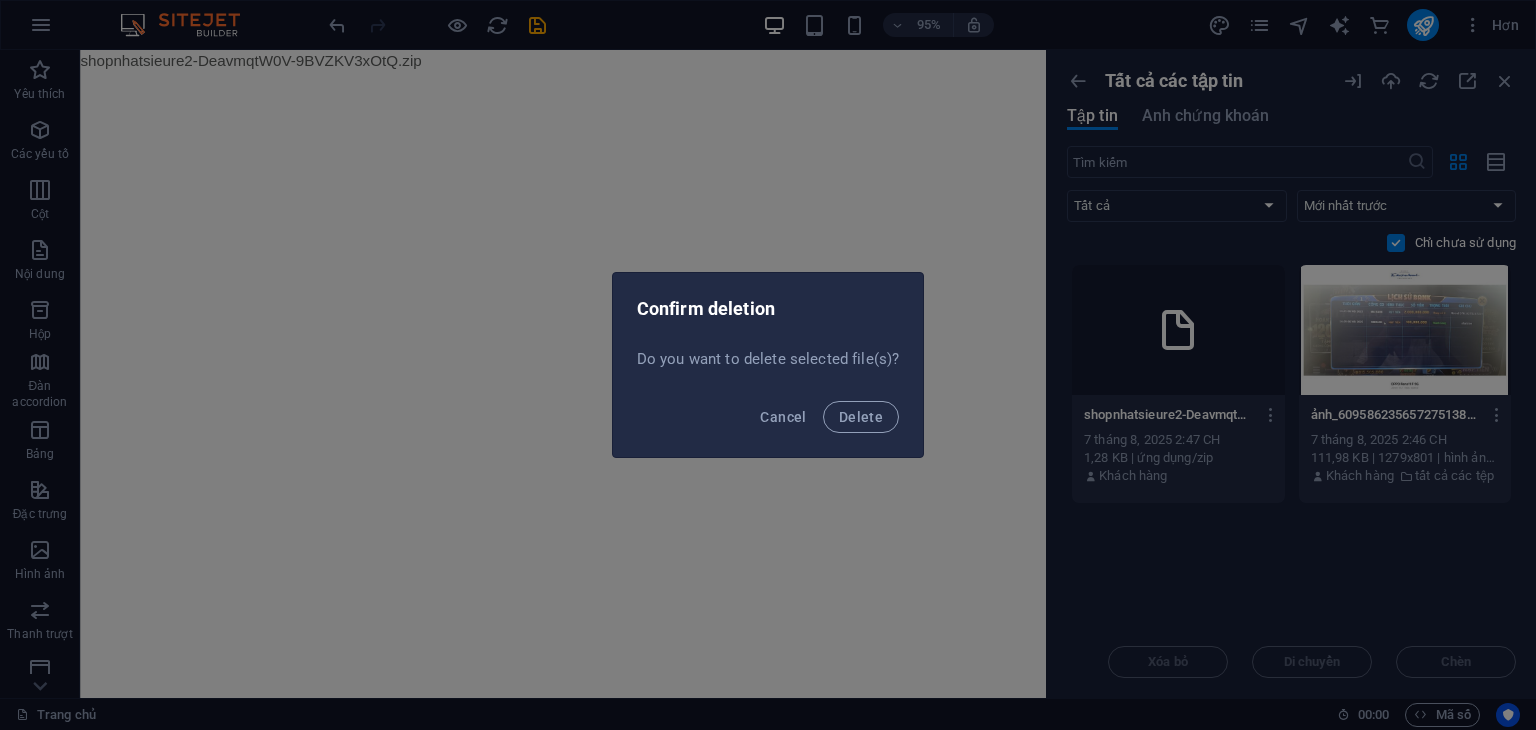click on "Cancel Delete" at bounding box center [768, 423] 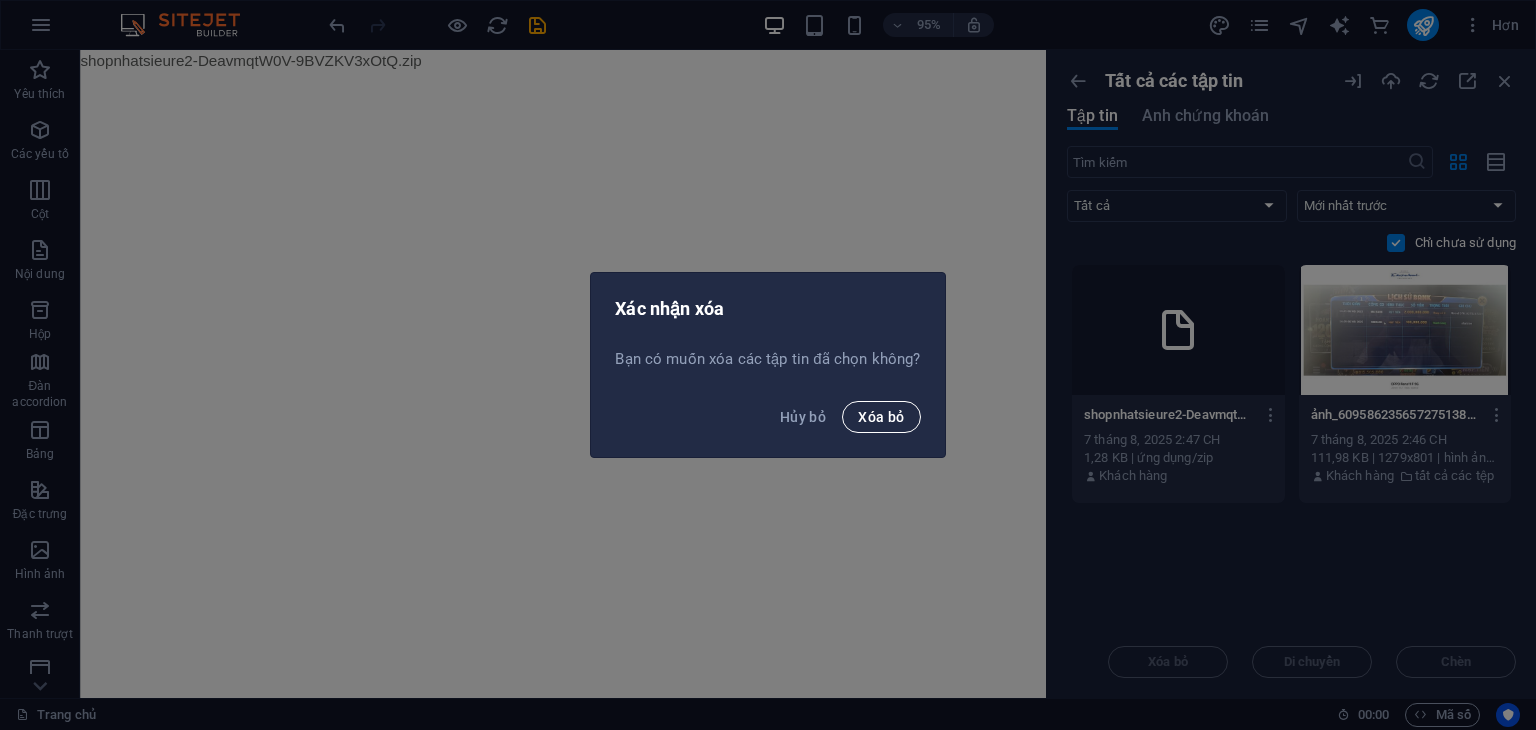 click on "Xóa bỏ" at bounding box center (881, 417) 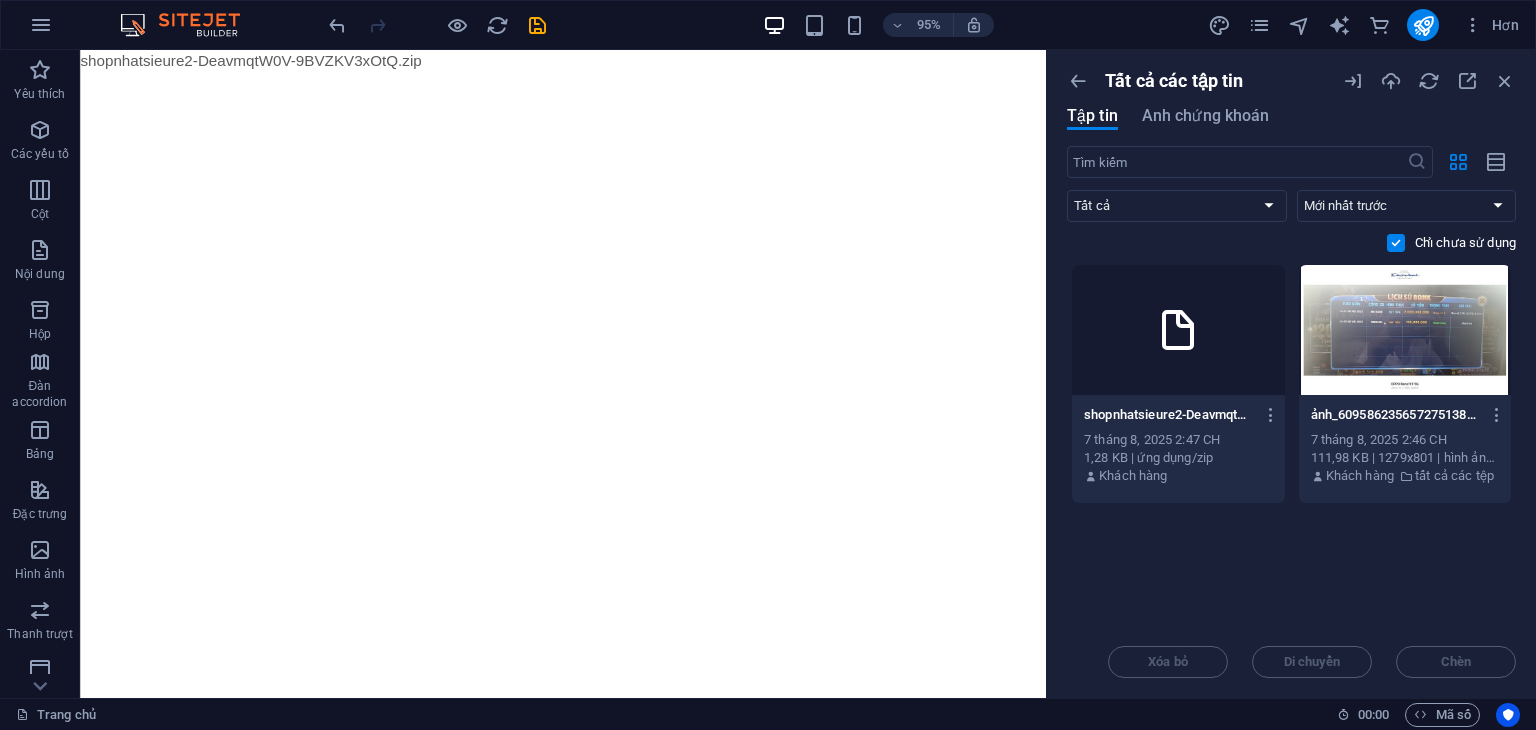 click at bounding box center [1178, 330] 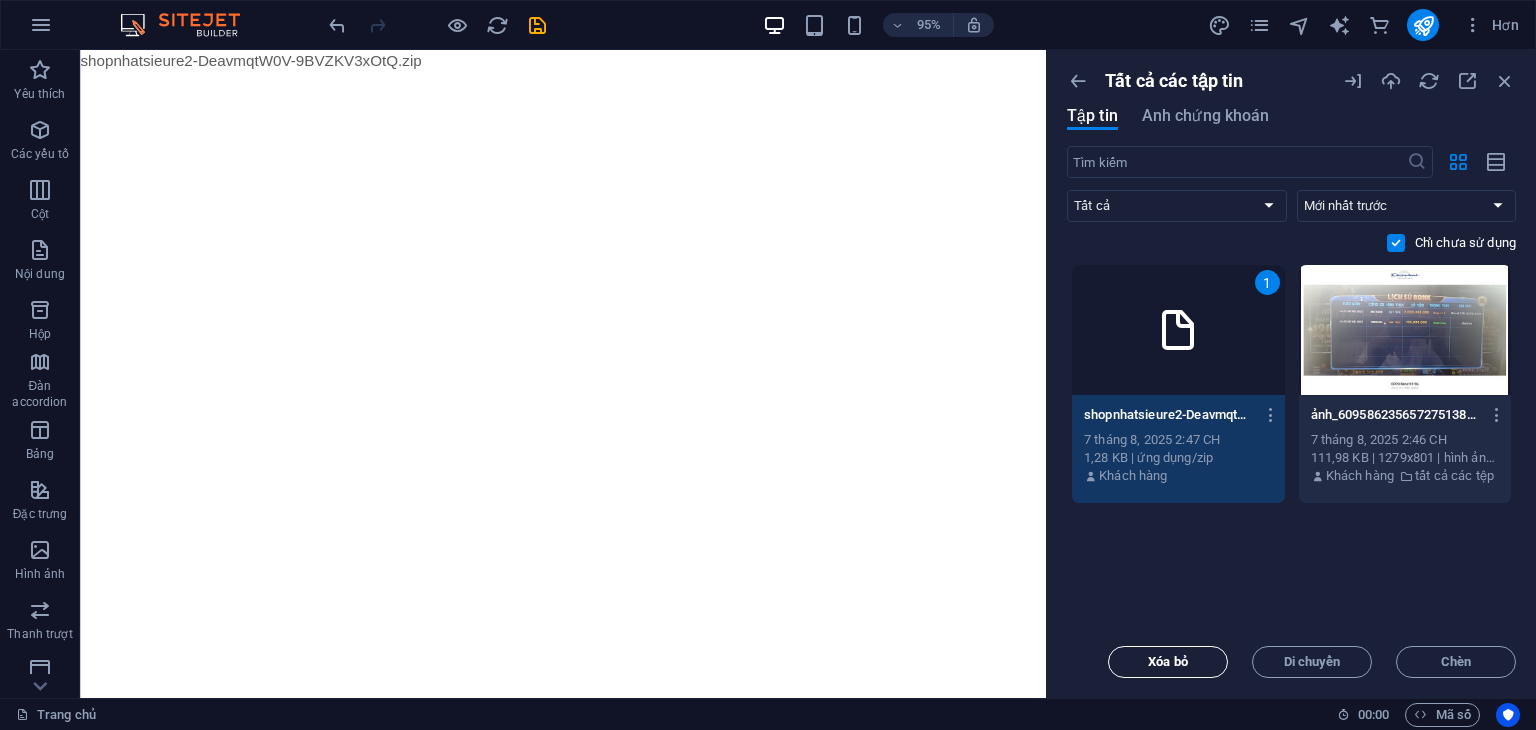 click on "Xóa bỏ" at bounding box center [1168, 661] 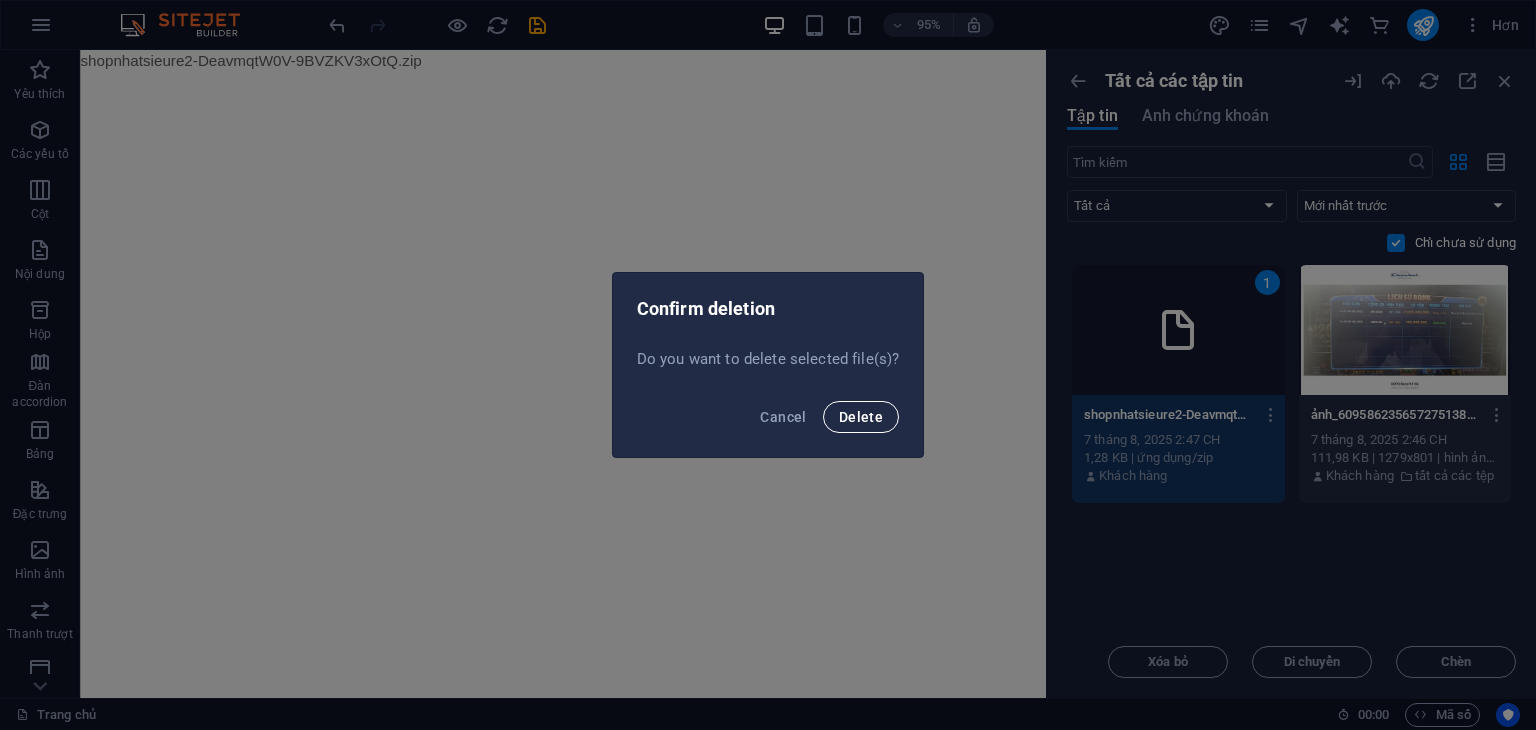 click on "Delete" at bounding box center (861, 417) 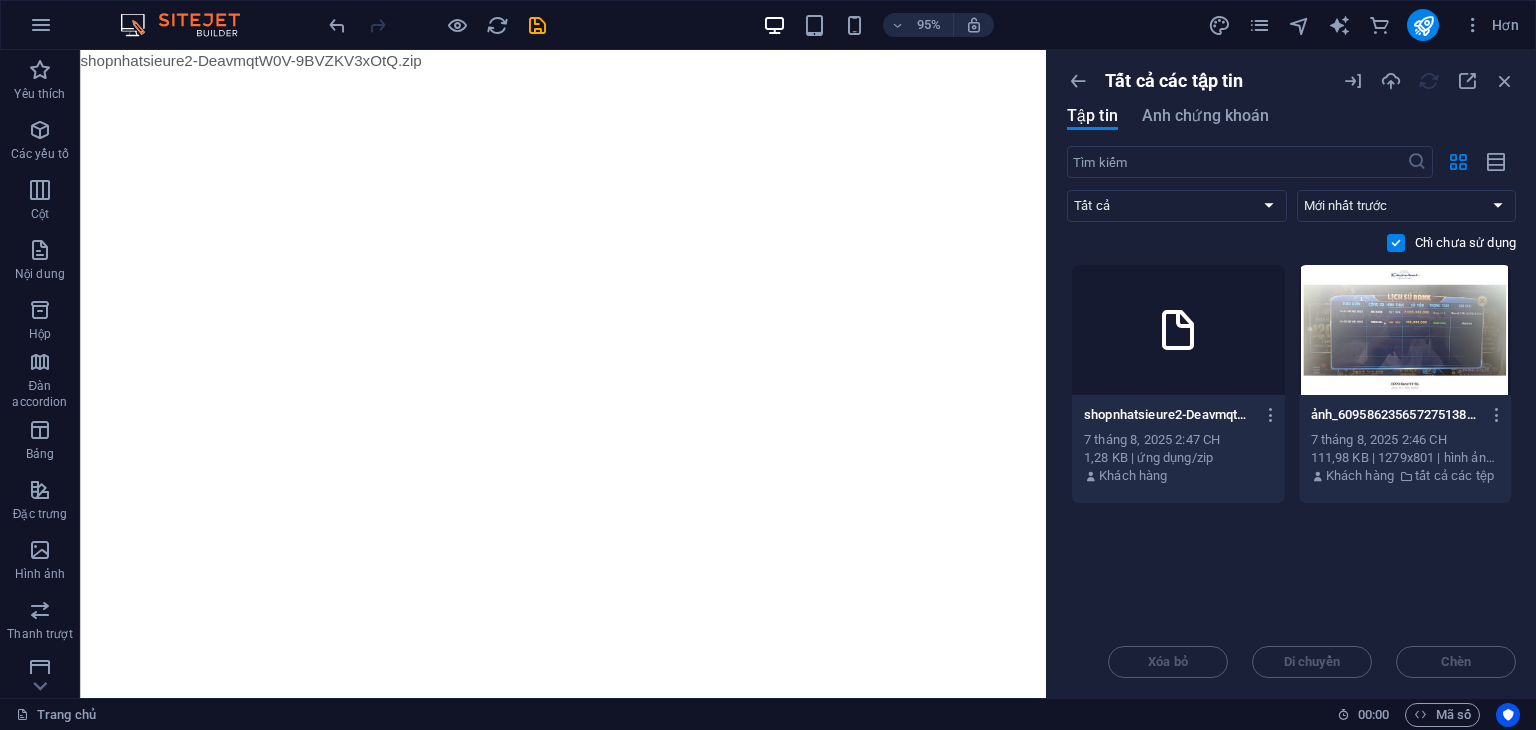 click at bounding box center [190, 25] 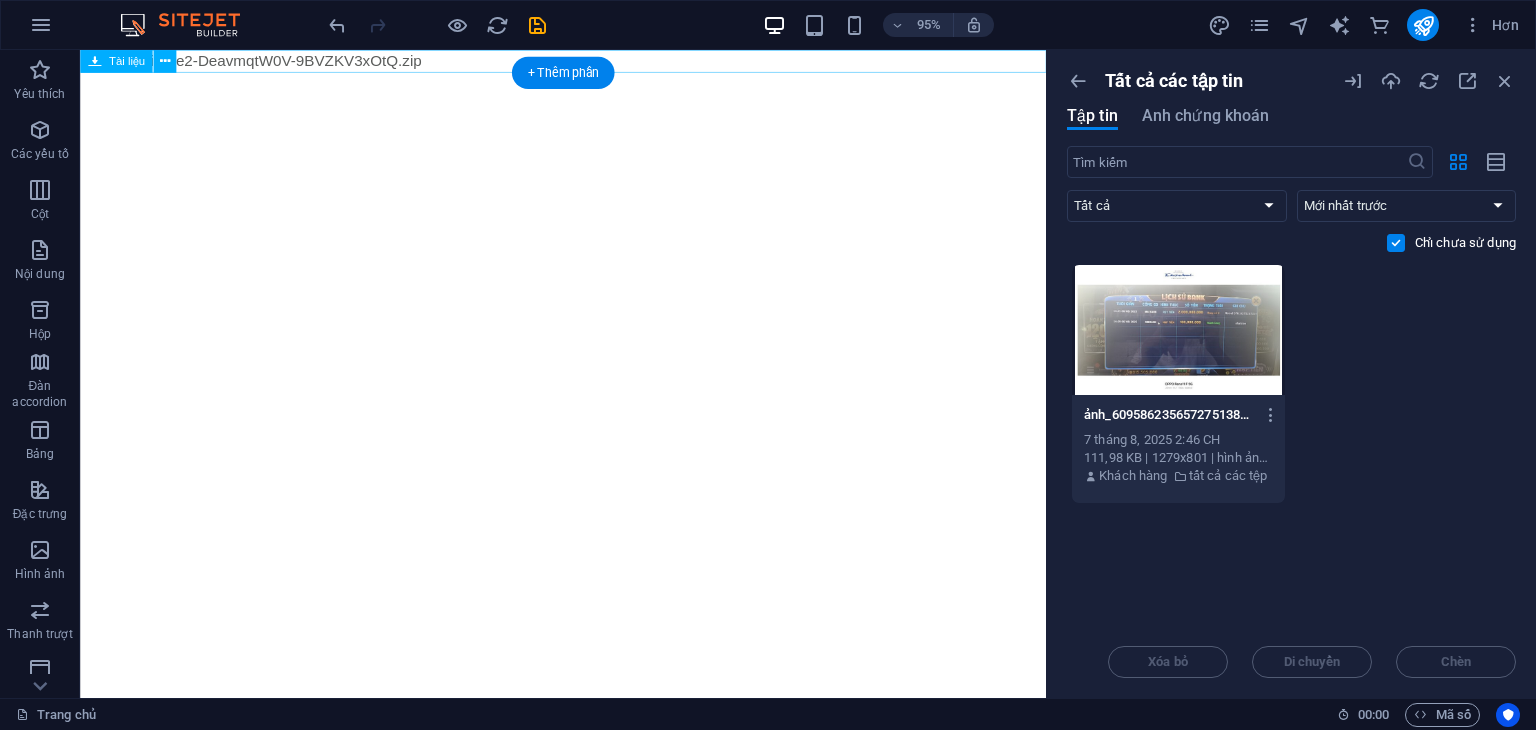 click on "shopnhatsieure2-DeavmqtW0V-9BVZKV3xOtQ.zip 1,28 KB" at bounding box center [588, 62] 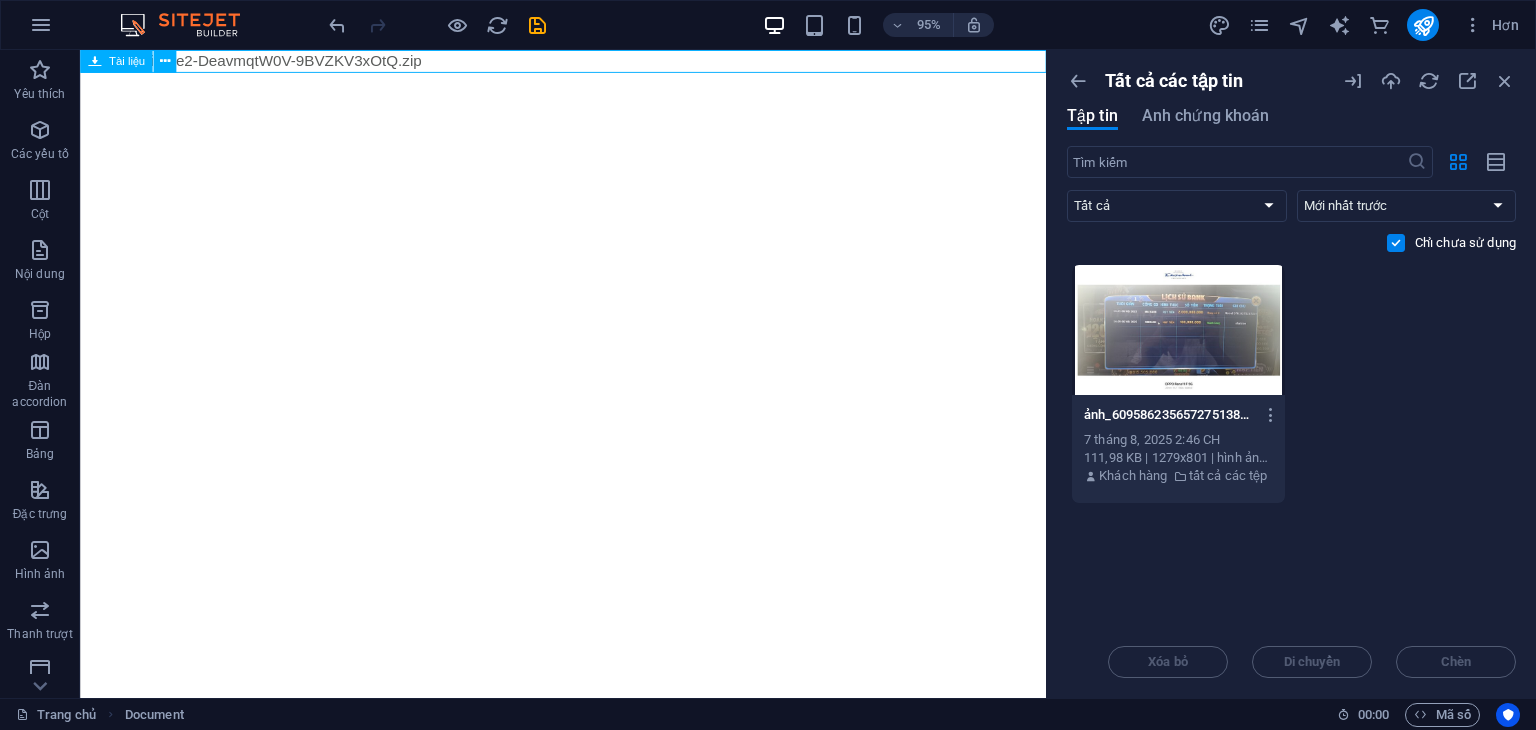 click on "Tài liệu" at bounding box center (127, 61) 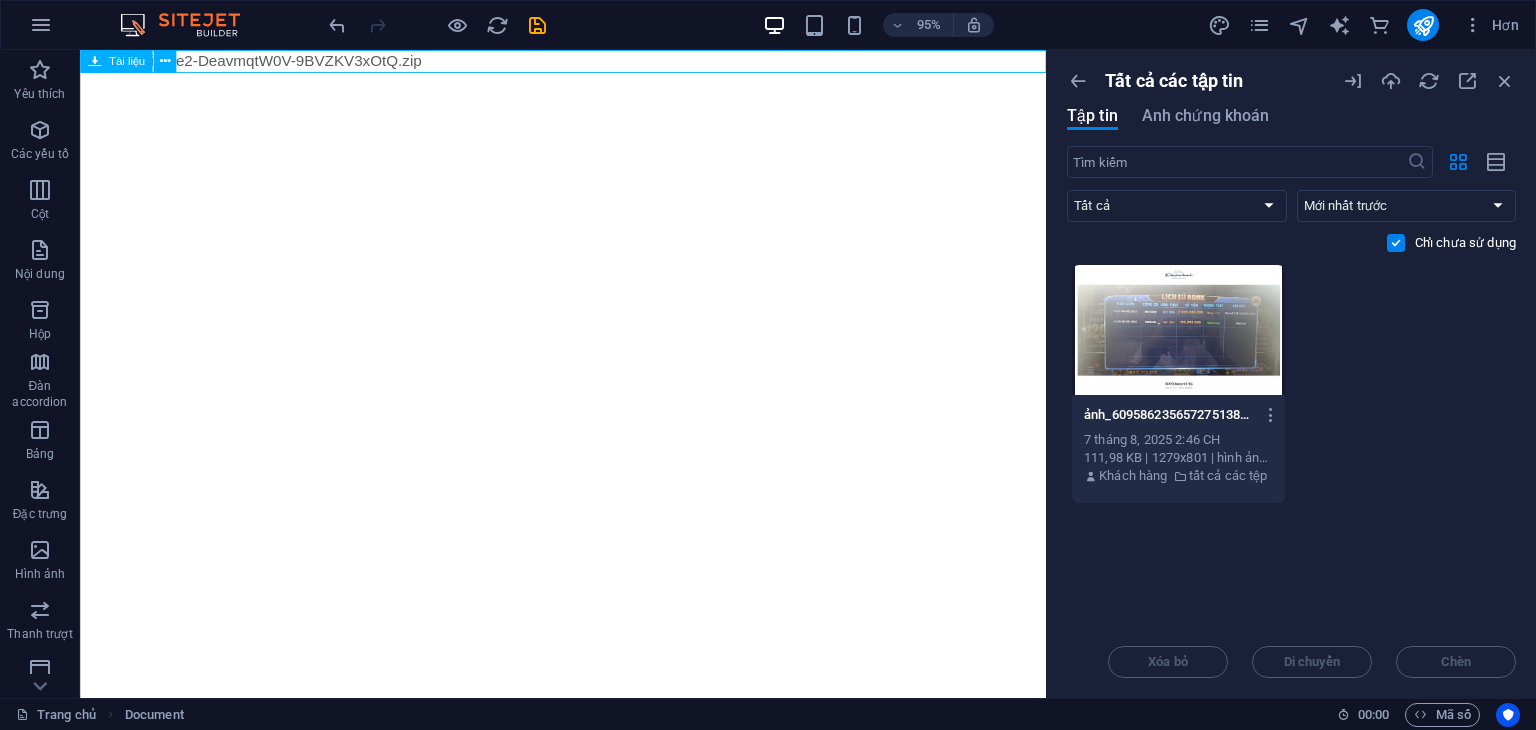 click on "Tài liệu" at bounding box center [134, 62] 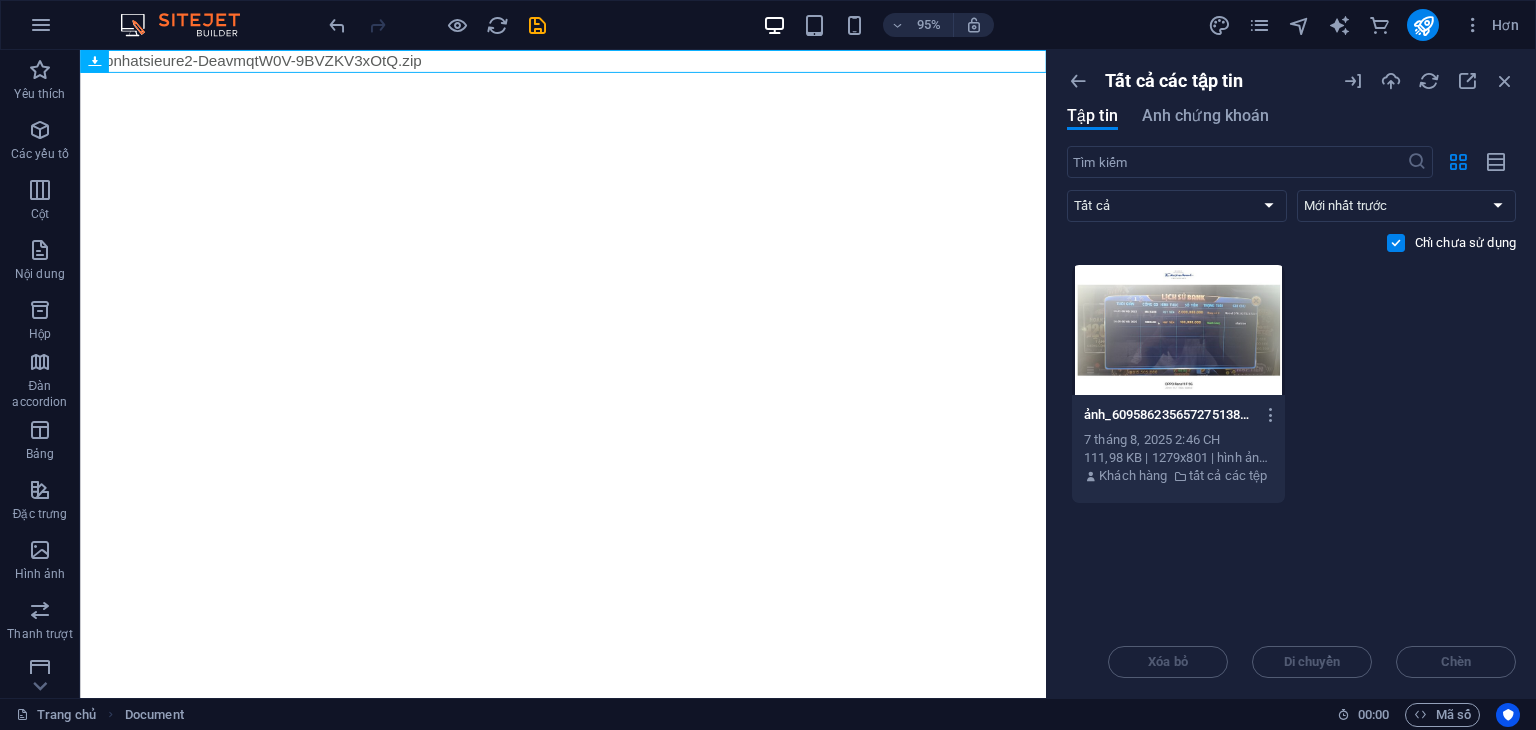 click on "Bỏ qua nội dung chính
shopnhatsieure2-DeavmqtW0V-9BVZKV3xOtQ.zip 1,28 KB" at bounding box center [588, 62] 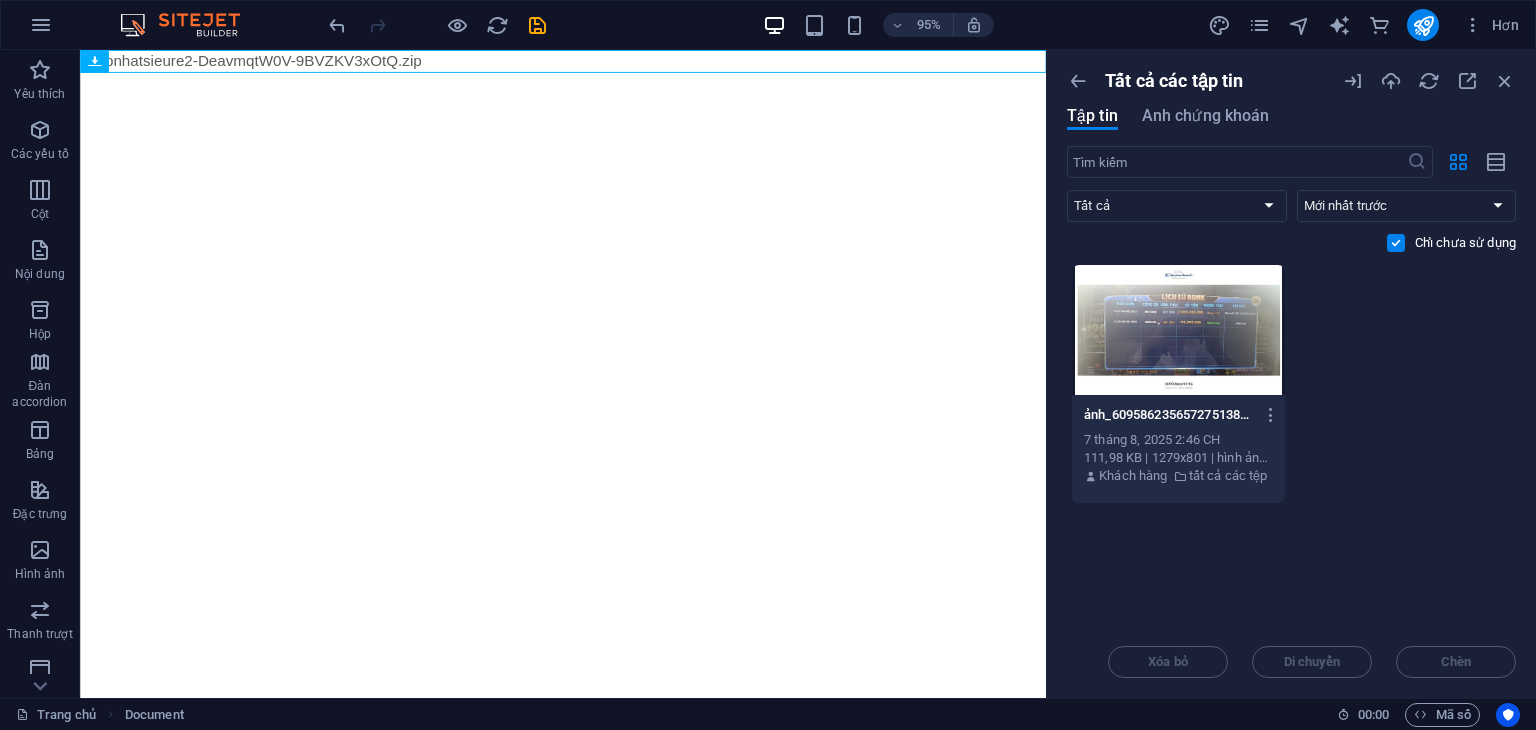 click on "Bỏ qua nội dung chính
shopnhatsieure2-DeavmqtW0V-9BVZKV3xOtQ.zip 1,28 KB" at bounding box center (588, 62) 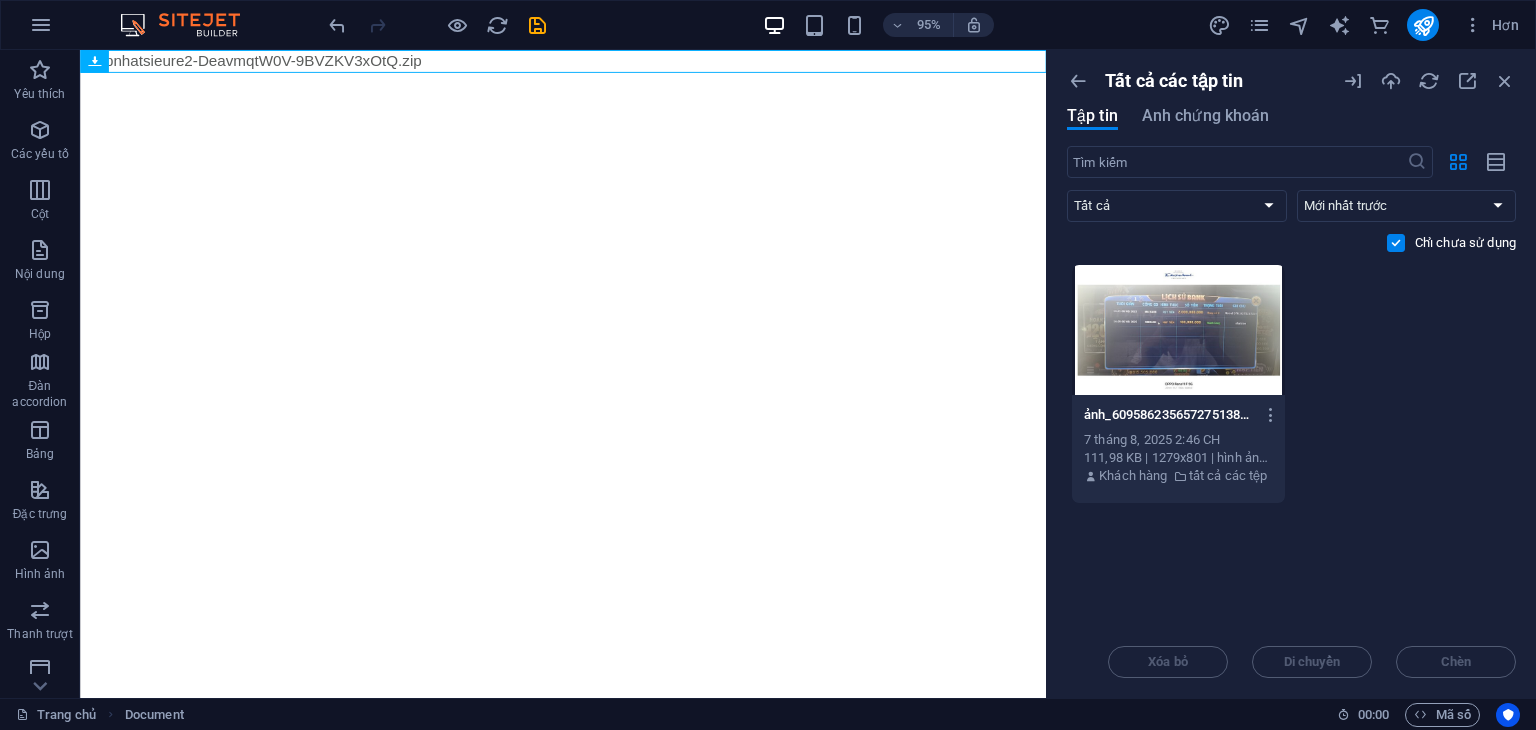 click on "Bỏ qua nội dung chính
shopnhatsieure2-DeavmqtW0V-9BVZKV3xOtQ.zip 1,28 KB" at bounding box center [588, 62] 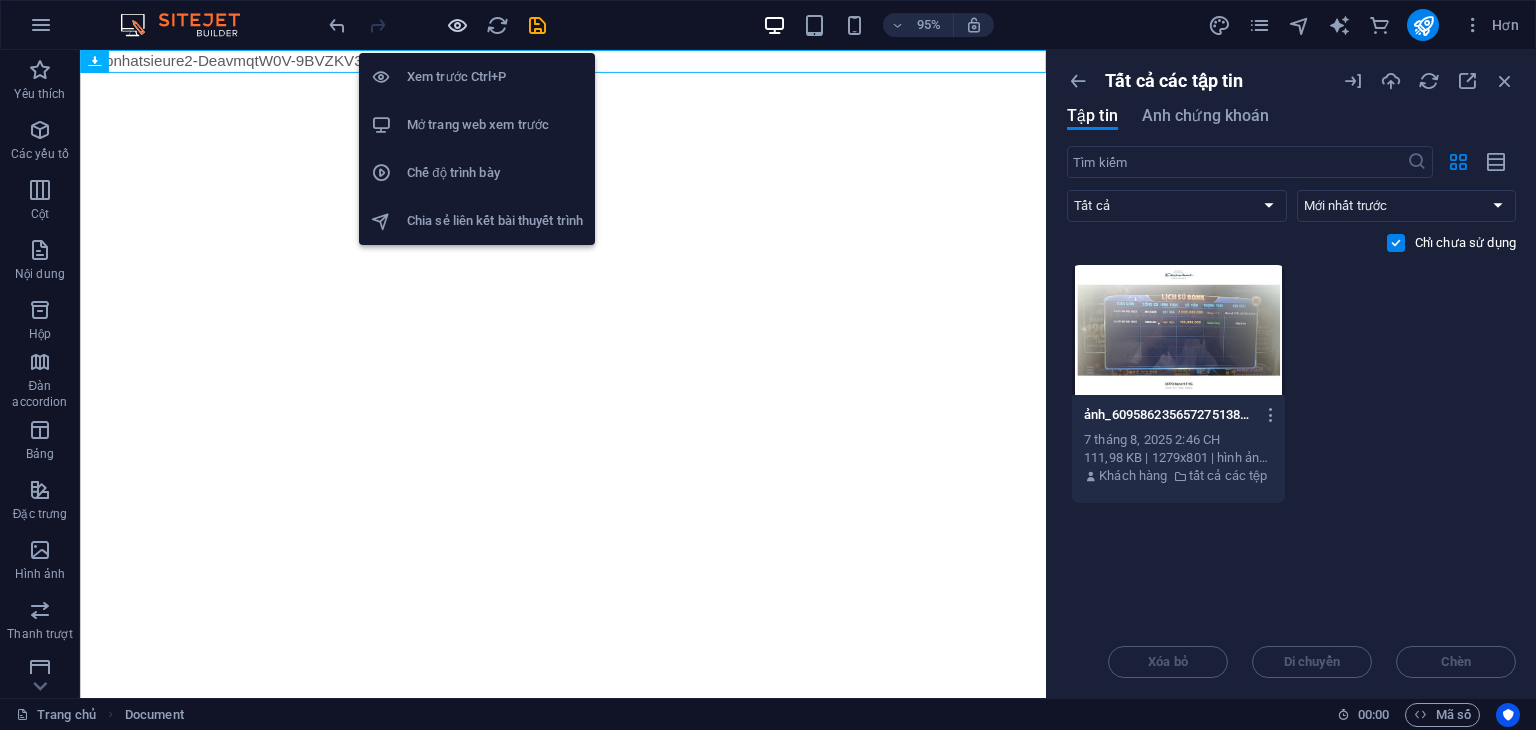 click at bounding box center (457, 25) 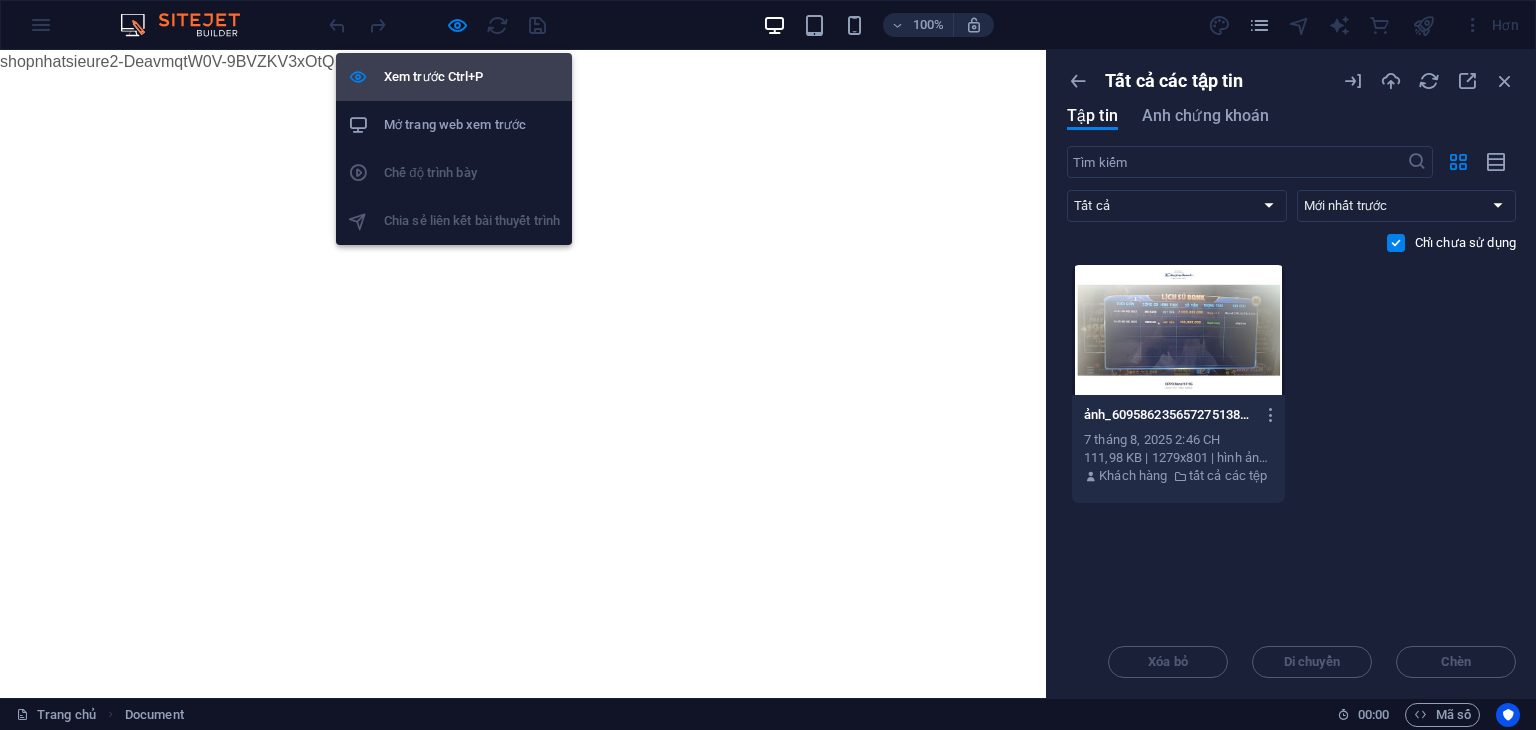 click on "Xem trước Ctrl+P" at bounding box center (472, 77) 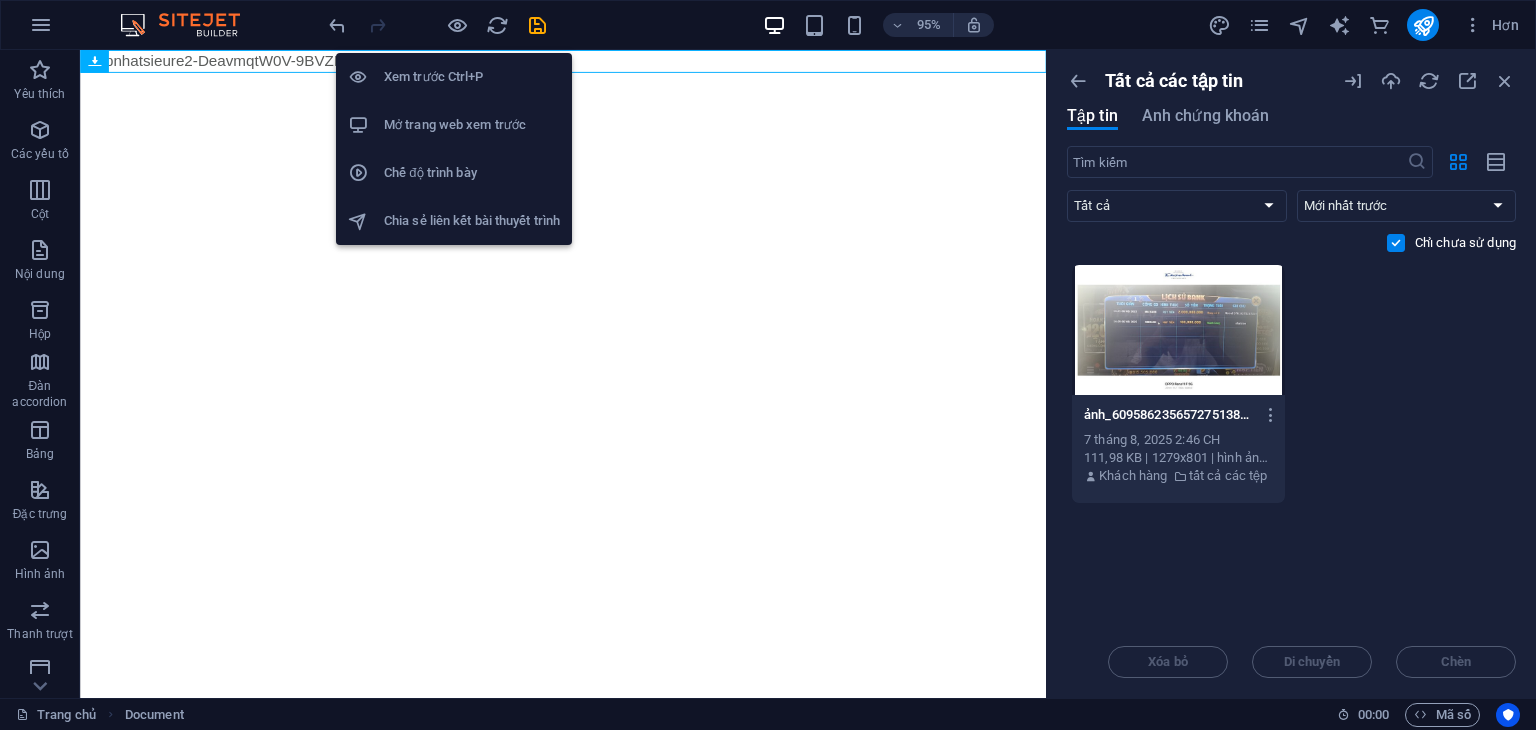 click on "Mở trang web xem trước" at bounding box center (454, 125) 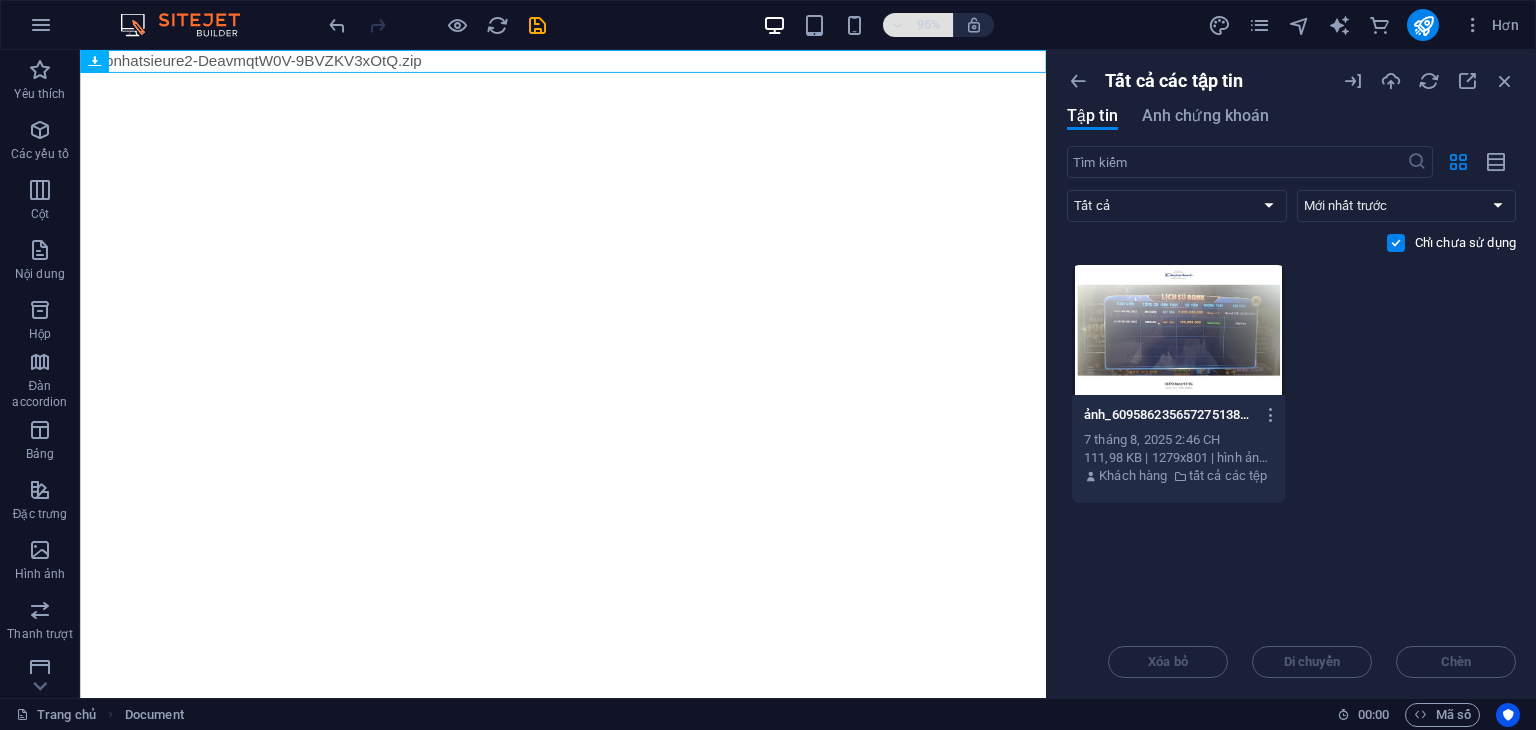click on "95%" at bounding box center [929, 24] 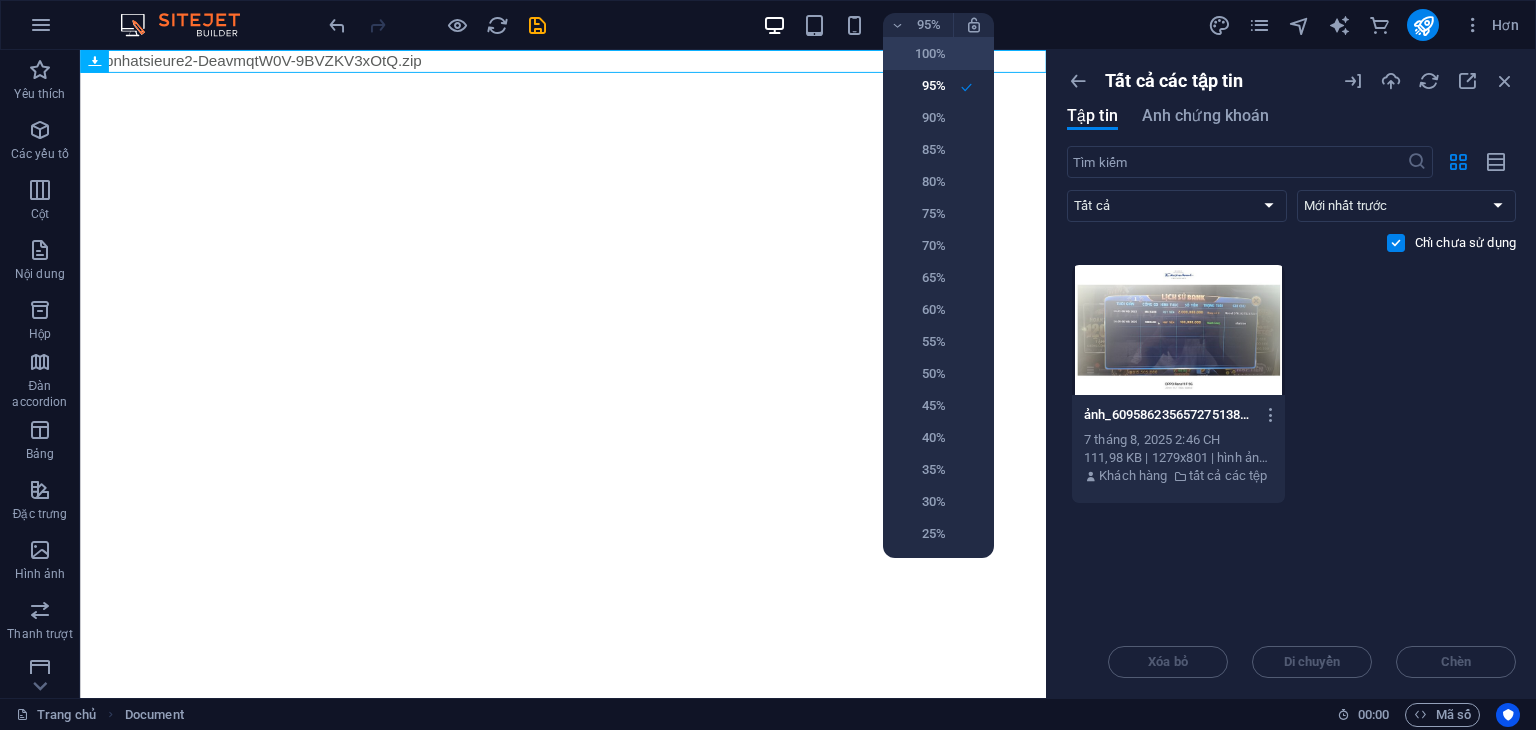 click on "100%" at bounding box center [938, 54] 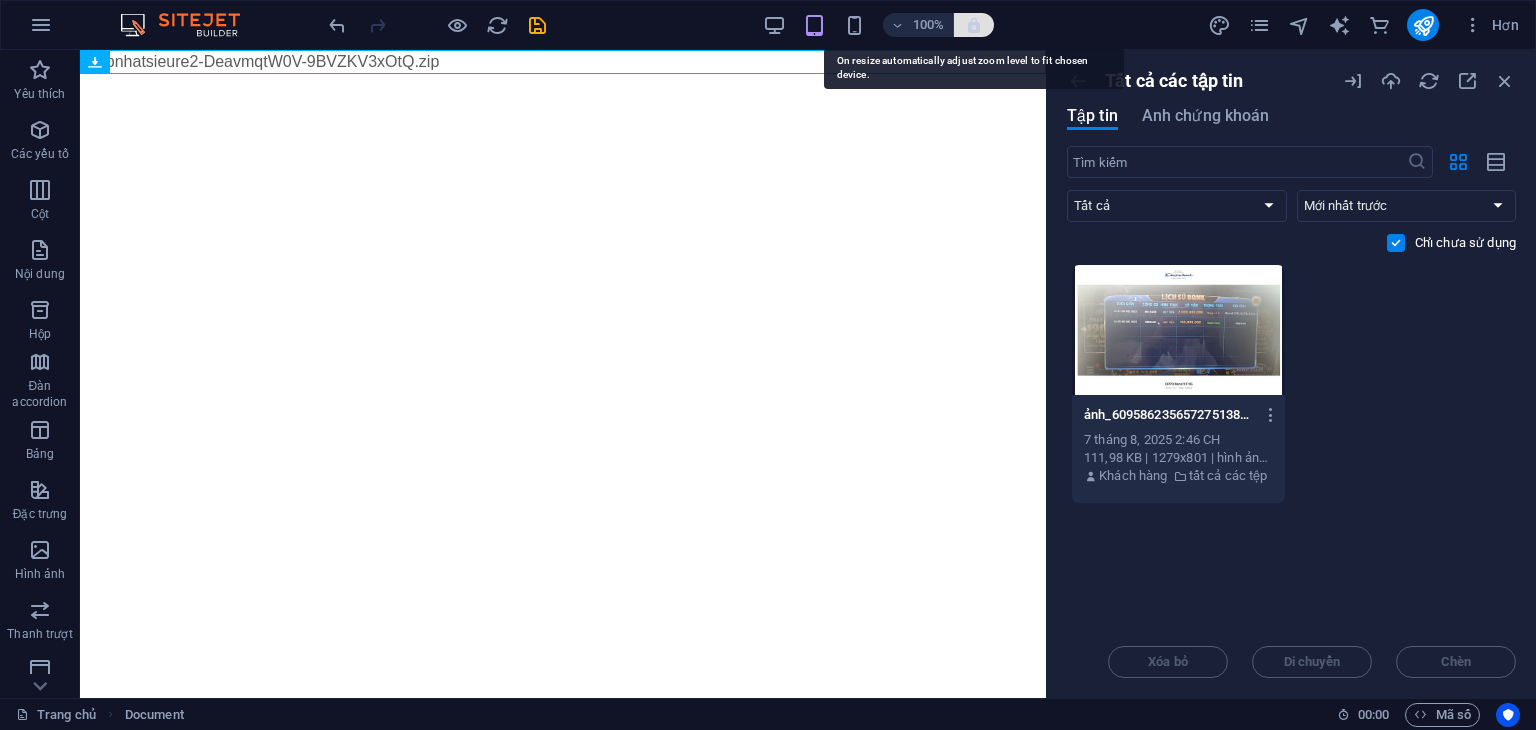click at bounding box center (974, 25) 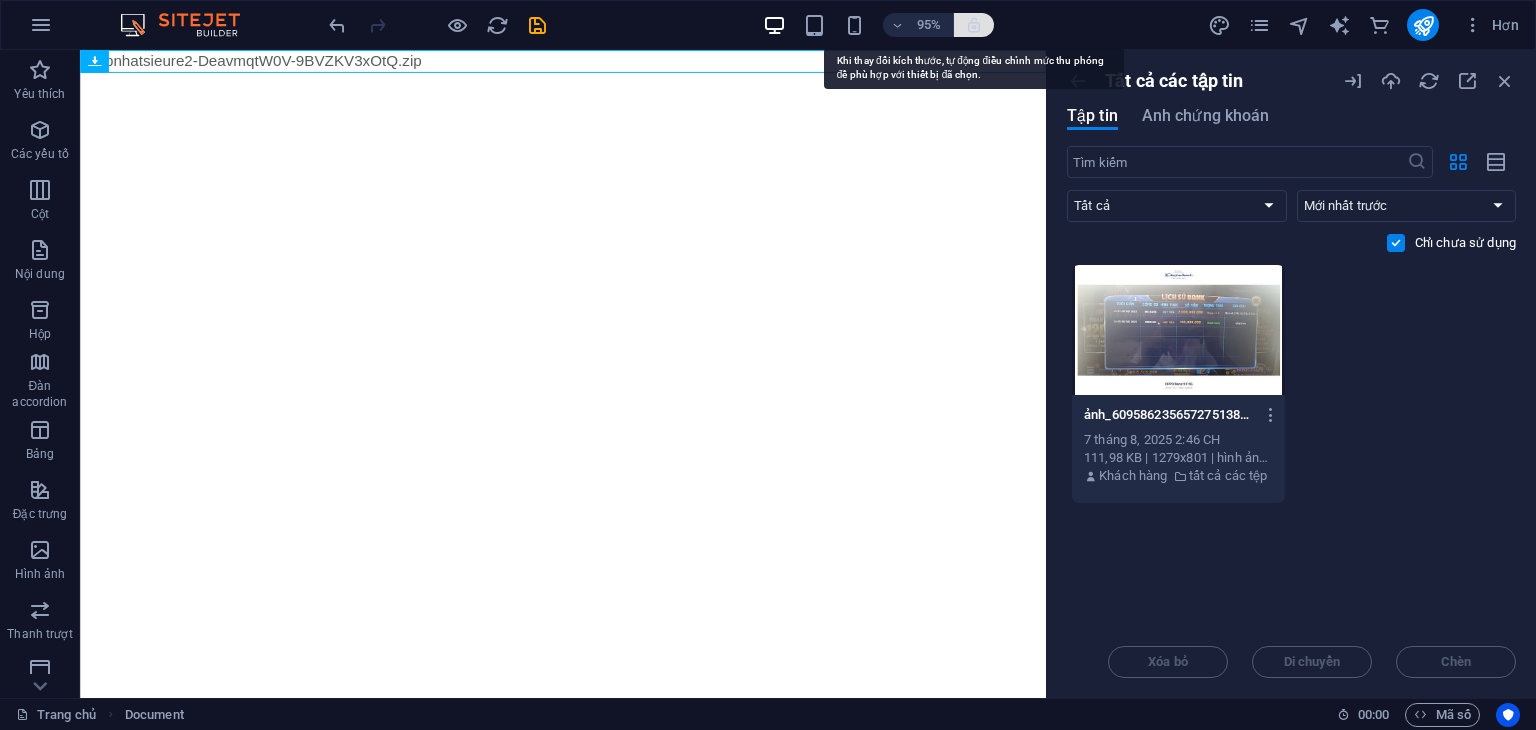 click at bounding box center [974, 25] 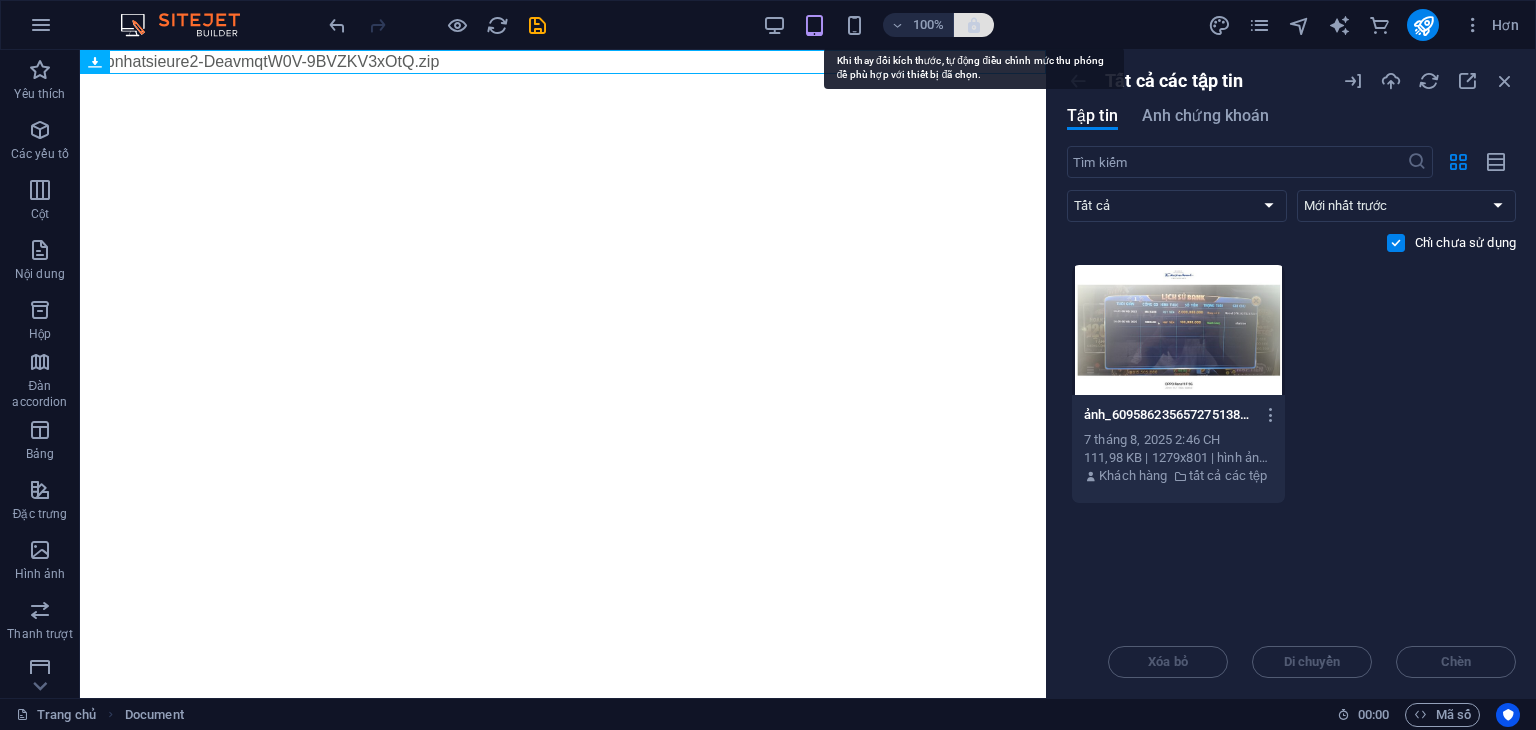 click at bounding box center (974, 25) 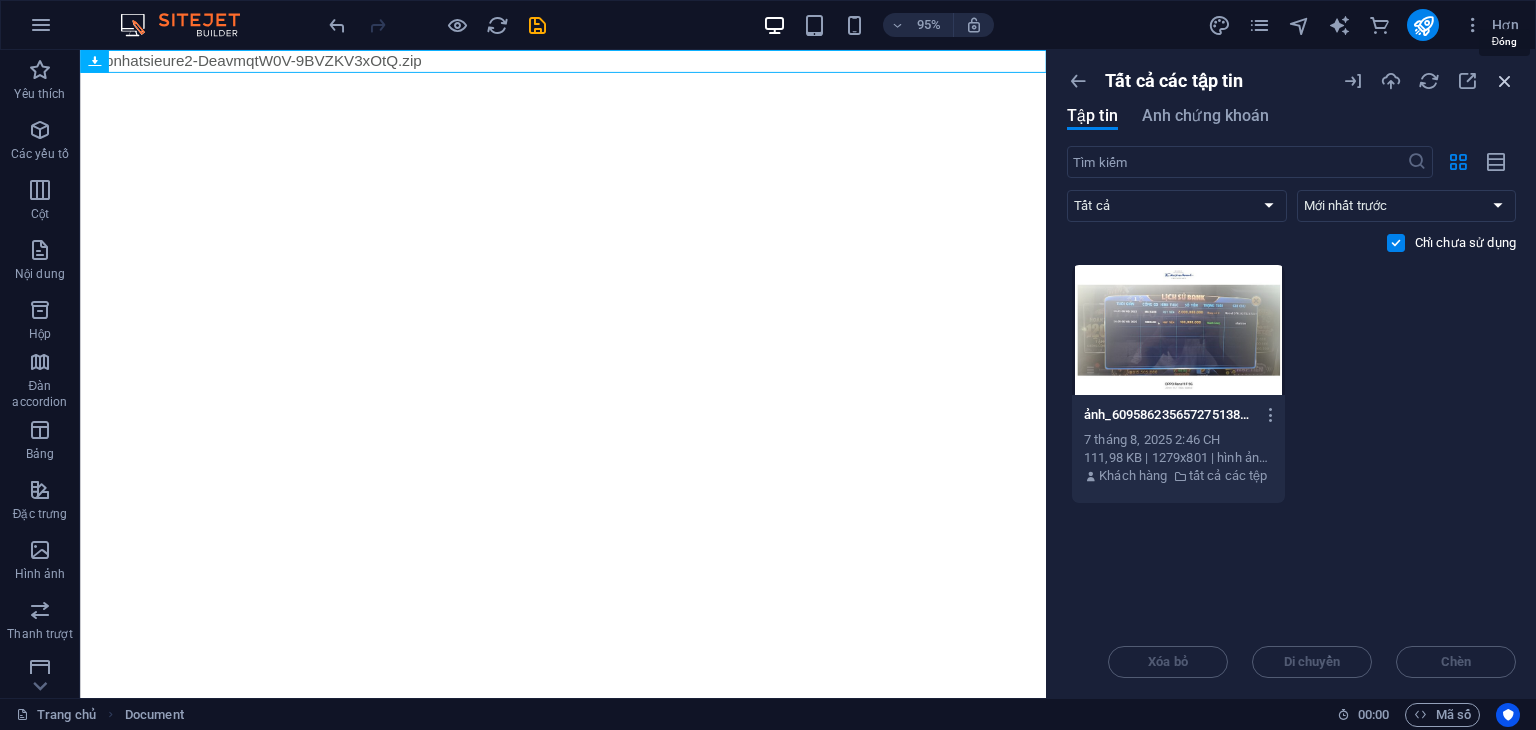 click at bounding box center (1505, 81) 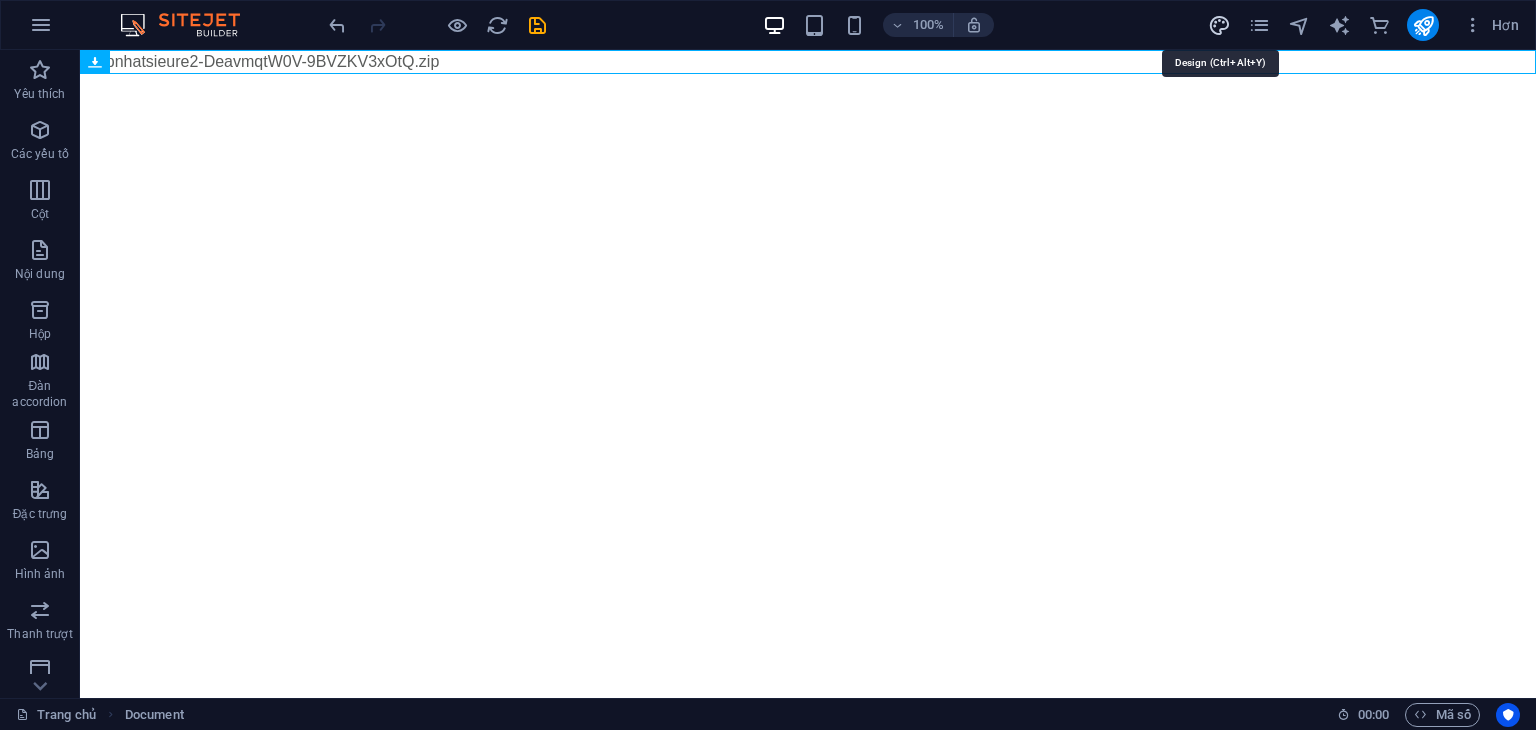 click at bounding box center [1219, 25] 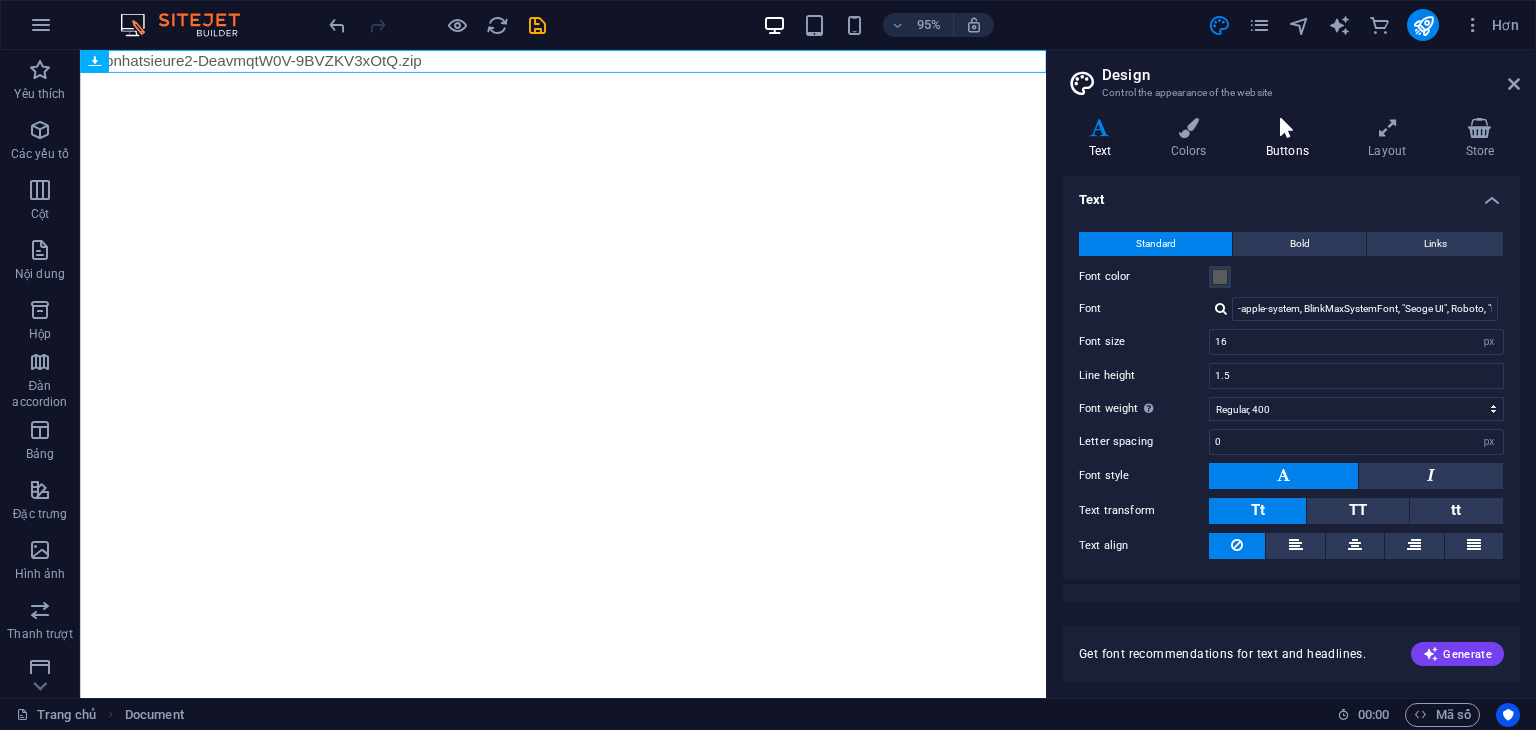 click at bounding box center [1287, 128] 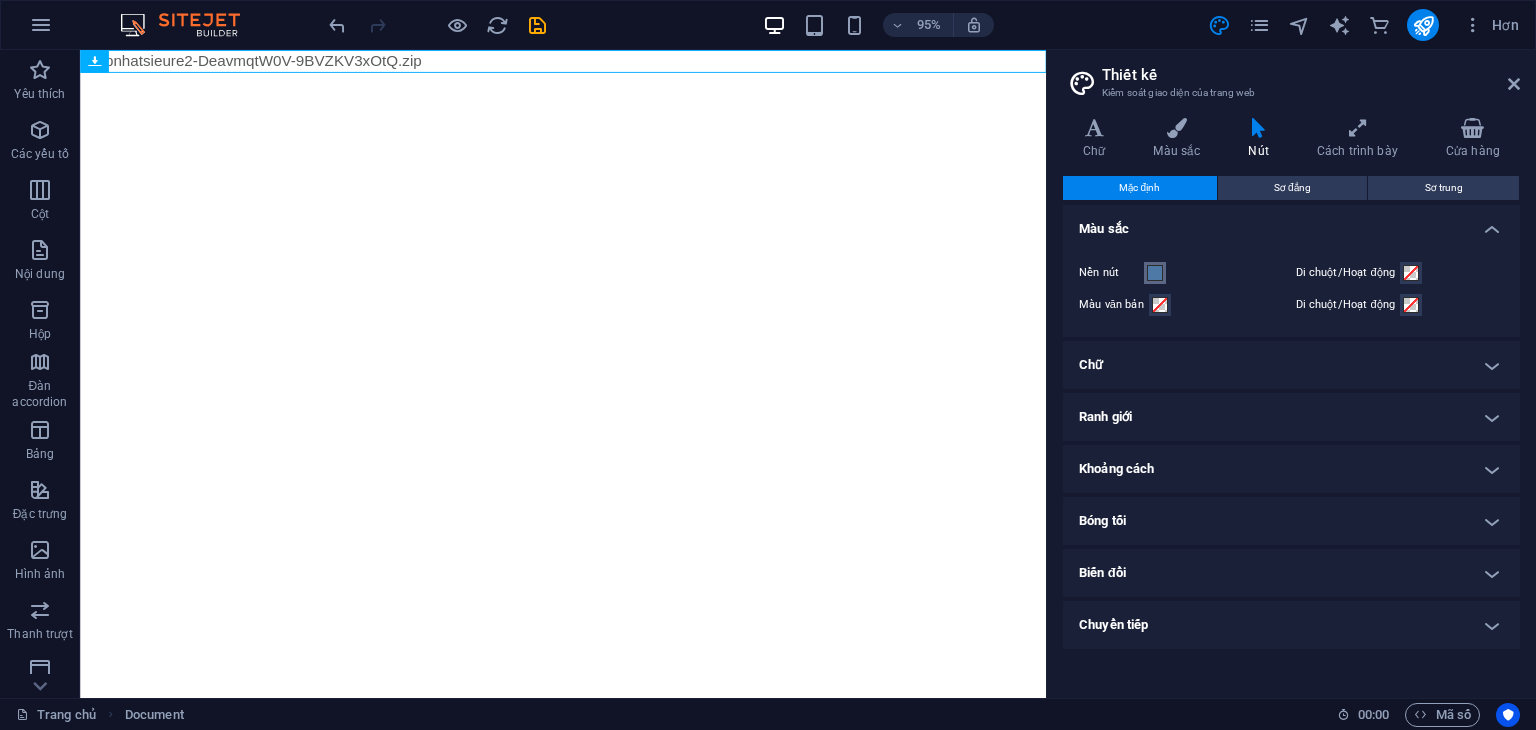 click at bounding box center [1155, 273] 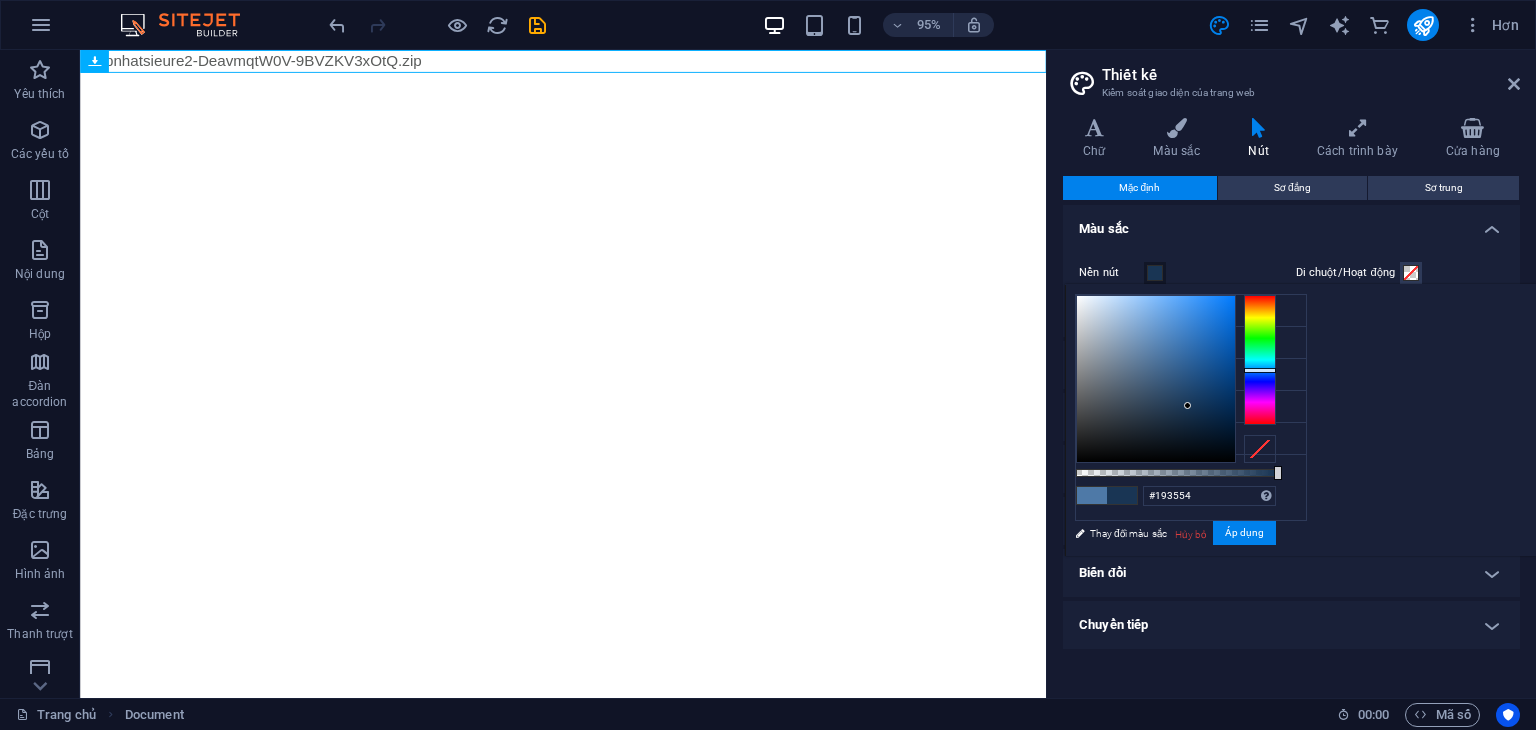 drag, startPoint x: 1409, startPoint y: 348, endPoint x: 1466, endPoint y: 367, distance: 60.083275 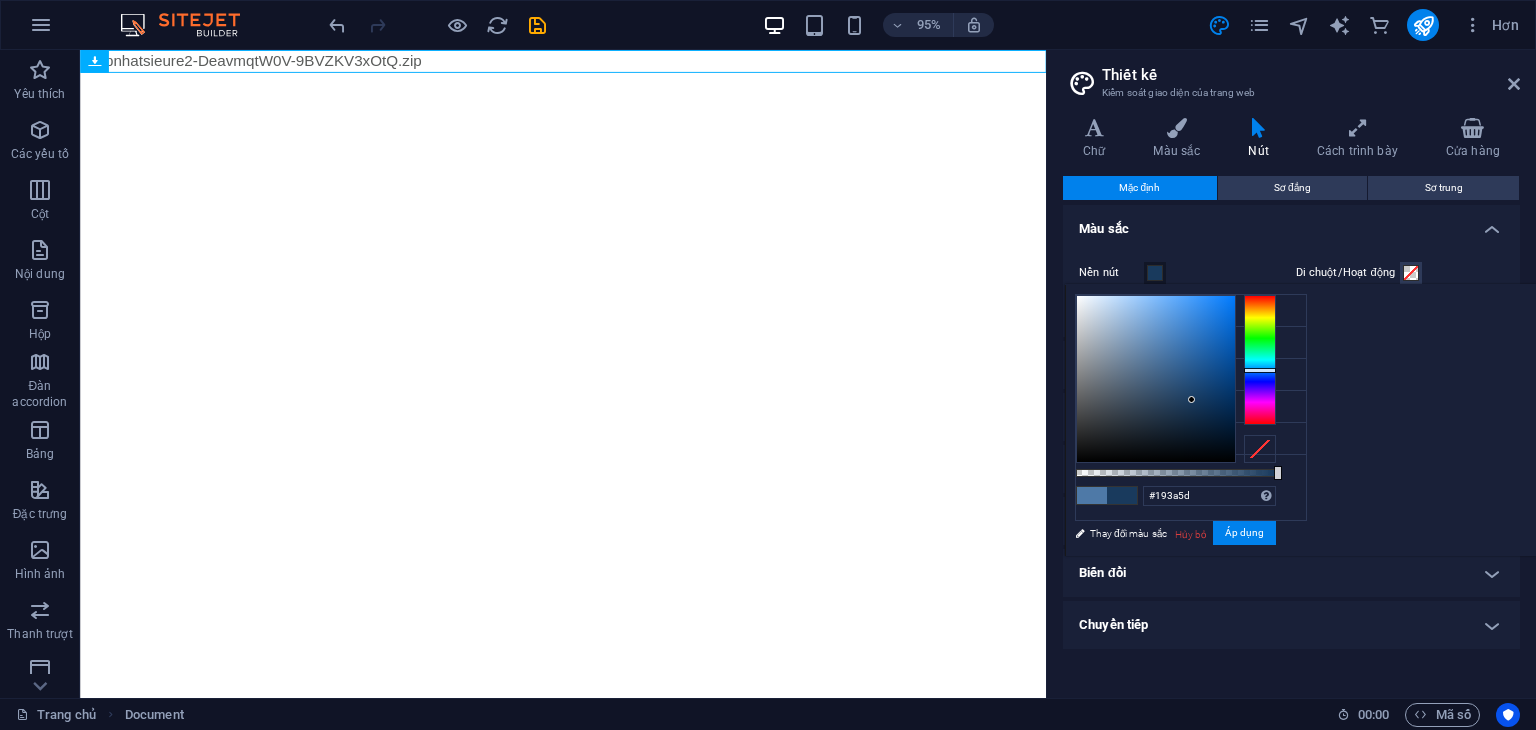 click on "Thiết kế Kiểm soát giao diện của trang web Các biến thể Chữ Màu sắc Nút Cách trình bày Cửa hàng Chữ Tiêu chuẩn In đậm Liên kết Màu chữ Phông chữ -apple-system, BlinkMaxSystemFont, "Seoge UI", Roboto, "Helvetica Neue", Arial, sans-serif Kích thước phông chữ 16 còn lại điểm ảnh Chiều cao dòng 1.5 Độ đậm phông chữ Để hiển thị độ đậm phông chữ chính xác, có thể cần phải bật tính năng này.  Quản lý Phông chữ Mỏng, 100 Siêu nhẹ, 200 Ánh sáng, 300 Thường xuyên, 400 Trung bình, 500 Nửa đậm, 600 In đậm, 700 In đậm, 800 Đen, 900 Khoảng cách giữa các chữ cái 0 còn lại điểm ảnh Kiểu phông chữ Chuyển đổi văn bản Tt TT tt Căn chỉnh văn bản Độ đậm phông chữ Để hiển thị độ đậm phông chữ chính xác, có thể cần phải bật tính năng này.  Quản lý Phông chữ Mỏng, 100 Siêu nhẹ, 200 Ánh sáng, 300 Thường xuyên, 400" at bounding box center [1291, 374] 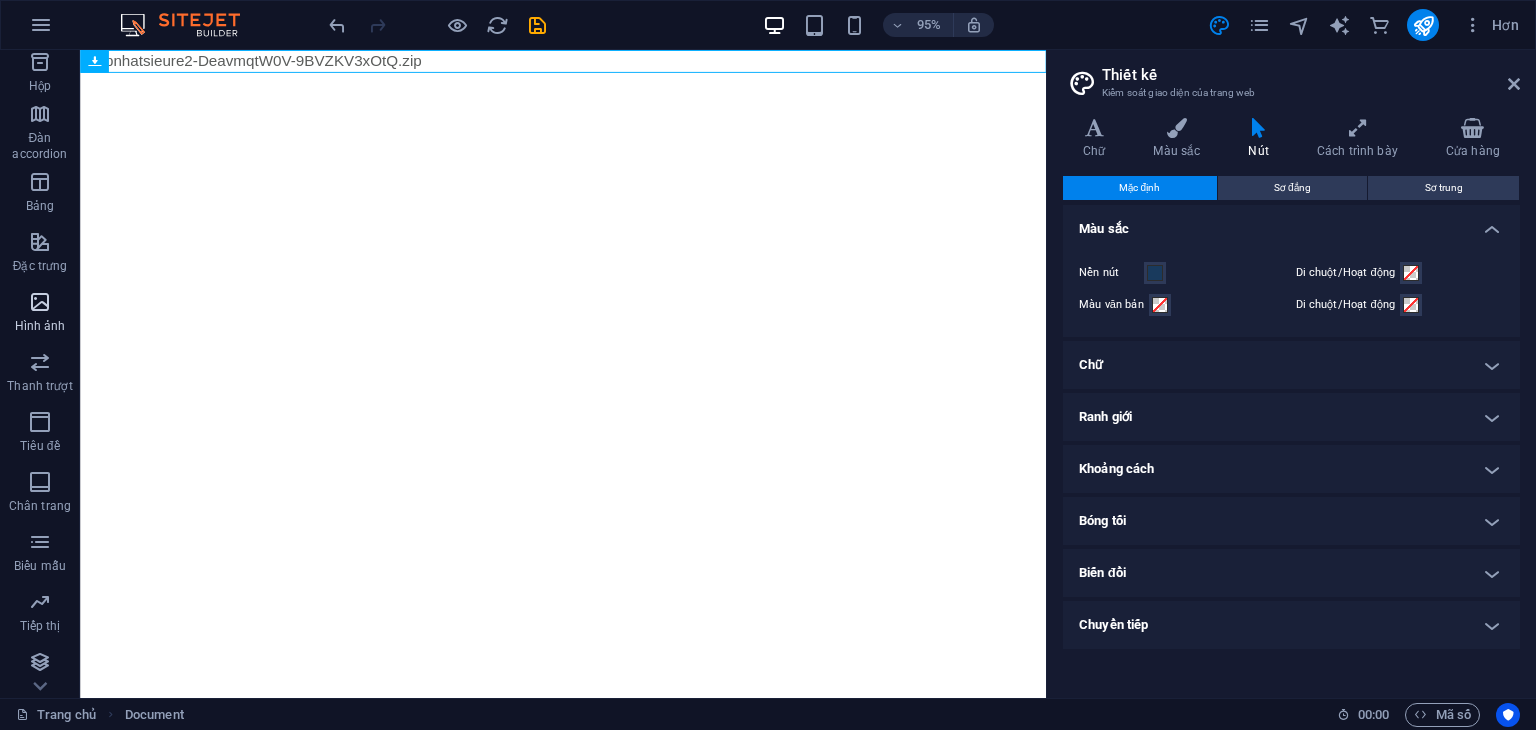 scroll, scrollTop: 312, scrollLeft: 0, axis: vertical 